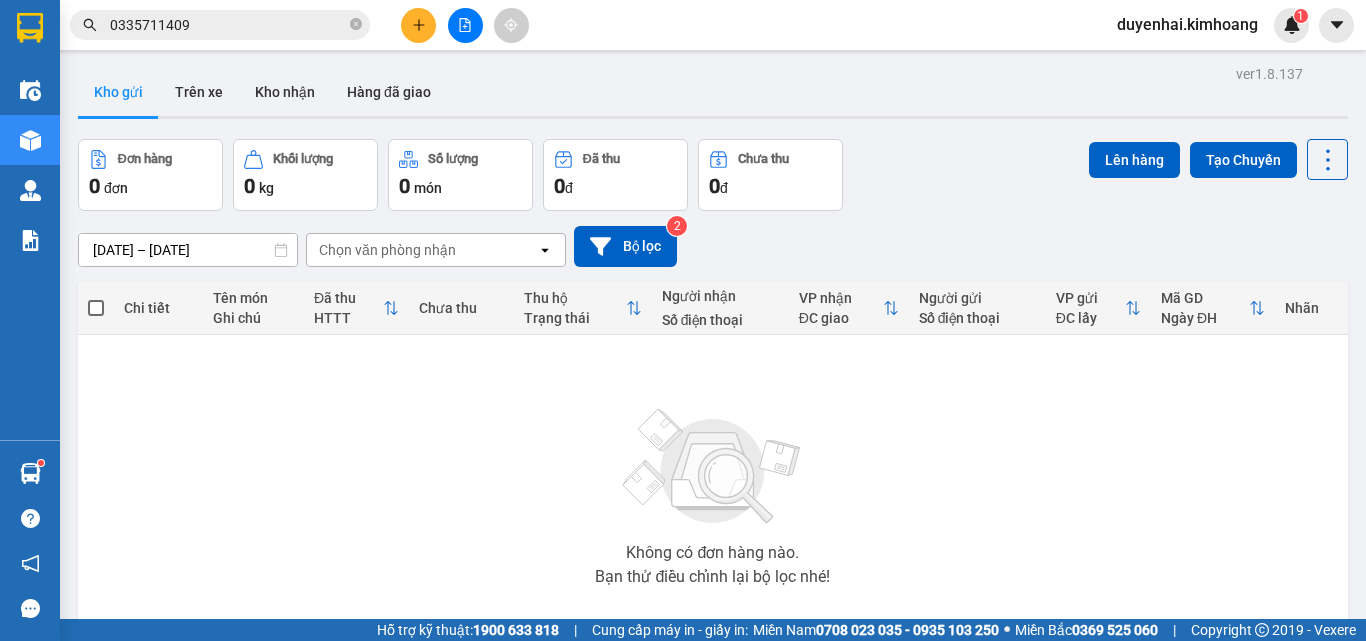 scroll, scrollTop: 0, scrollLeft: 0, axis: both 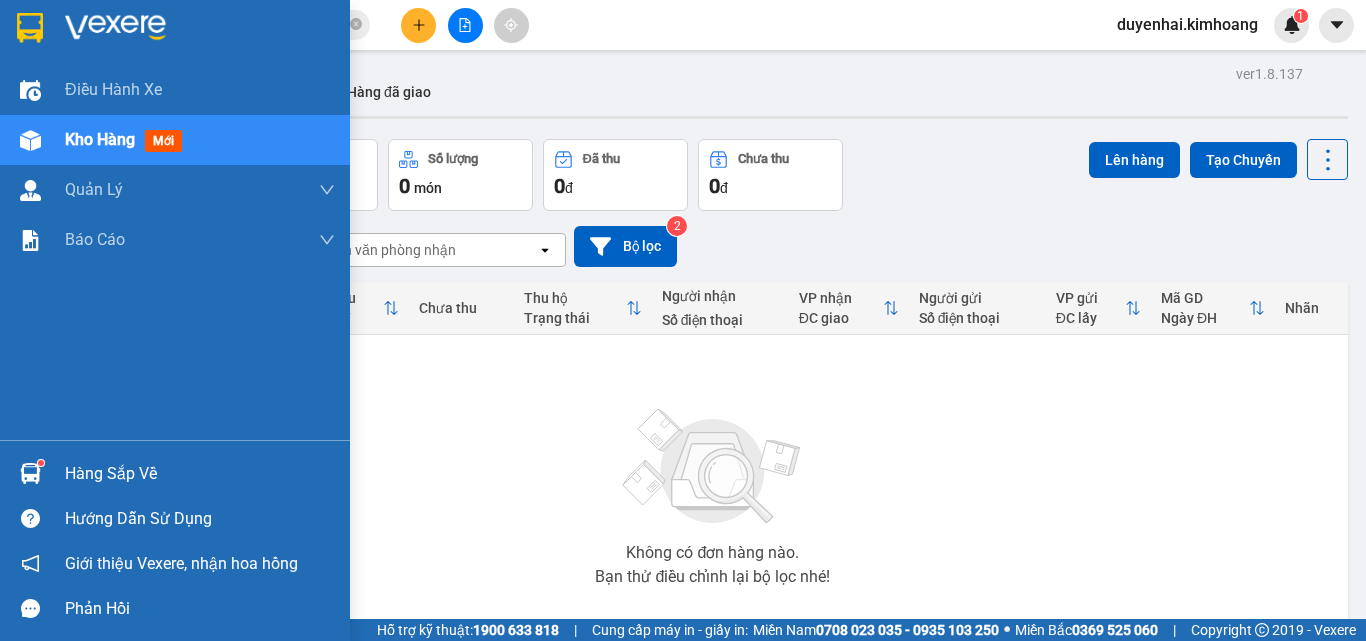 click on "Hàng sắp về" at bounding box center (200, 474) 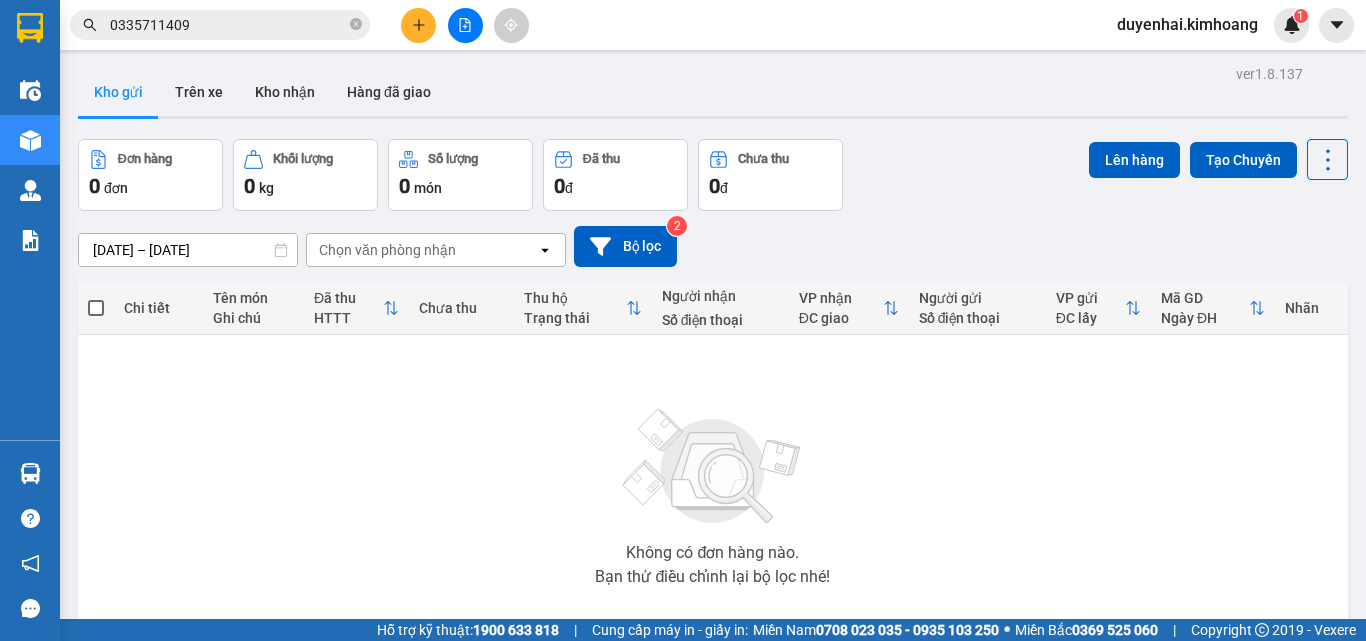 click on "Kết quả tìm kiếm ( 47 )  Bộ lọc  Mã ĐH Trạng thái Món hàng Thu hộ Tổng cước Chưa cước Nhãn Người gửi VP Gửi Người nhận VP Nhận TP07253540 12:35 - 09/07 VP Nhận   HCM-019.11 18:50 - 09/07 THÙNG MÚT KK SL:  1 40.000 40.000 VP Trần Phú (Hàng) 0335711409 TUYỀN  VP Trà Vinh (Hàng) TP07254161 17:58 - 10/07 VP Gửi   THÙNG MÚT KK SL:  1 50.000 50.000 THANH VP Trần Phú (Hàng) 0335711409 TUYỀN  VP Trà Vinh (Hàng) TP07253544 12:37 - 09/07 Đã giao   08:01 - 10/07 THÙNG MÚT KK SL:  1 4.200.000 VP đã thu 50.000 VP Trần Phú (Hàng) 0335711409 TUYỀN  VP Trà Vinh (Hàng) TP07252739 16:01 - 07/07 Đã giao   09:43 - 08/07 THÙNG MÚT KK SL:  1 2.675.000 VP đã thu 50.000 VP Trần Phú (Hàng) 0335711409 TUYỀN  VP Trà Vinh (Hàng) TP07252030 15:44 - 05/07 Đã giao   09:13 - 06/07 THÙNG MÚT KK SL:  1 1.460.000 VP đã thu 40.000 VP Trần Phú (Hàng) 0335711409 TUYỀN  VP Trà Vinh (Hàng) TP07251590 14:56 - 04/07 Đã giao   17:52 - 05/07" at bounding box center [683, 320] 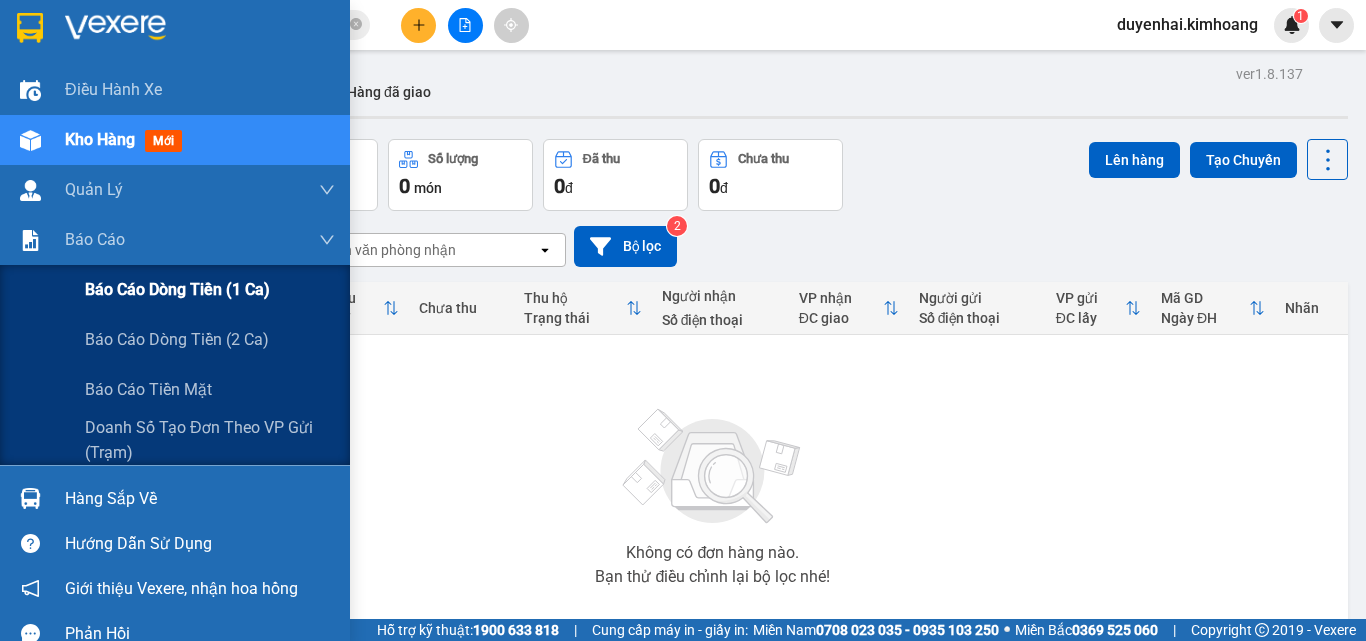 click on "Báo cáo dòng tiền (1 ca)" at bounding box center [177, 289] 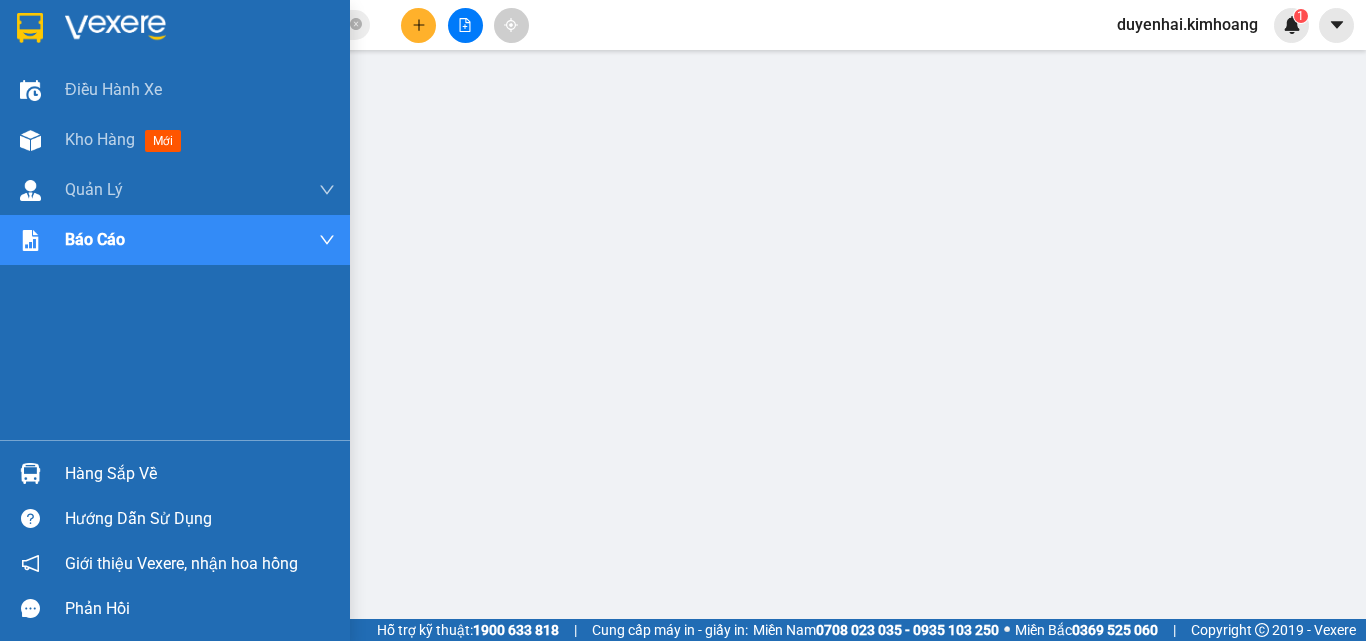 click on "Hàng sắp về" at bounding box center [200, 474] 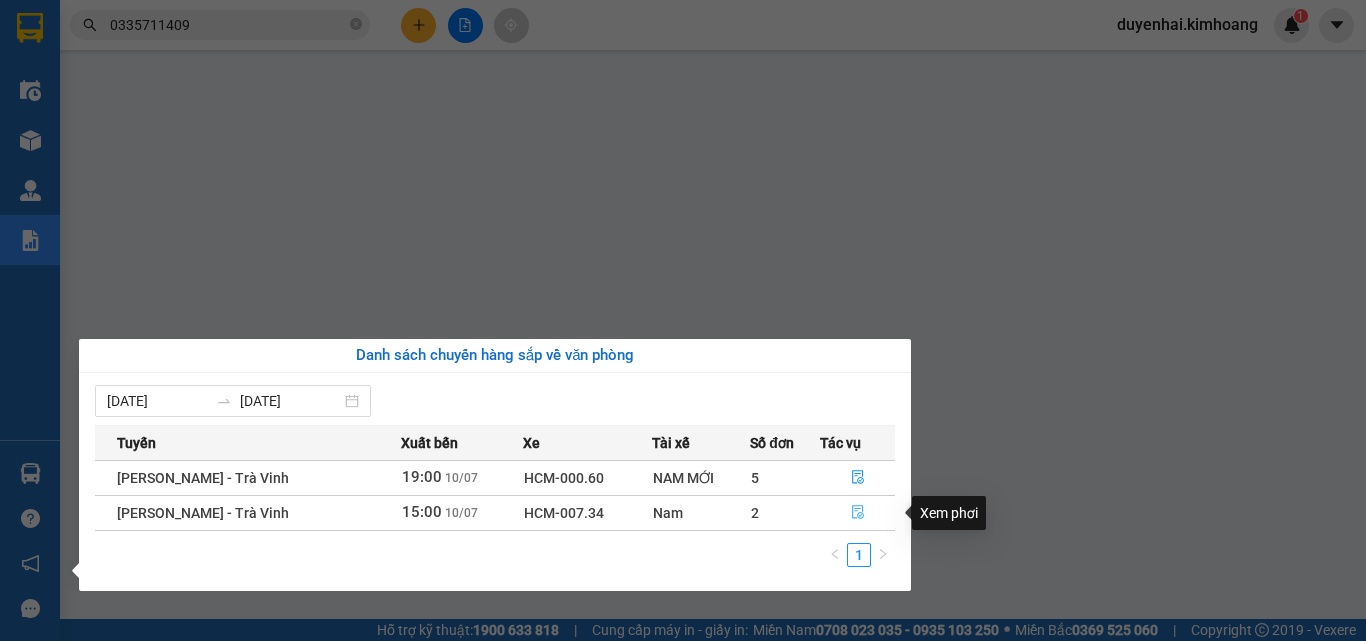 click at bounding box center [857, 513] 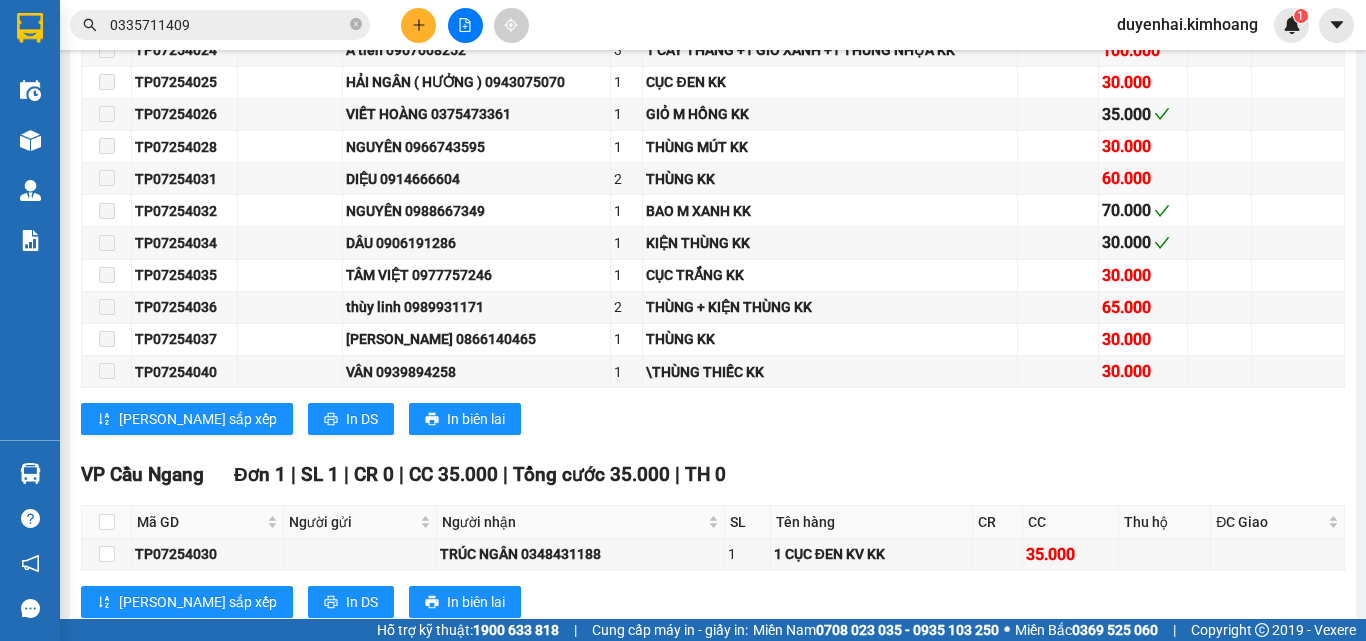 scroll, scrollTop: 1356, scrollLeft: 0, axis: vertical 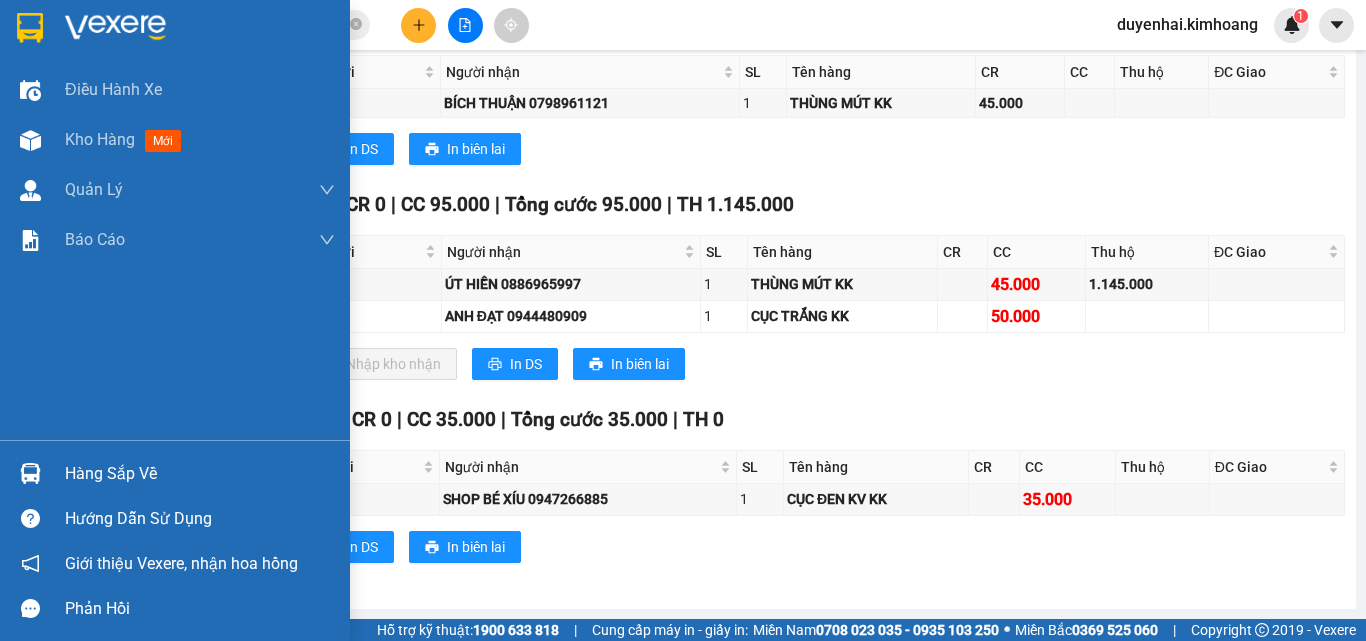 click on "Hàng sắp về" at bounding box center [200, 474] 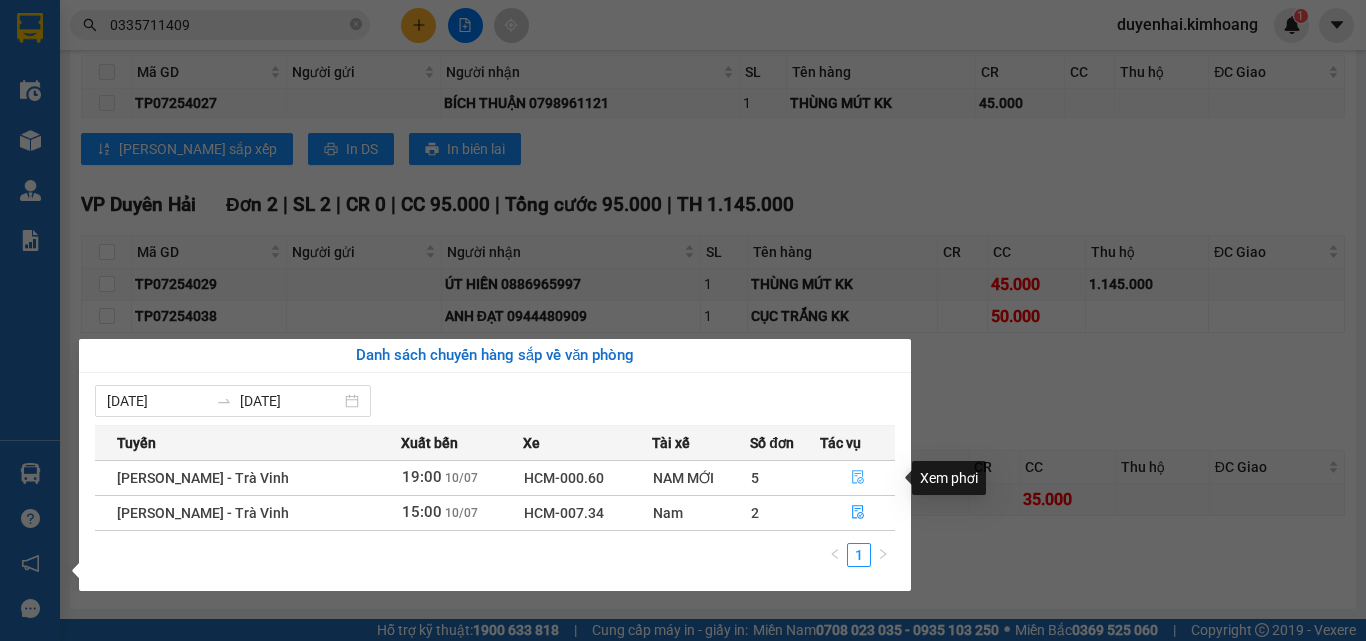 click 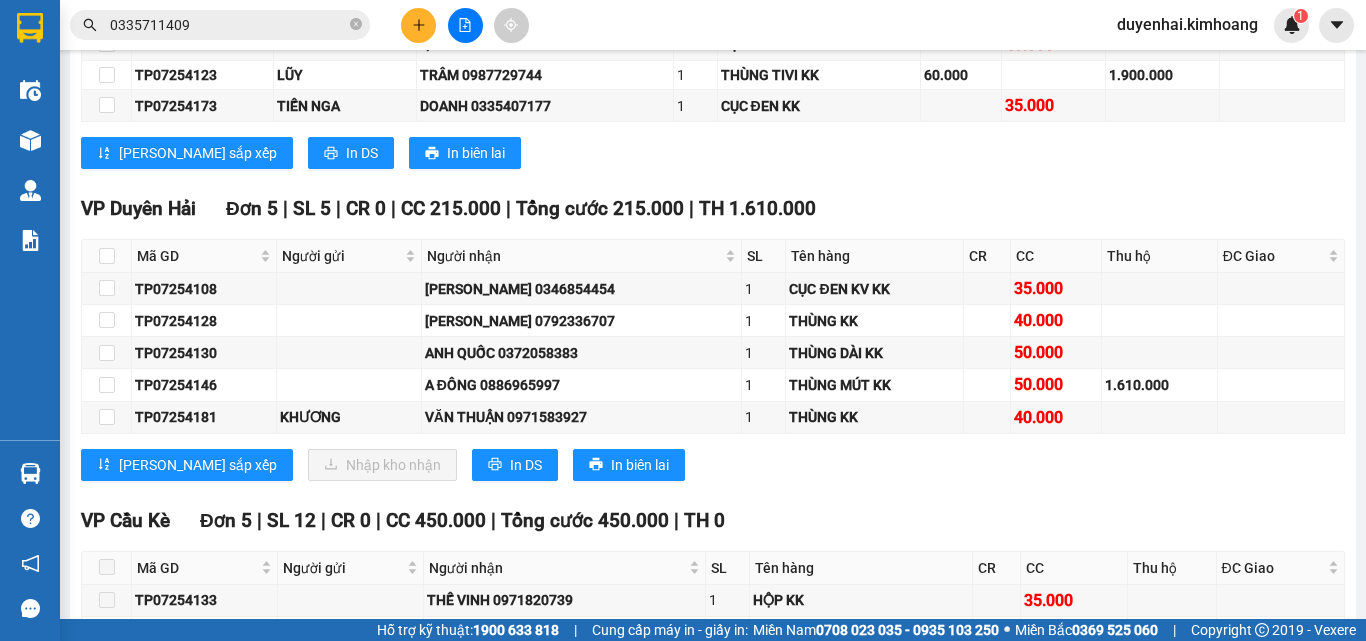 scroll, scrollTop: 2606, scrollLeft: 0, axis: vertical 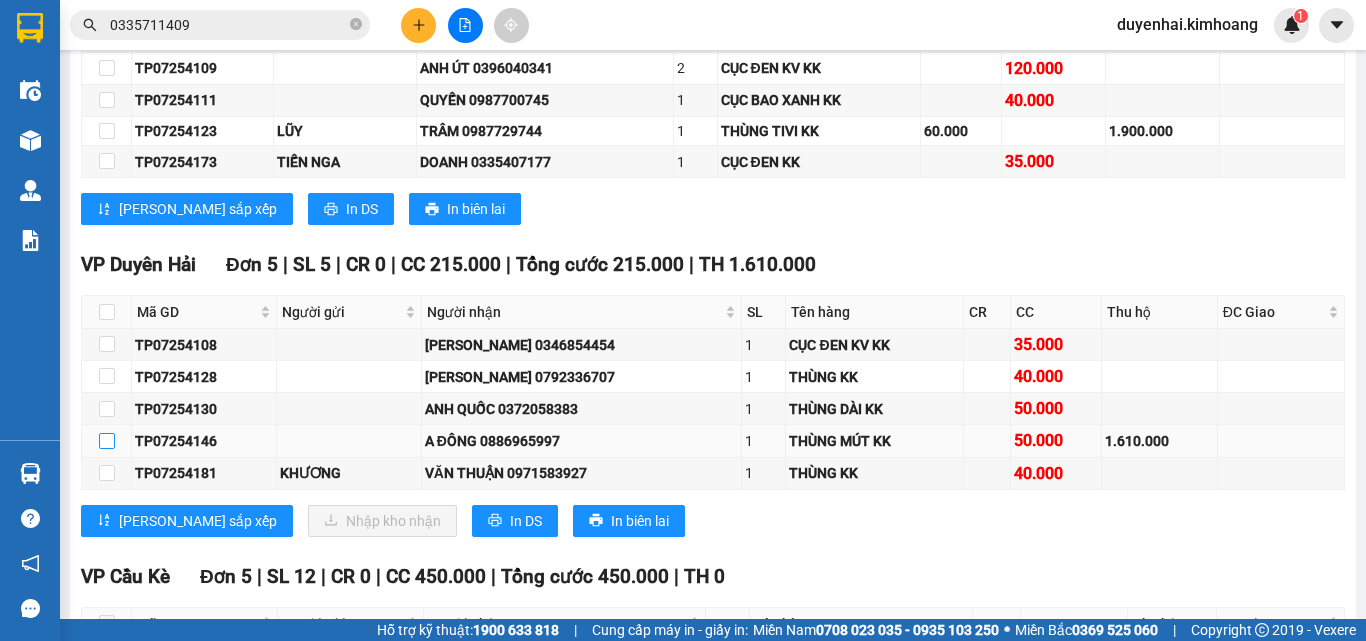 click at bounding box center [107, 441] 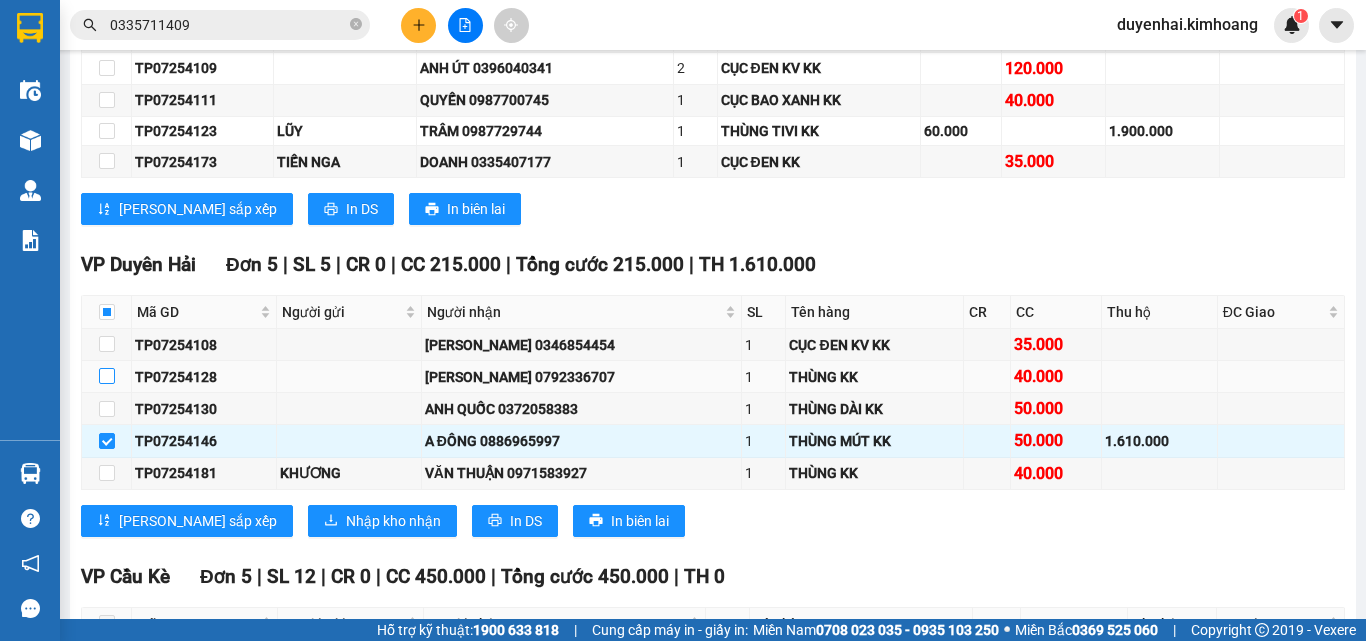 click at bounding box center [107, 376] 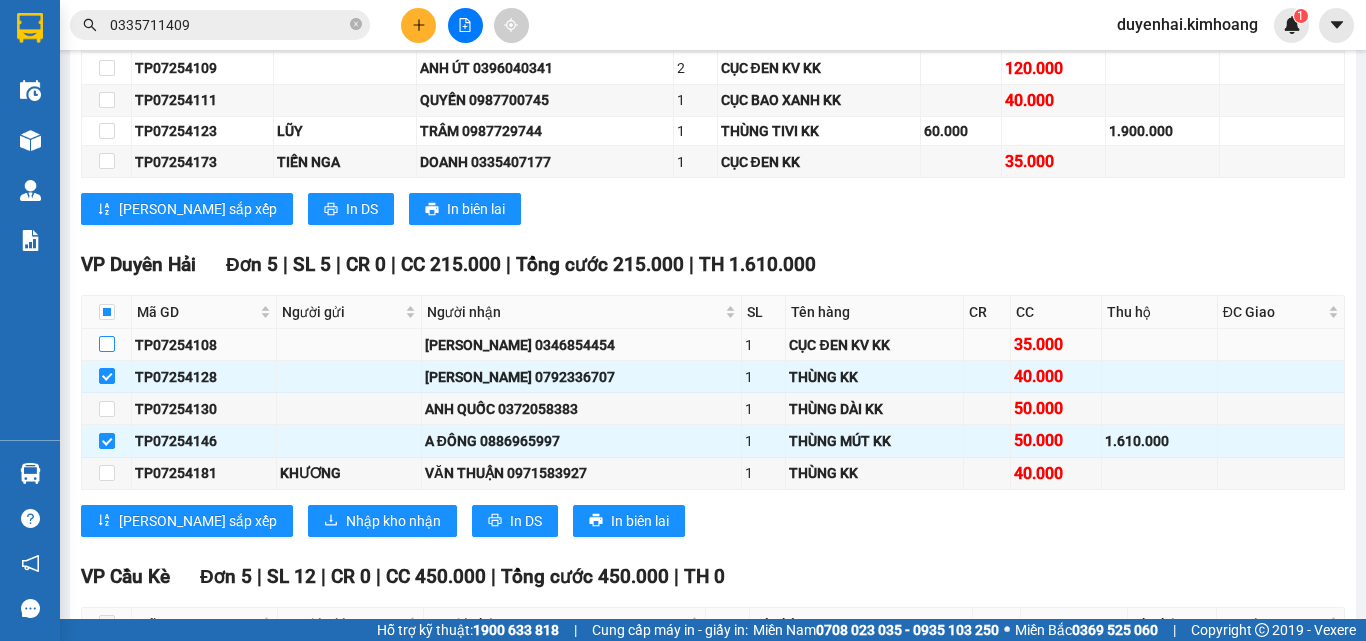 click at bounding box center (107, 344) 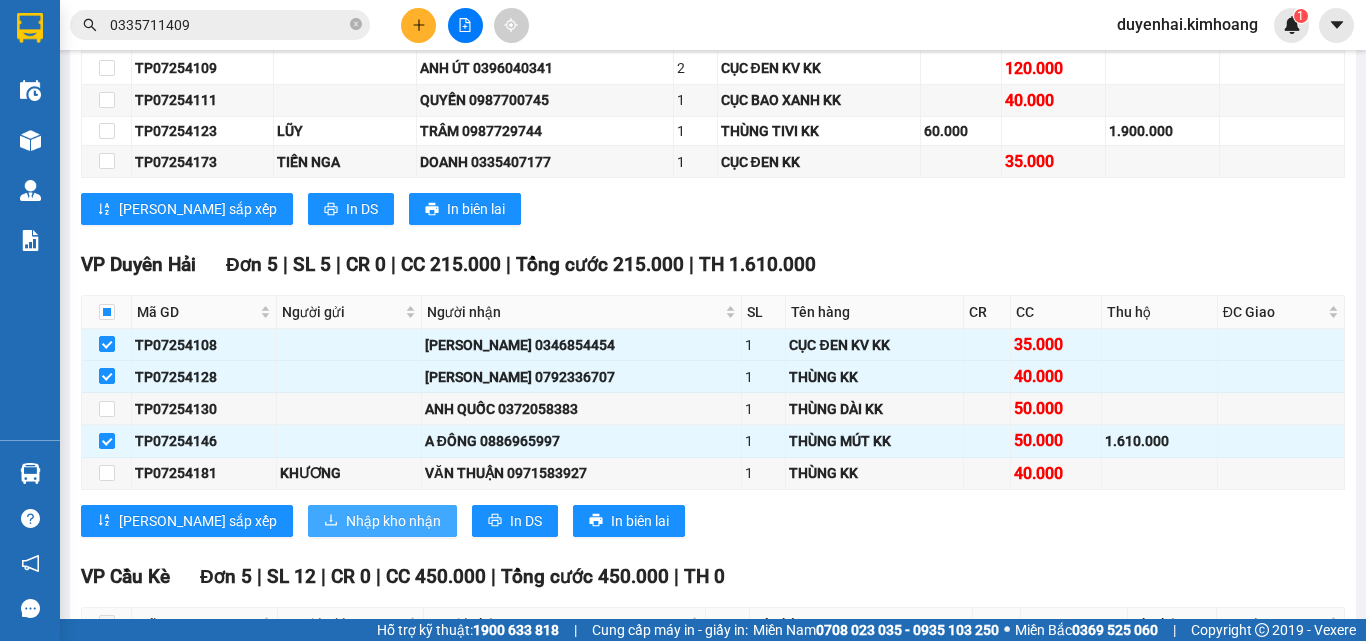 click on "Nhập kho nhận" at bounding box center [393, 521] 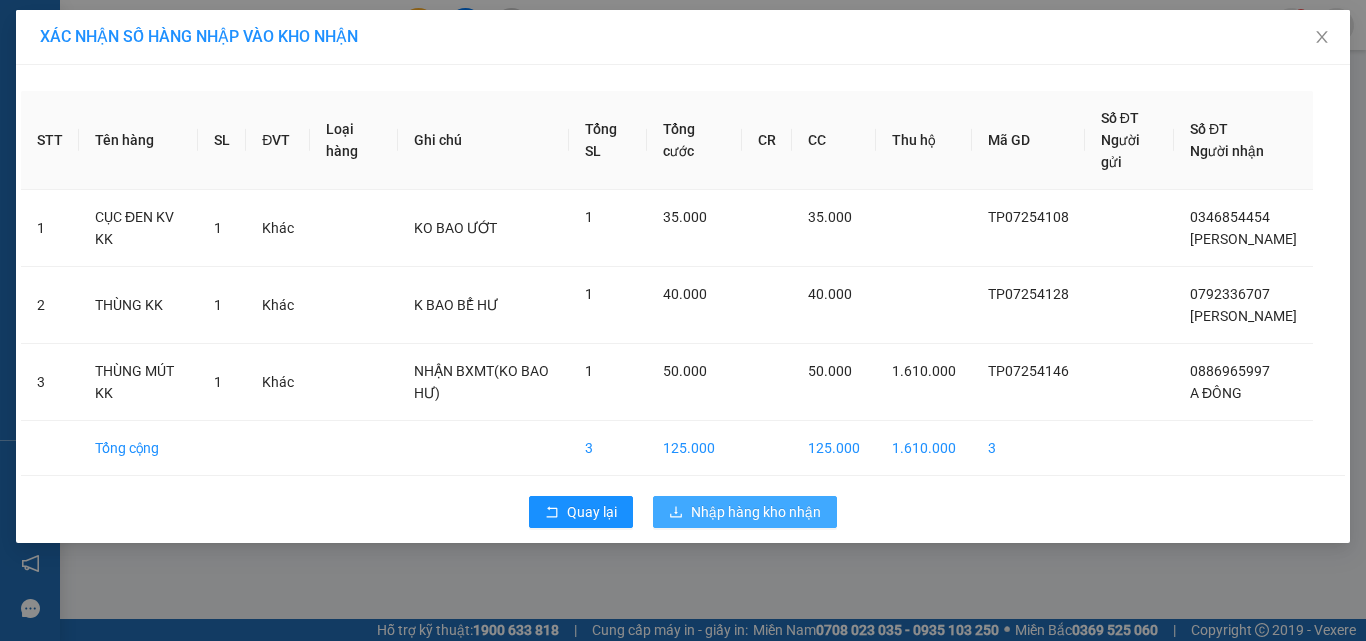 click on "Nhập hàng kho nhận" at bounding box center [756, 512] 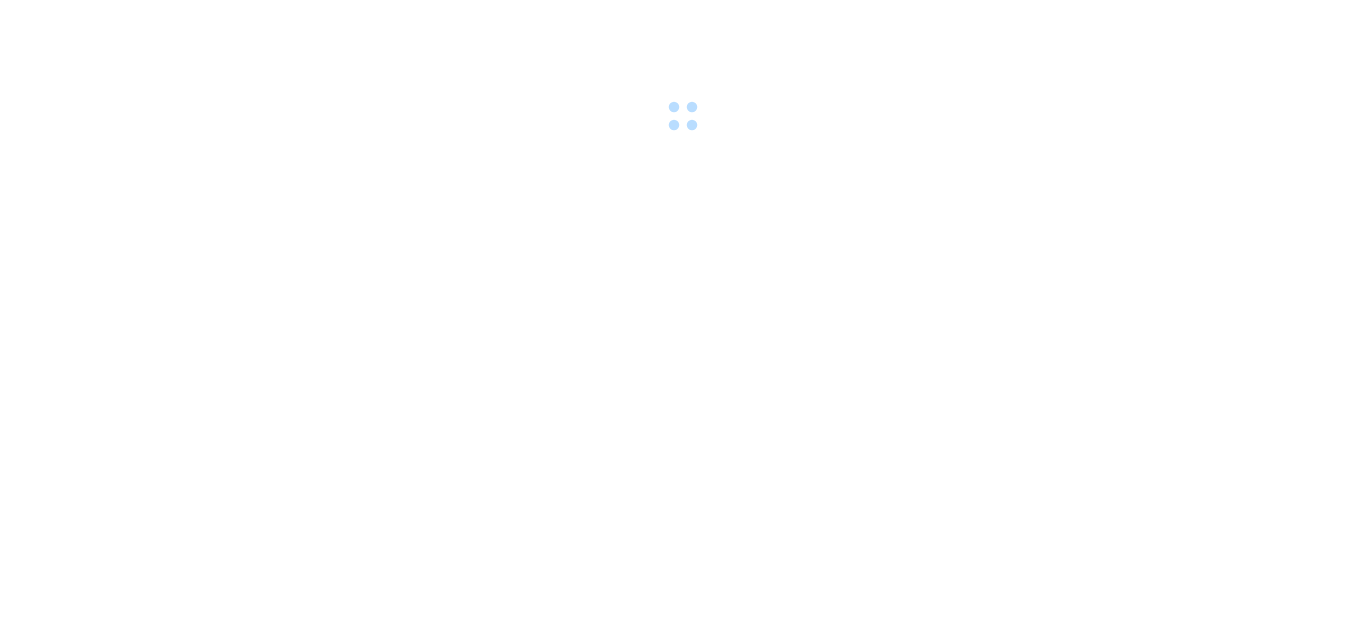 scroll, scrollTop: 0, scrollLeft: 0, axis: both 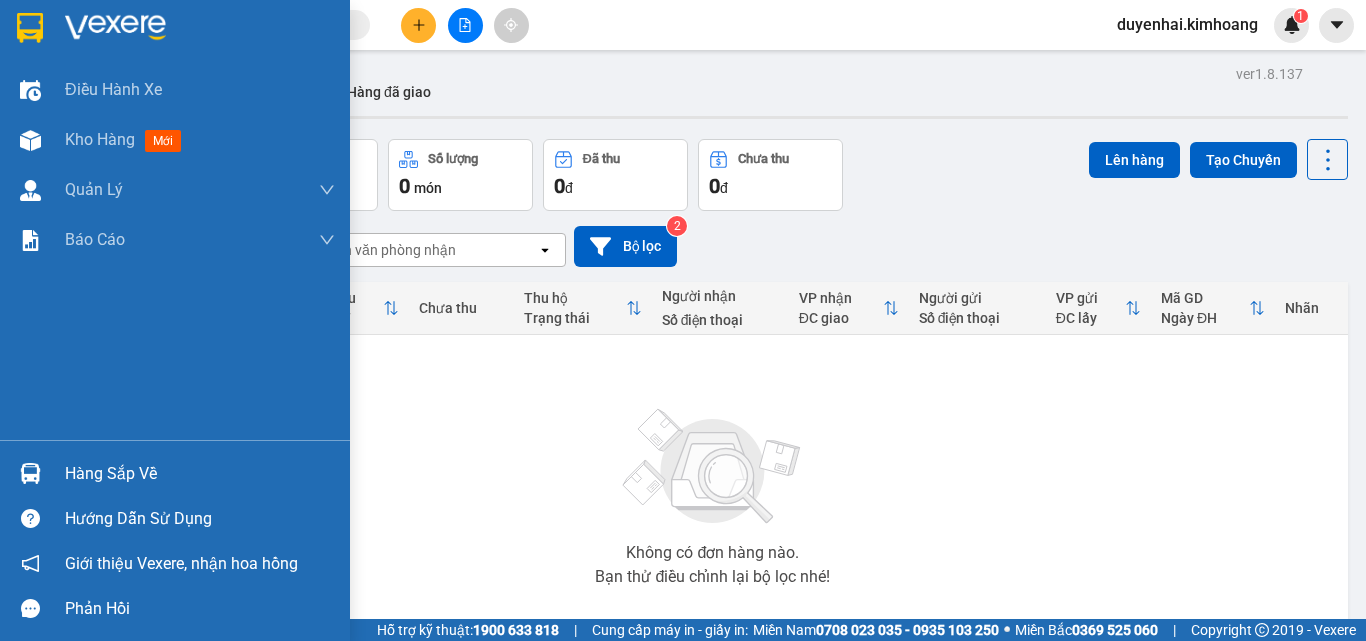 click on "Hàng sắp về" at bounding box center [200, 474] 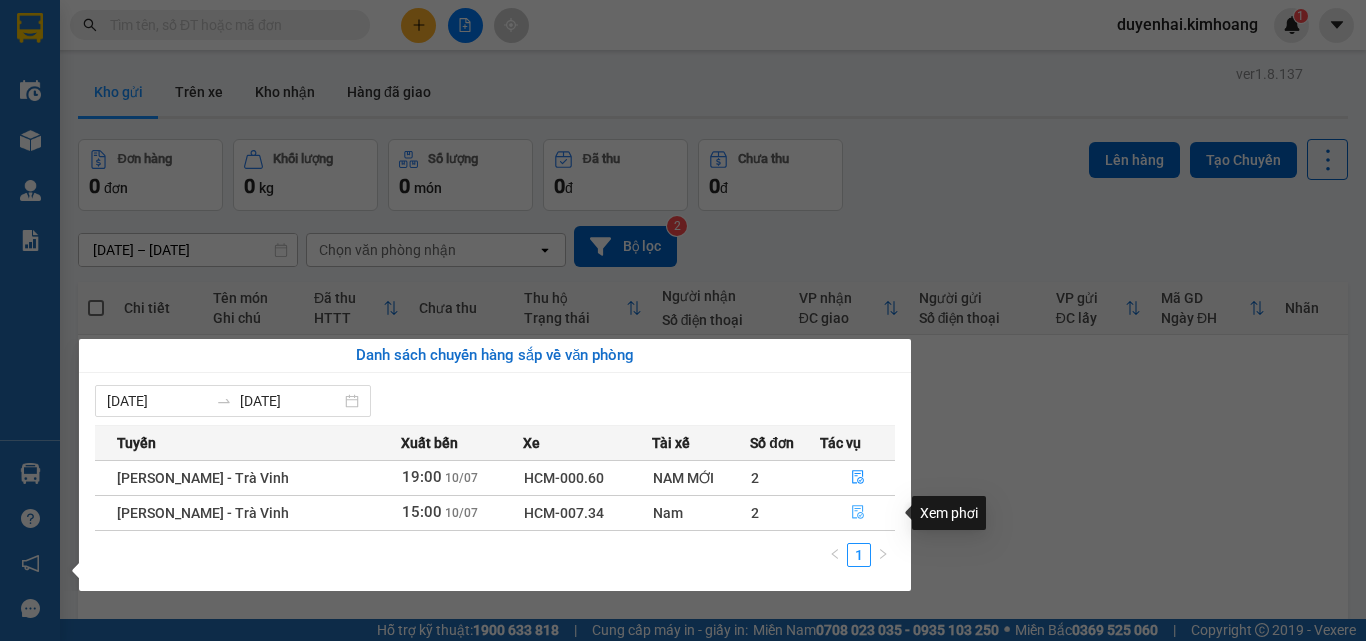 click 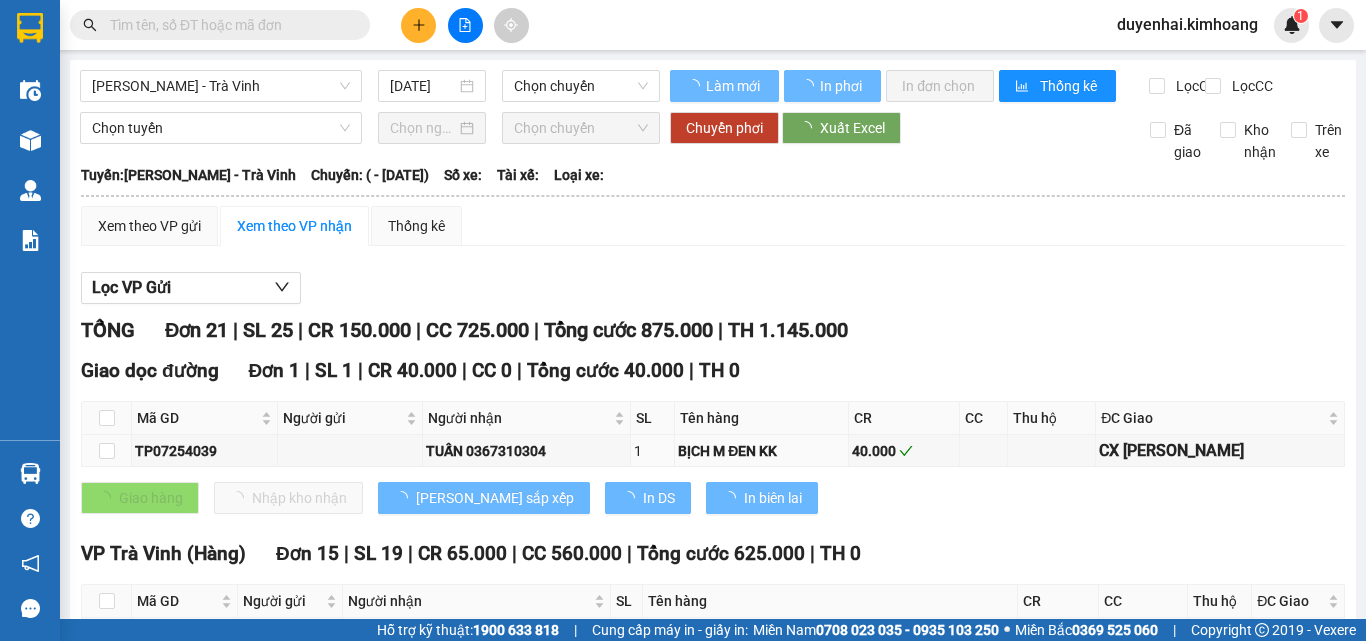 type on "[DATE]" 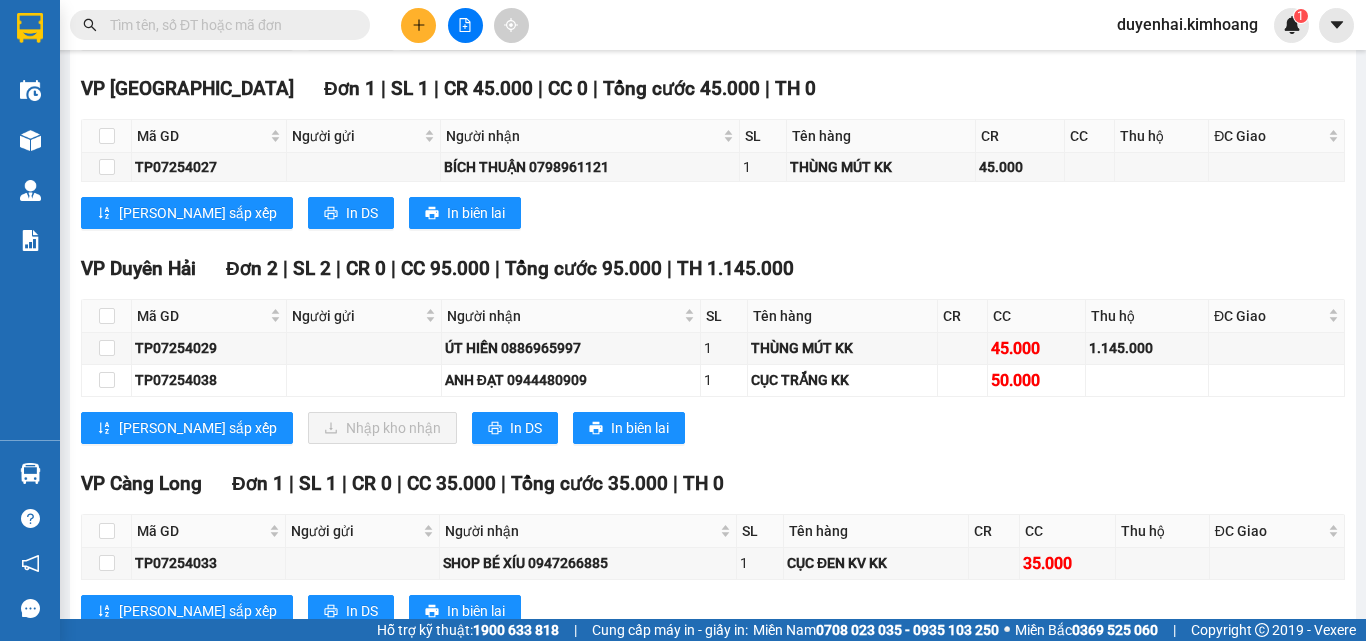 scroll, scrollTop: 1356, scrollLeft: 0, axis: vertical 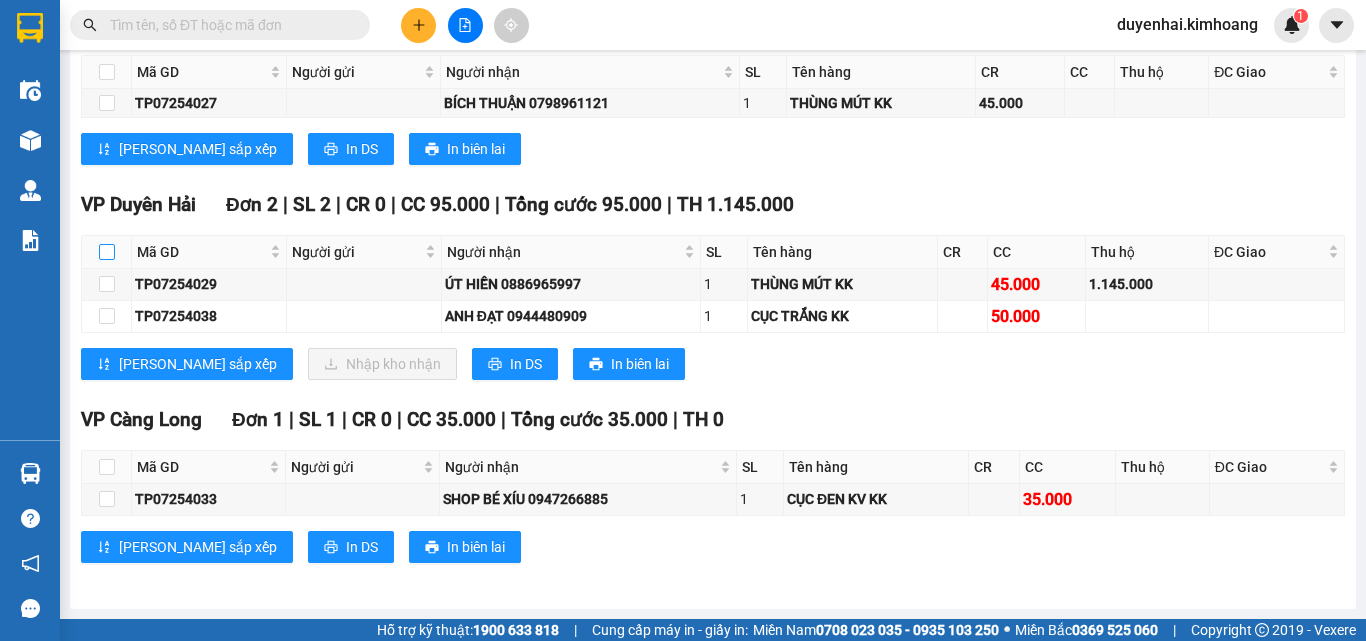 click at bounding box center [107, 252] 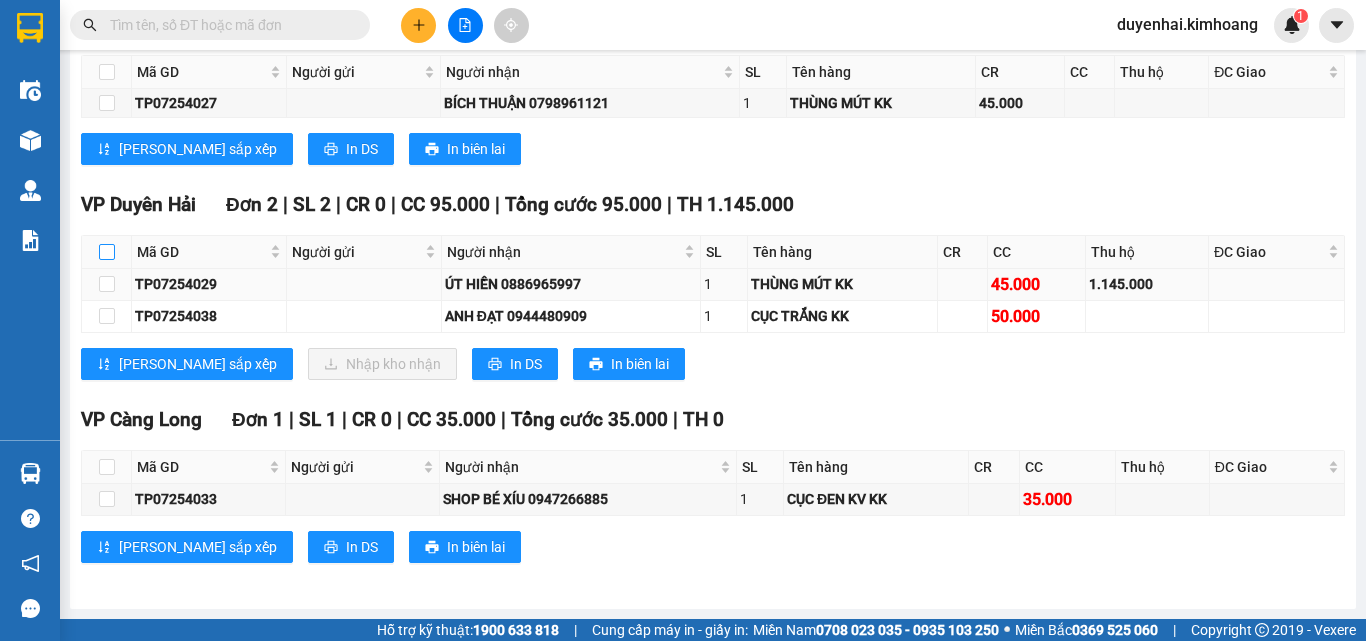 checkbox on "true" 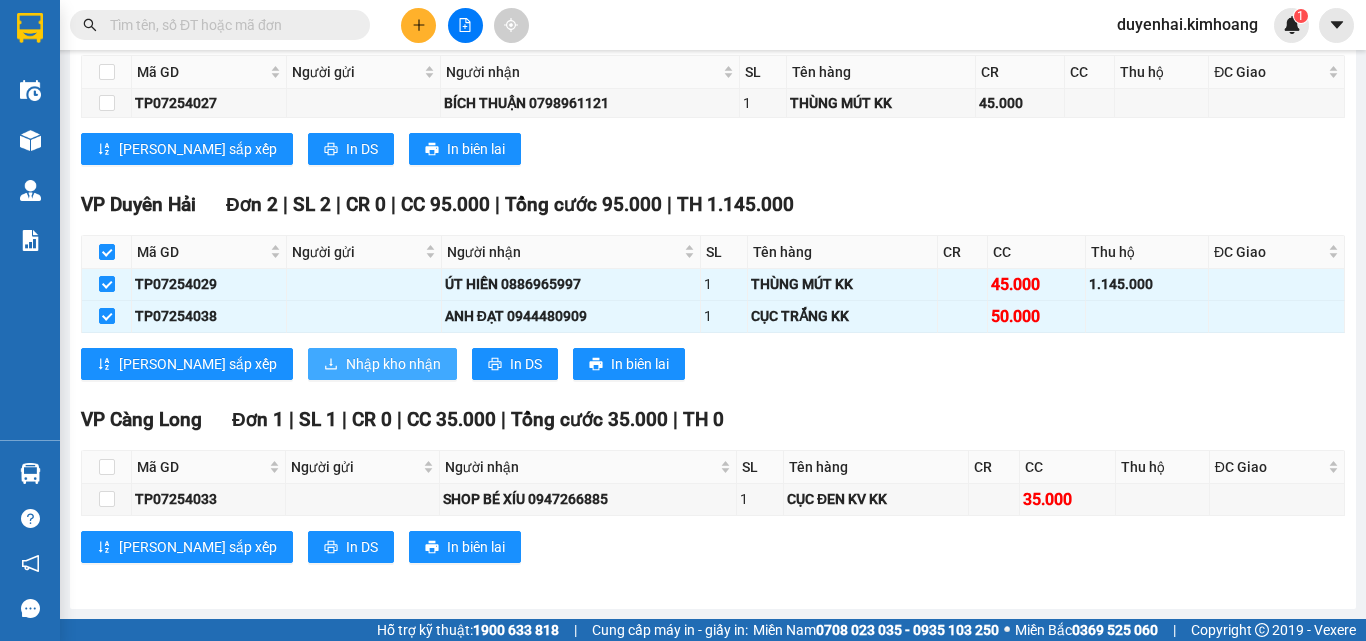 click on "Nhập kho nhận" at bounding box center [393, 364] 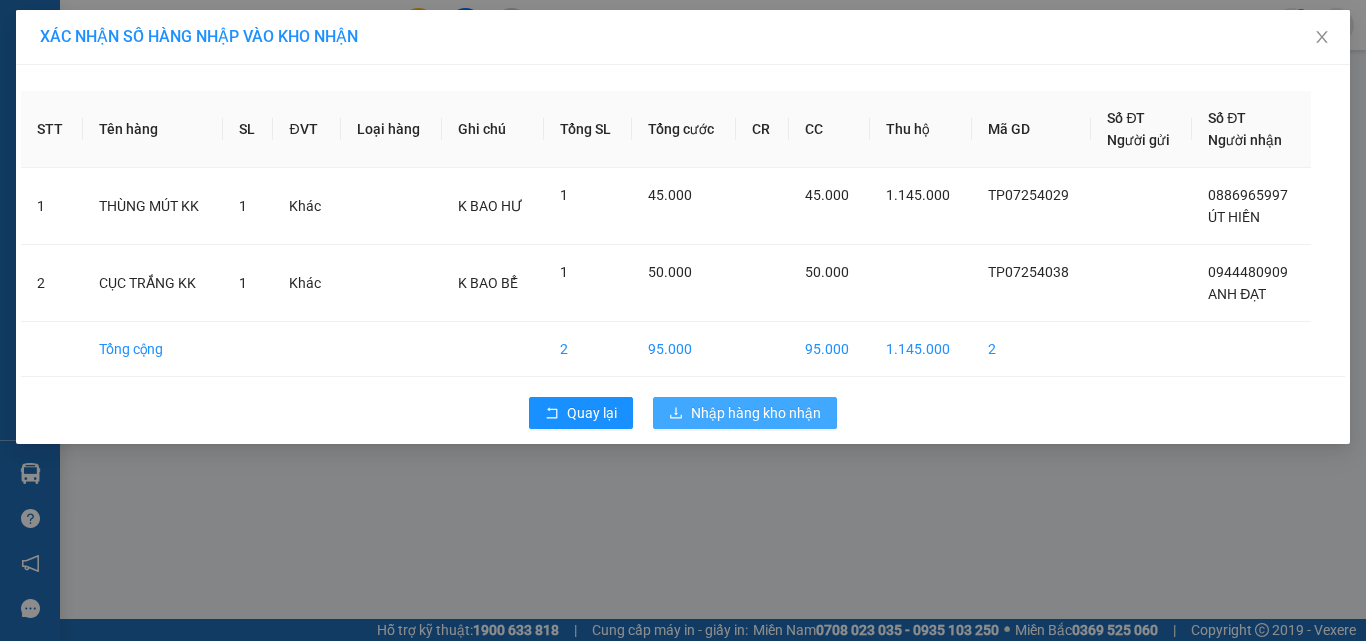 click on "Nhập hàng kho nhận" at bounding box center (756, 413) 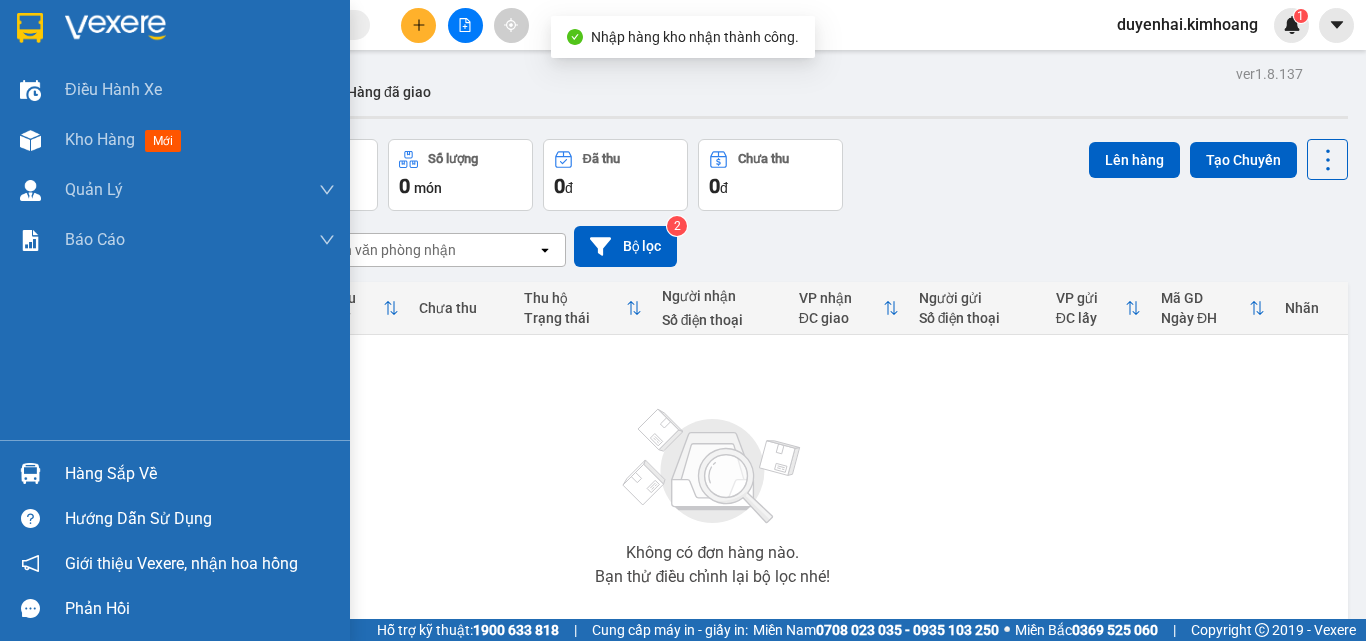 click on "Hàng sắp về" at bounding box center [200, 474] 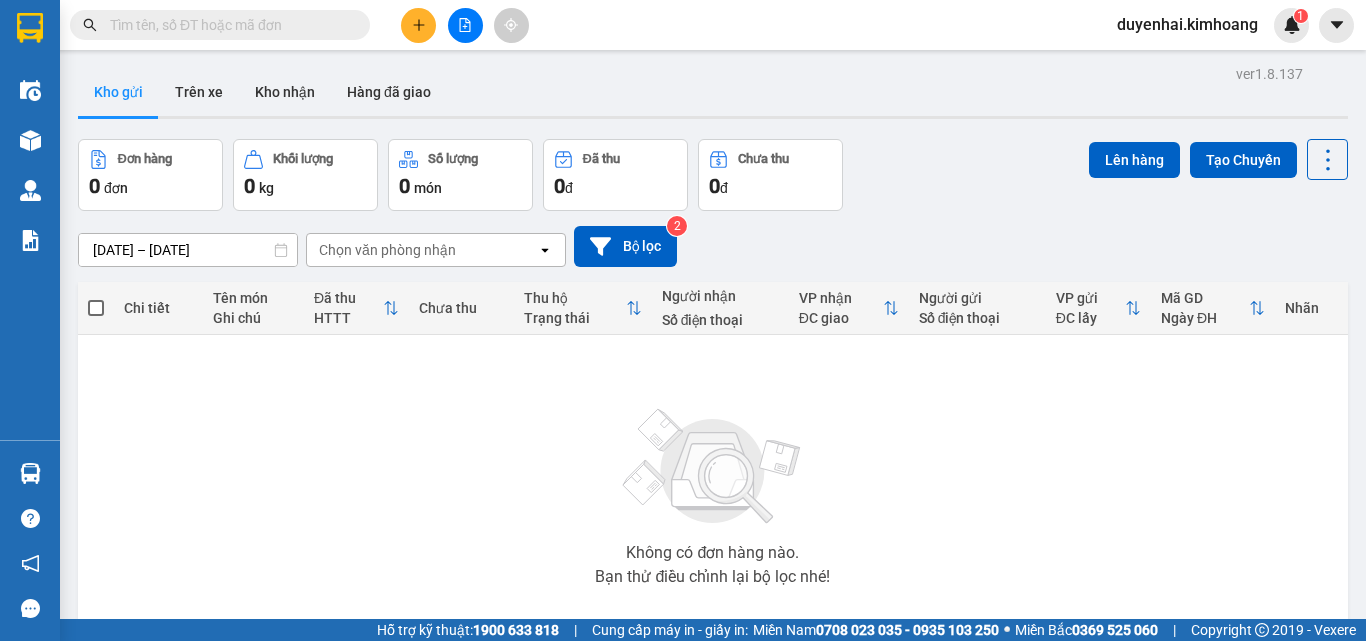 drag, startPoint x: 1041, startPoint y: 488, endPoint x: 721, endPoint y: 480, distance: 320.09998 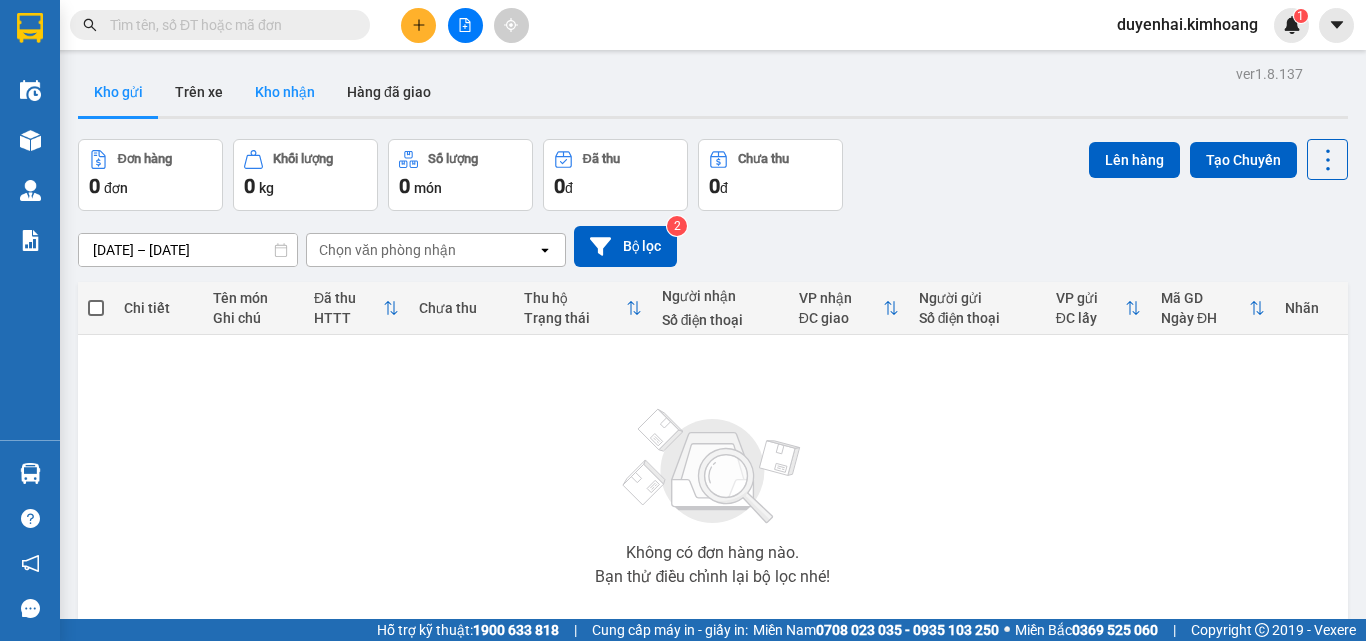 click on "Kho nhận" at bounding box center [285, 92] 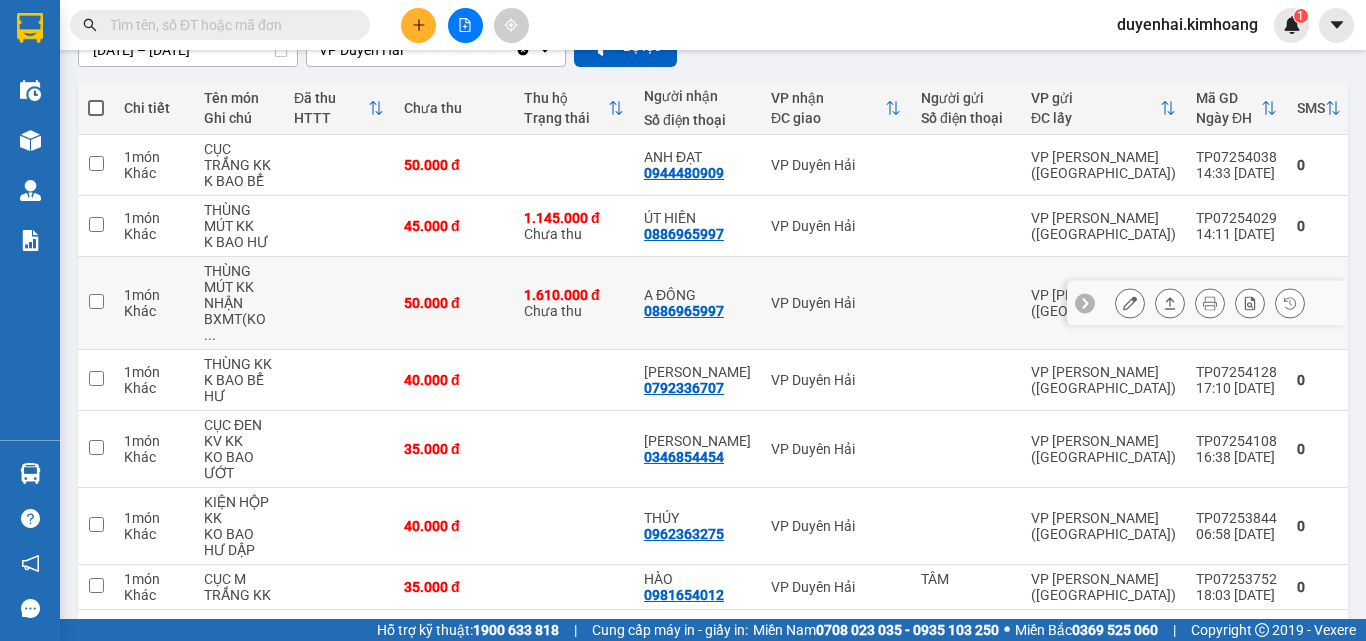 scroll, scrollTop: 265, scrollLeft: 0, axis: vertical 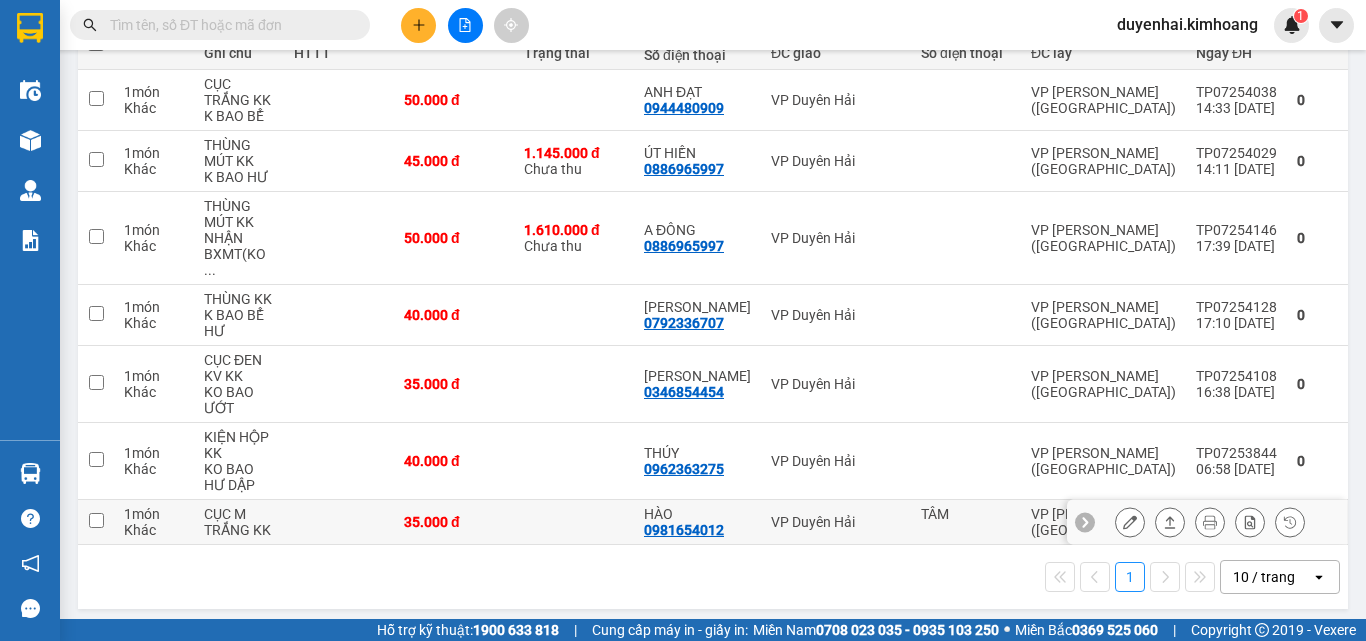 click 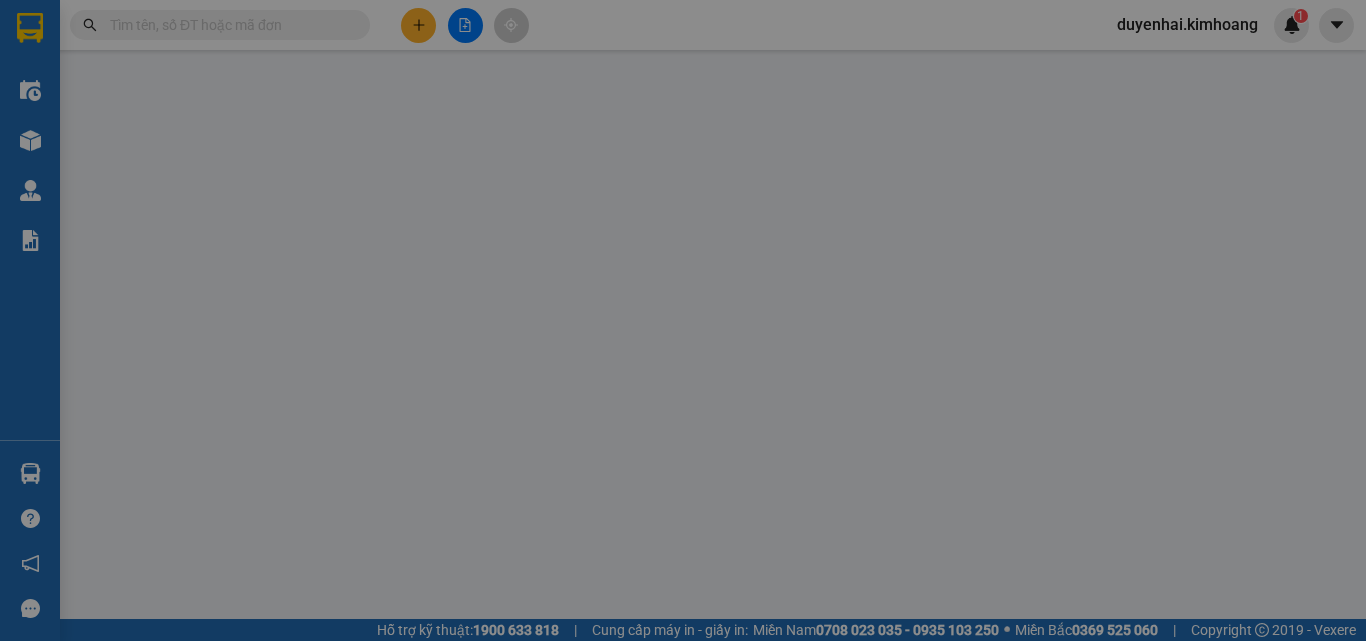 scroll, scrollTop: 0, scrollLeft: 0, axis: both 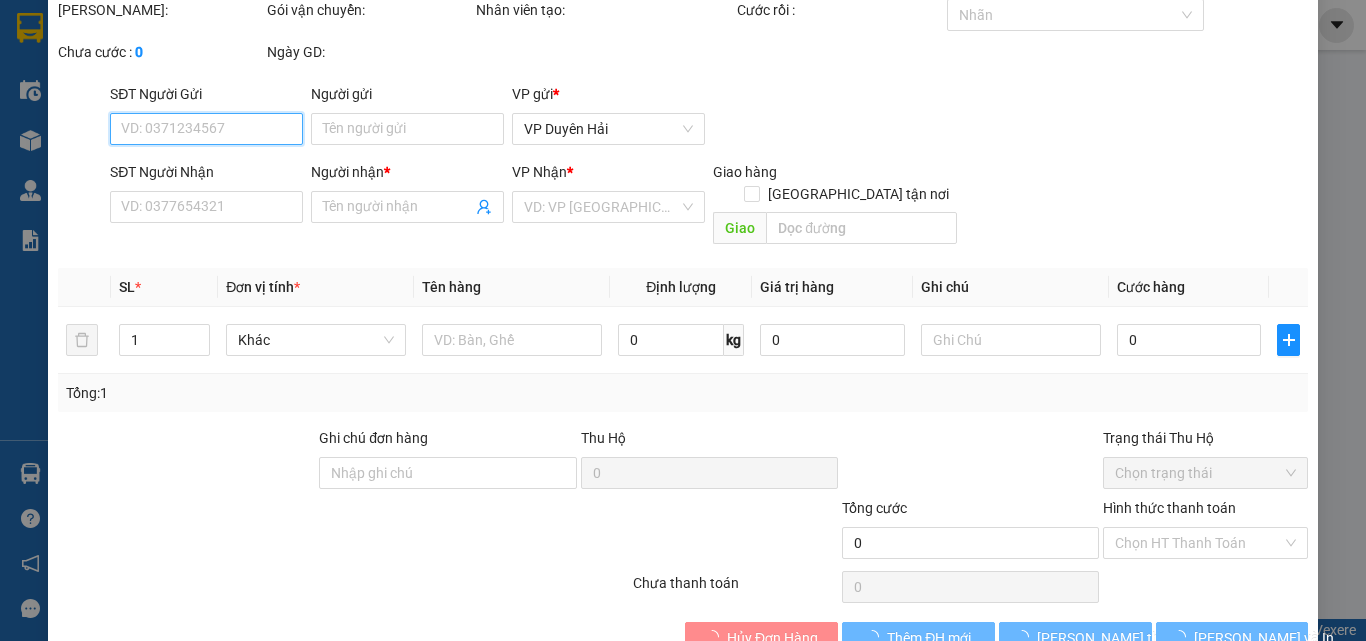 type on "TÂM" 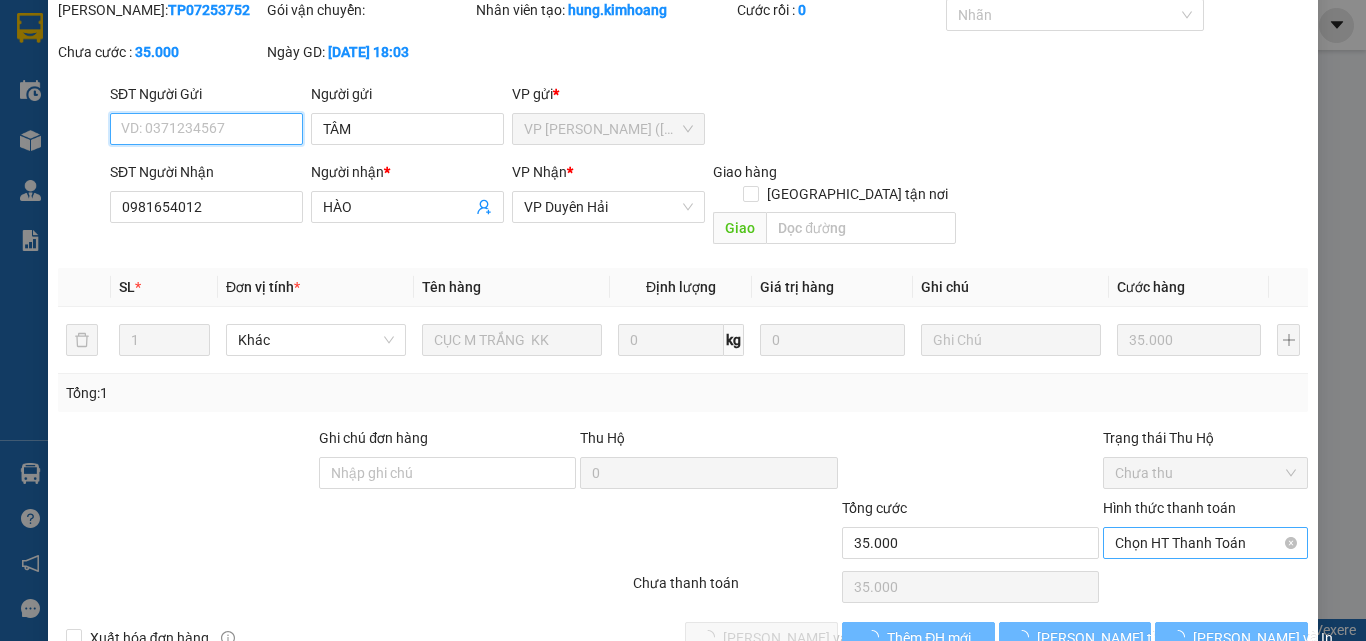 scroll, scrollTop: 103, scrollLeft: 0, axis: vertical 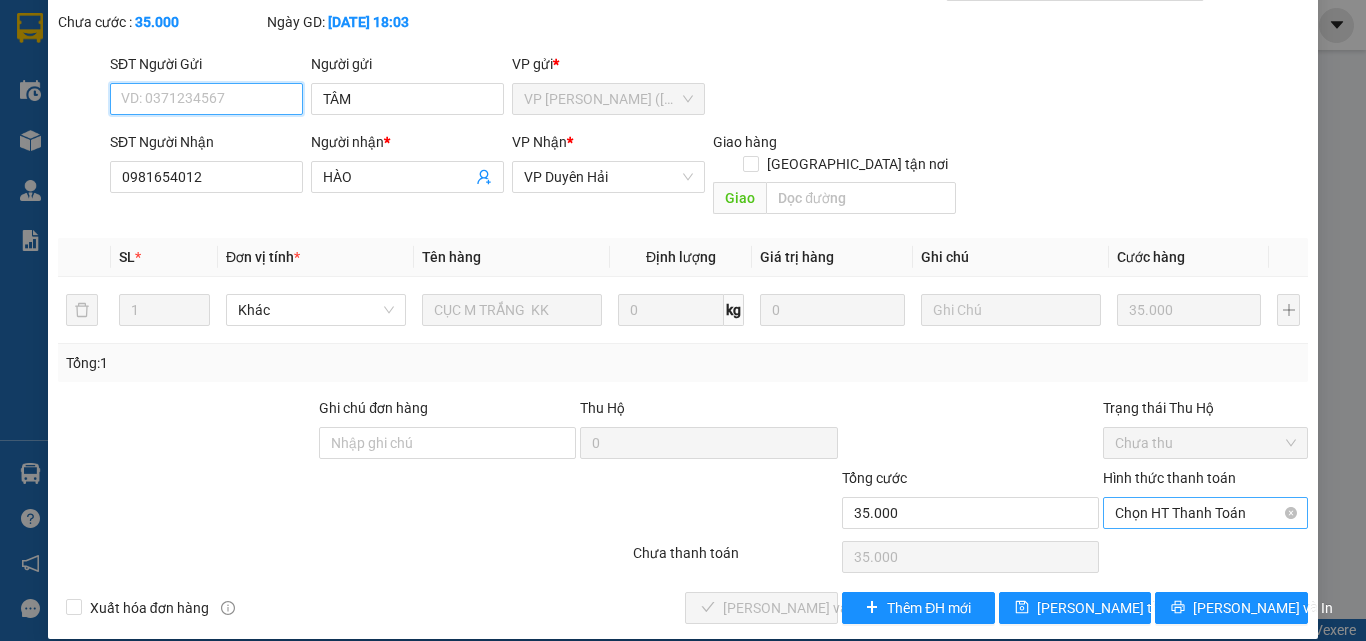 click on "Chọn HT Thanh Toán" at bounding box center [1205, 513] 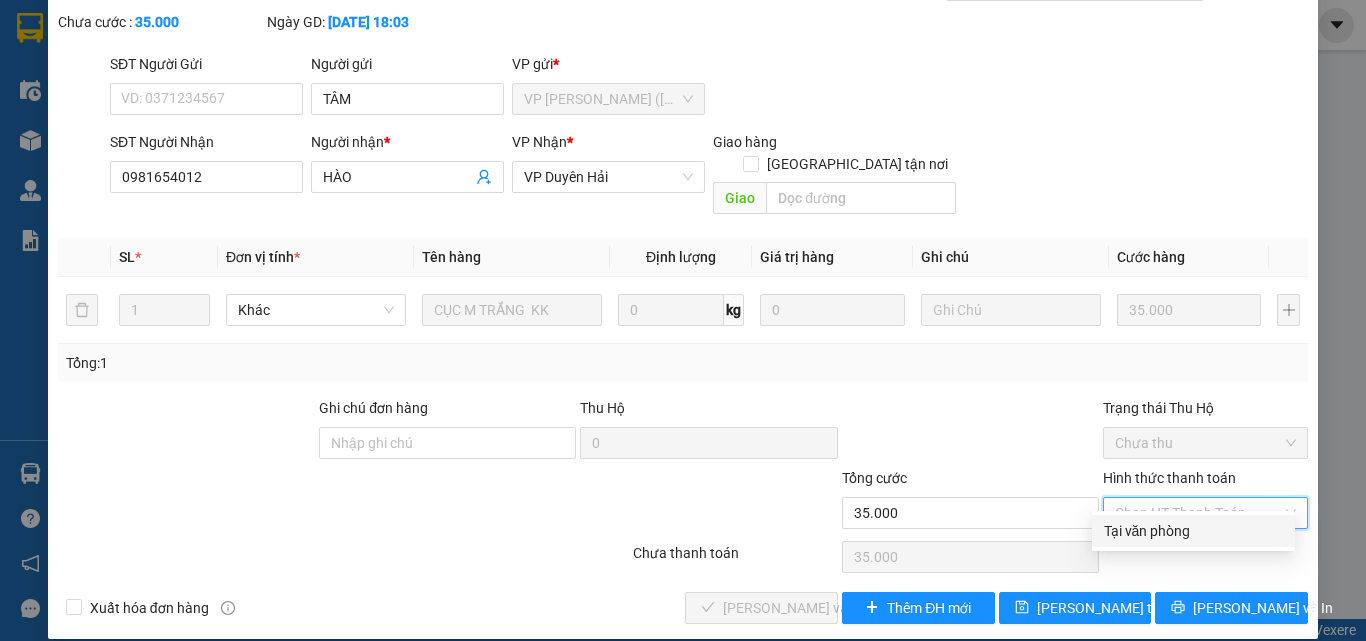 click on "Tại văn phòng" at bounding box center [1193, 531] 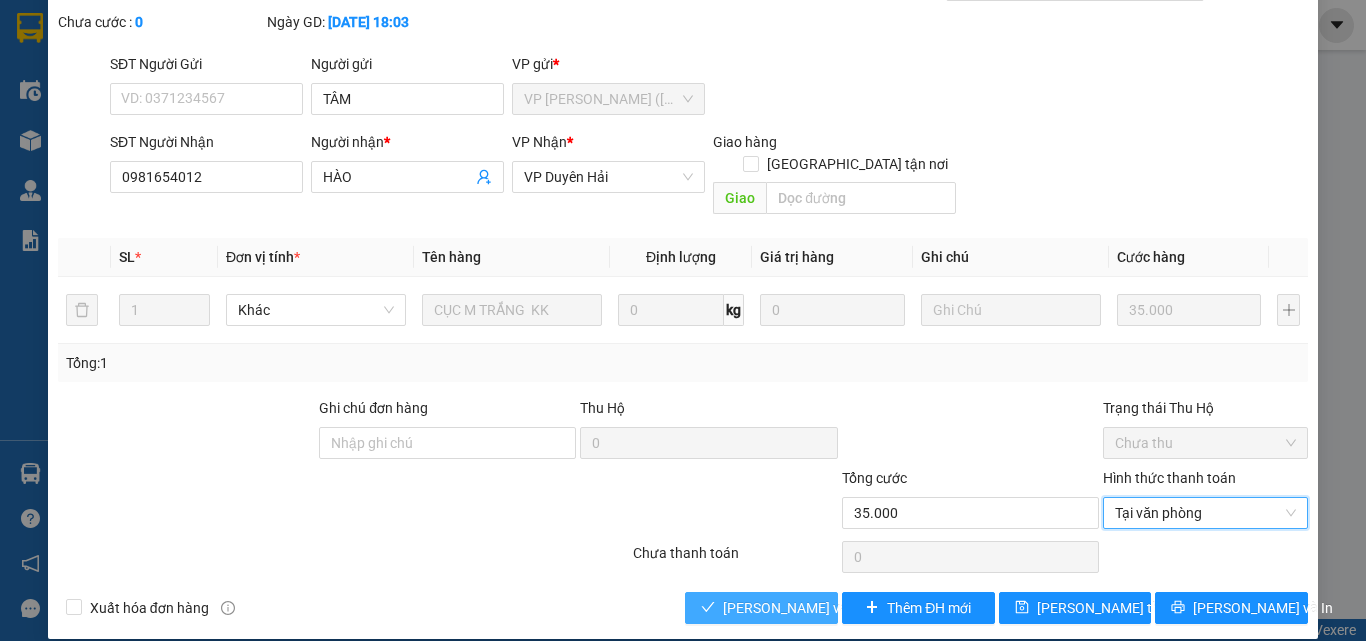drag, startPoint x: 755, startPoint y: 592, endPoint x: 792, endPoint y: 563, distance: 47.010635 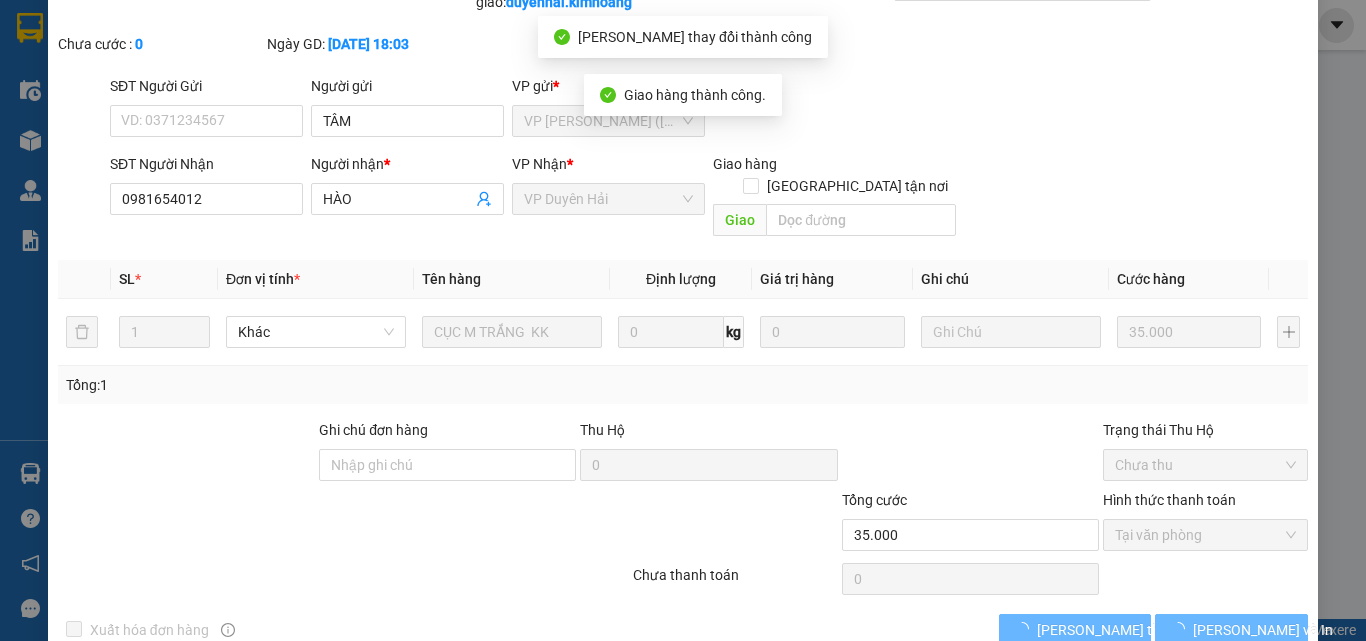 scroll, scrollTop: 0, scrollLeft: 0, axis: both 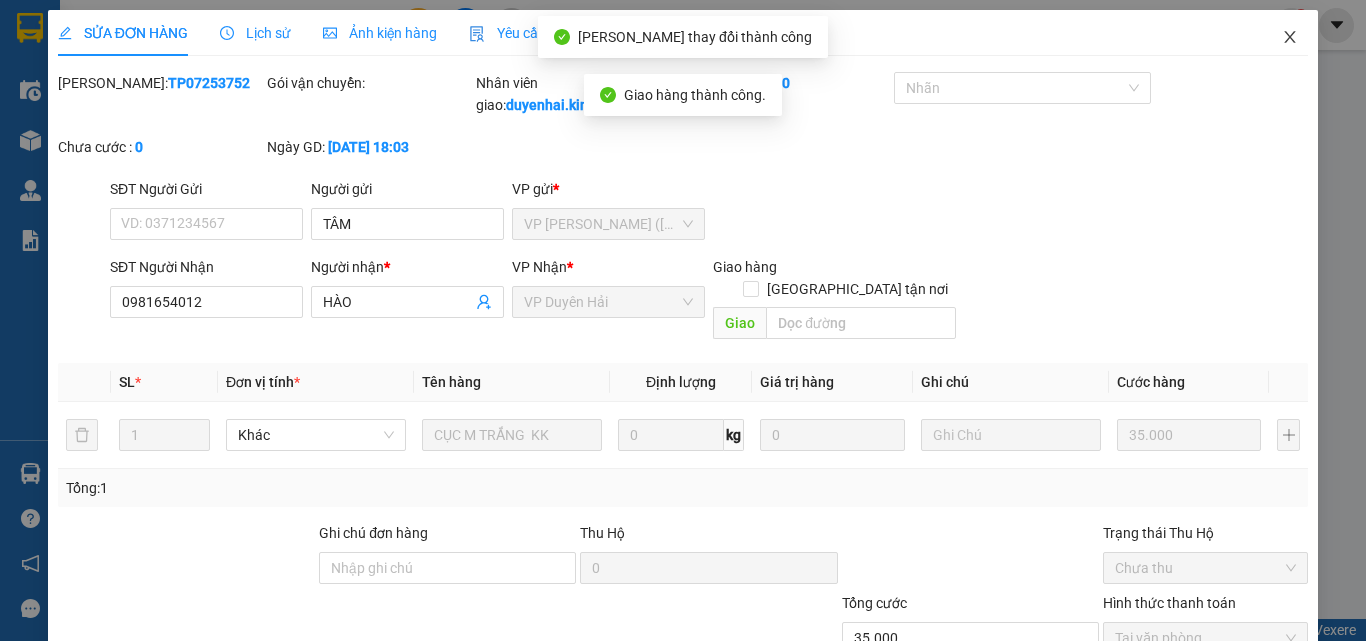 click at bounding box center (1290, 38) 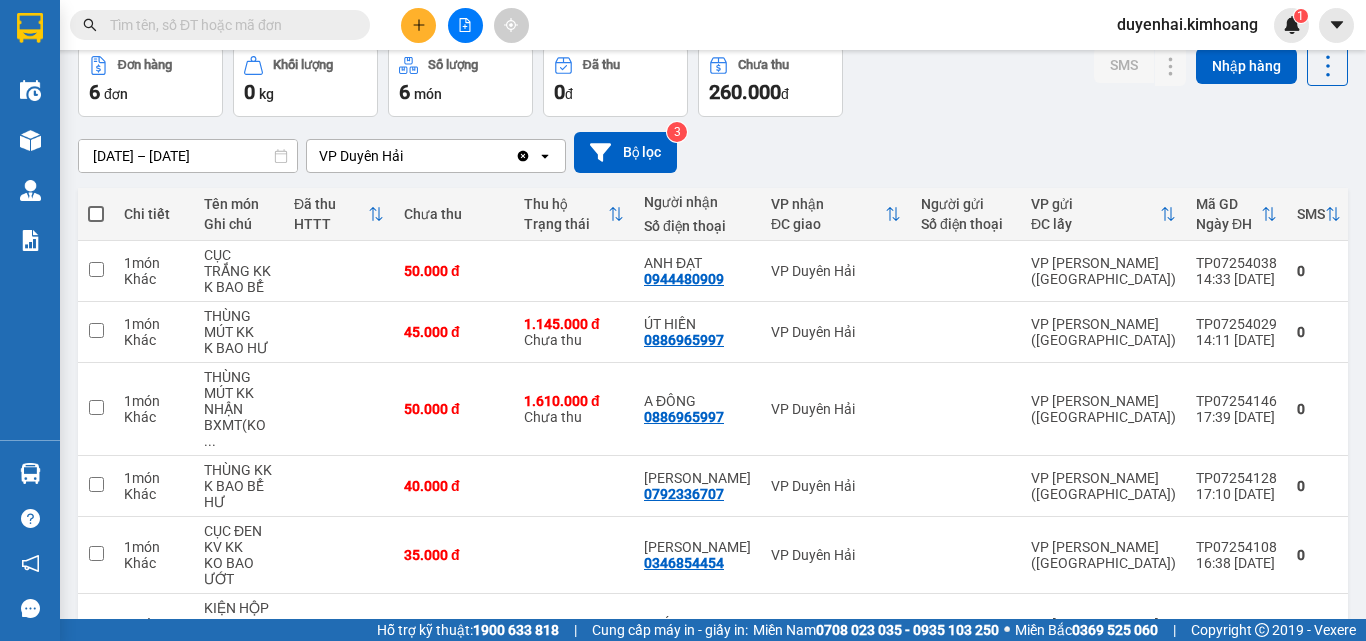 scroll, scrollTop: 0, scrollLeft: 0, axis: both 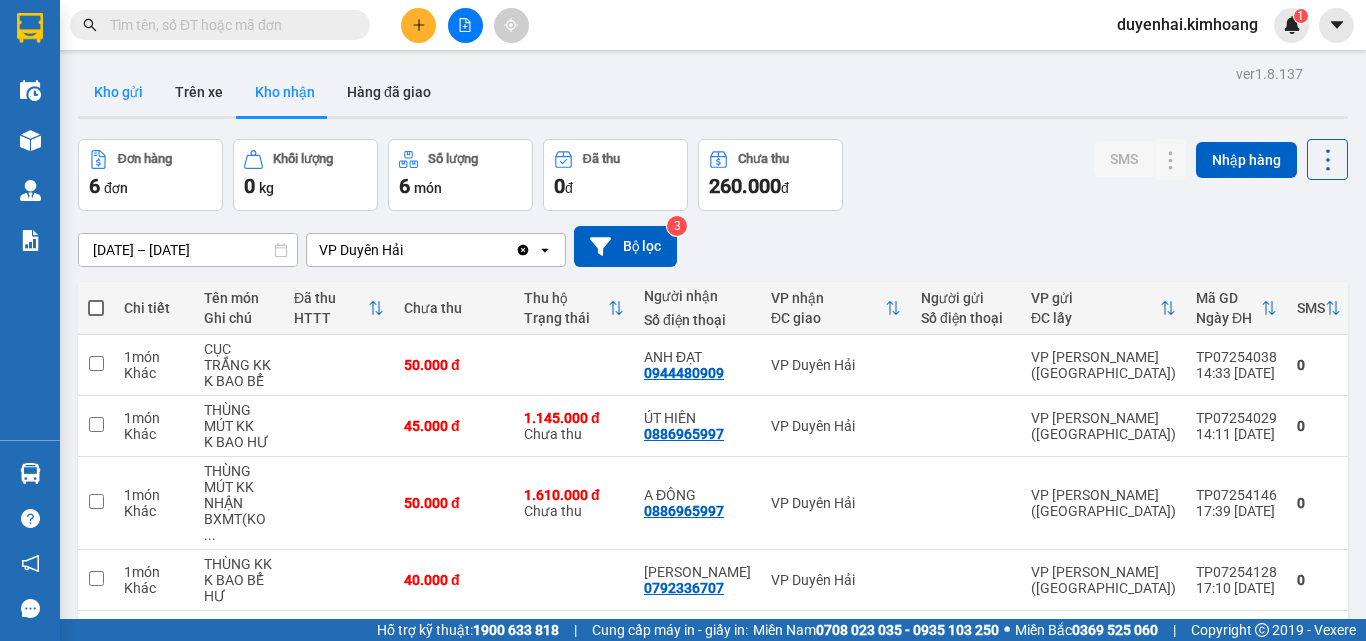 click on "Kho gửi" at bounding box center [118, 92] 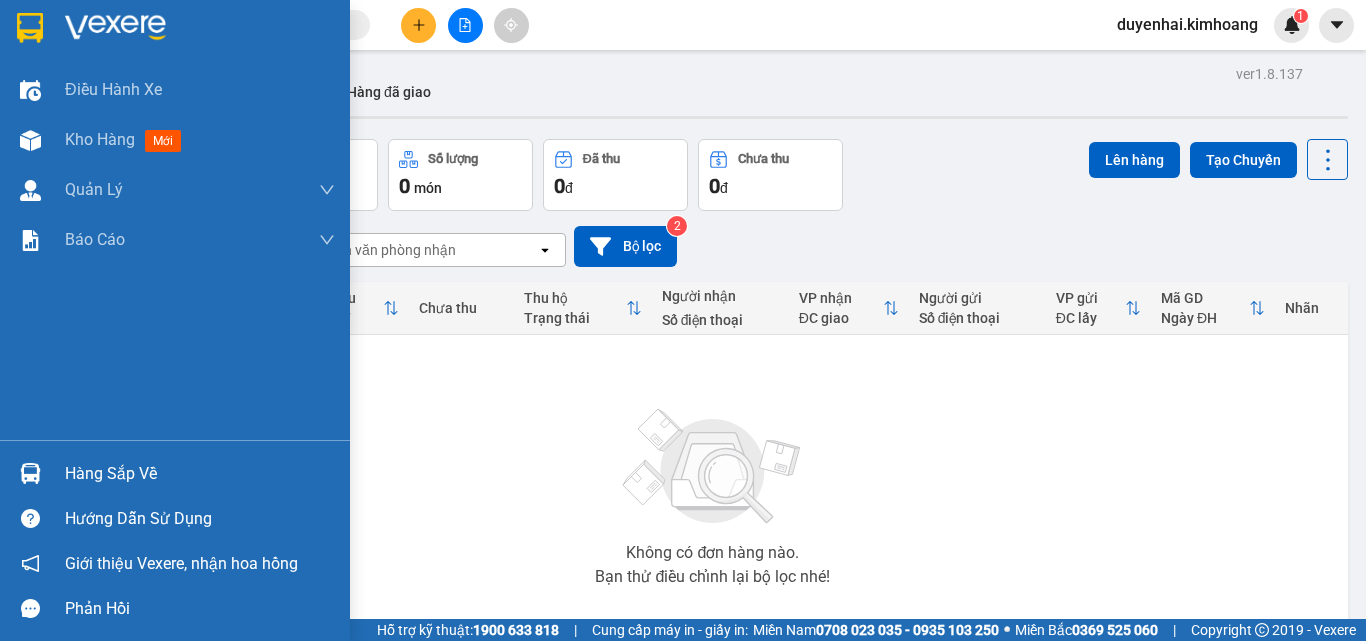 click on "Hàng sắp về" at bounding box center (200, 474) 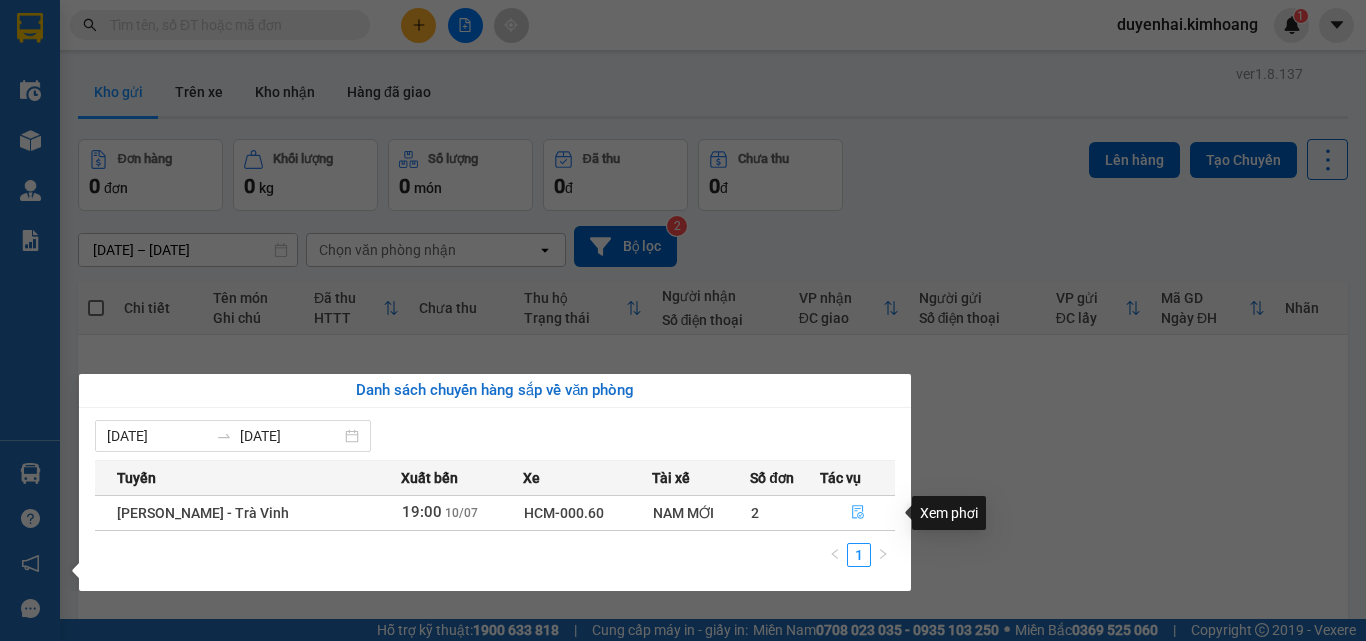 click 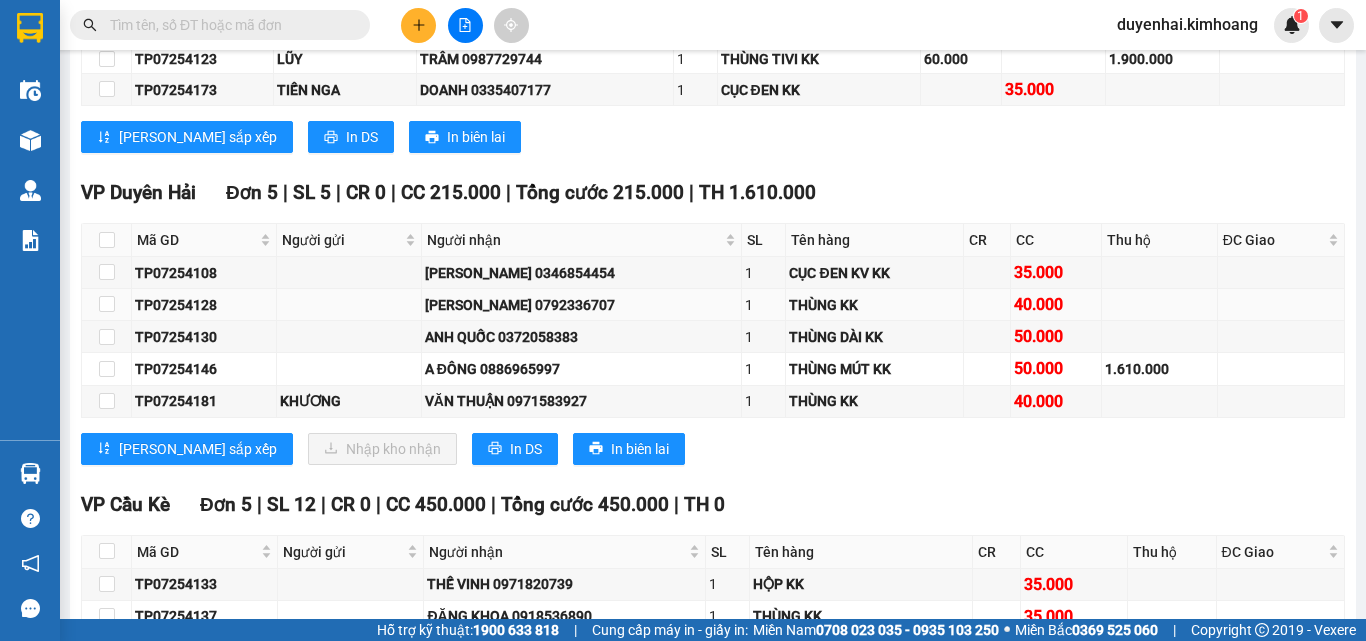 scroll, scrollTop: 2700, scrollLeft: 0, axis: vertical 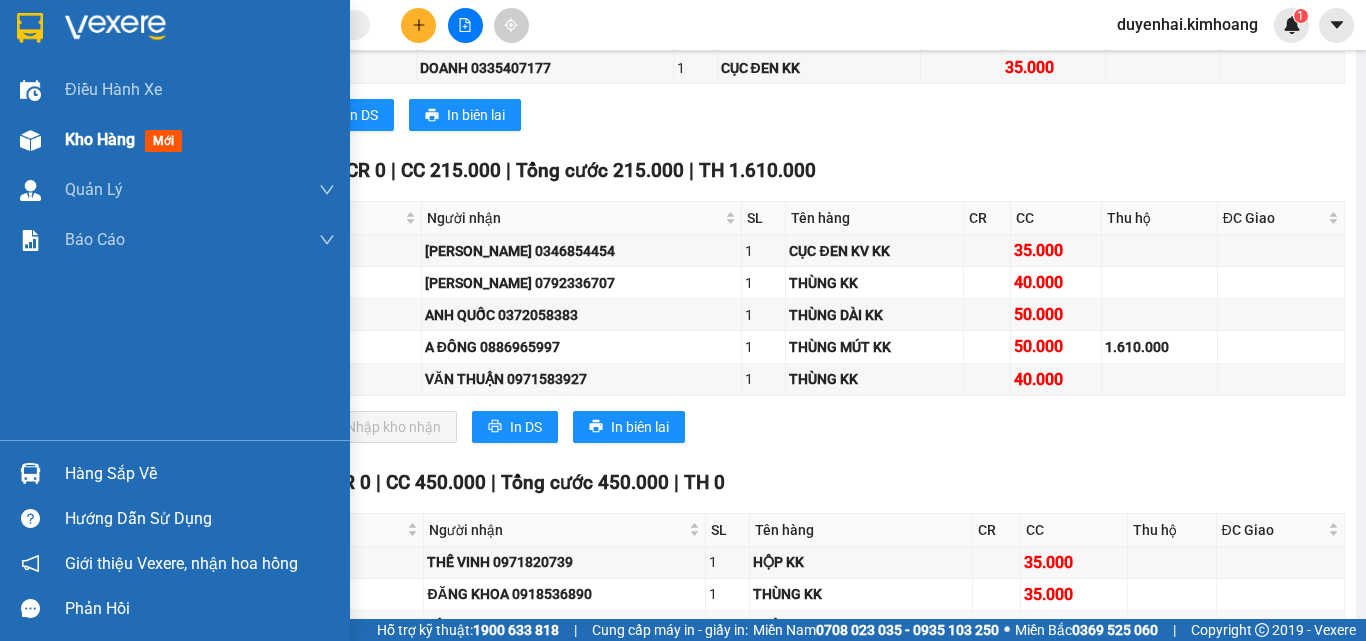 click on "Kho hàng mới" at bounding box center [127, 139] 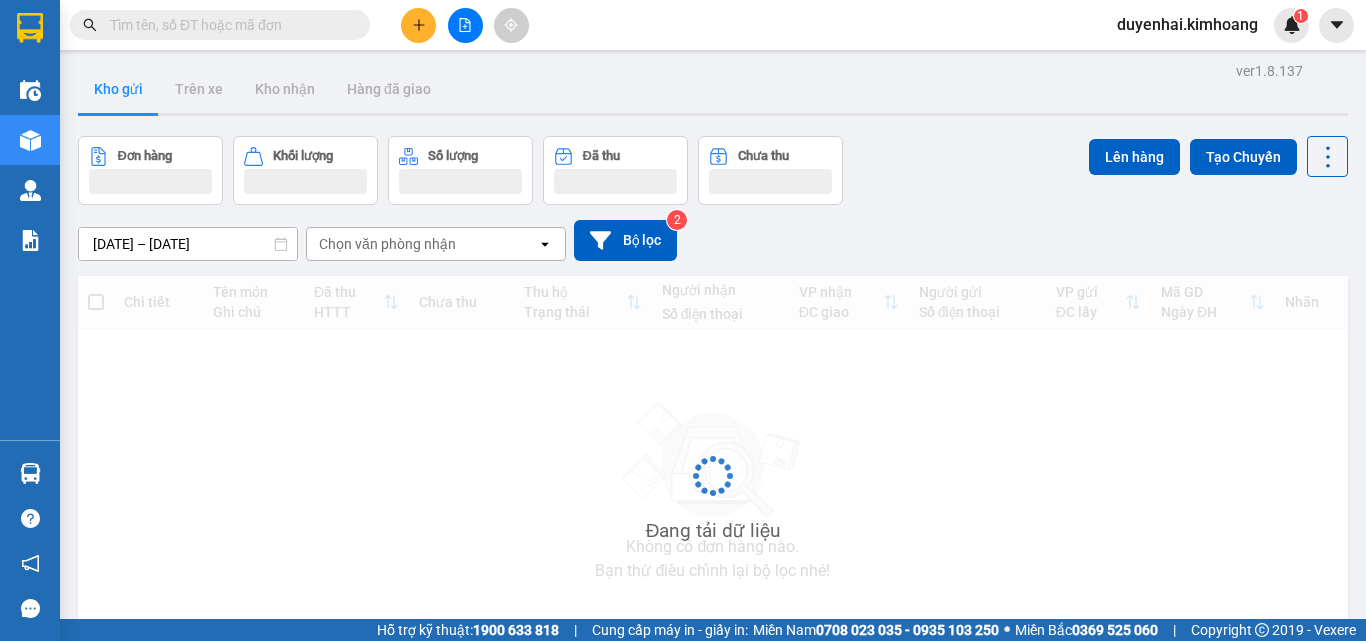 scroll, scrollTop: 0, scrollLeft: 0, axis: both 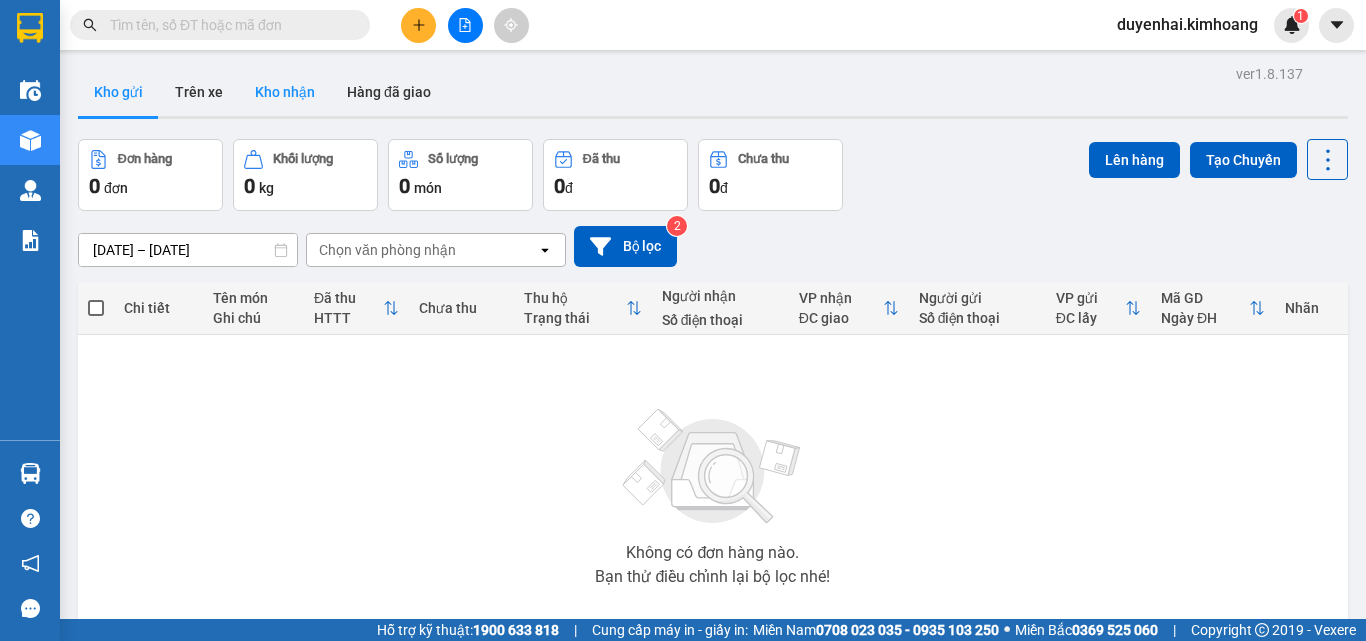 click on "Kho nhận" at bounding box center [285, 92] 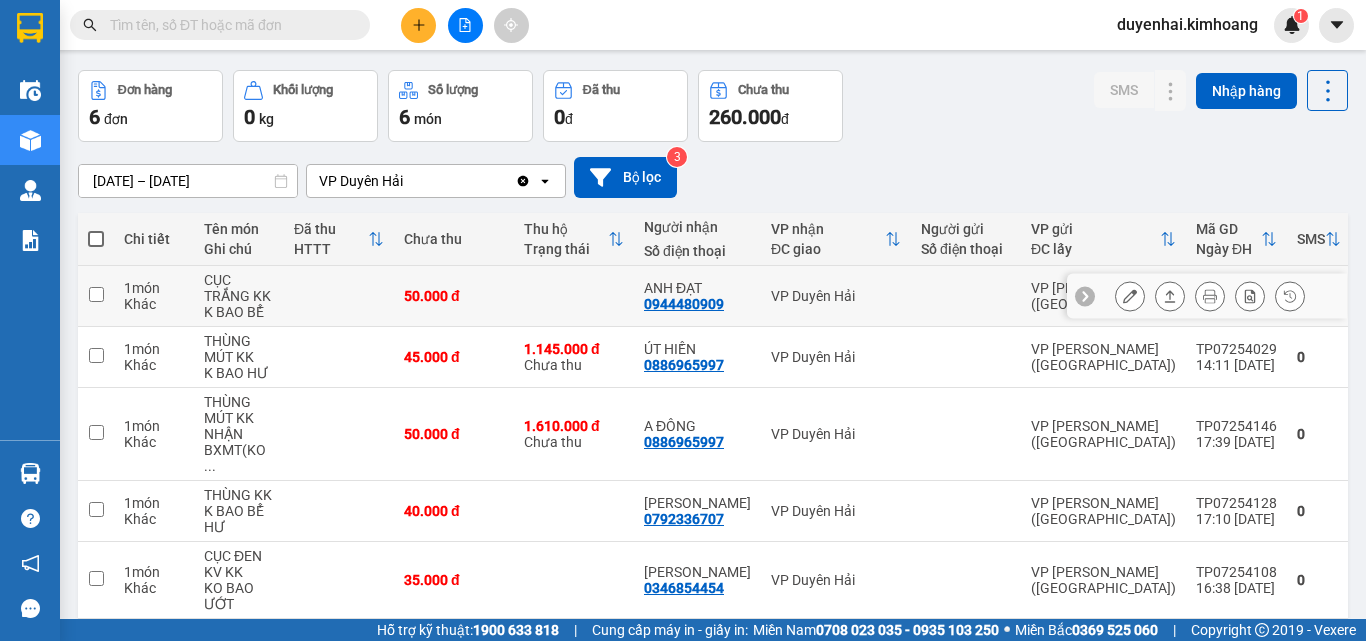 scroll, scrollTop: 100, scrollLeft: 0, axis: vertical 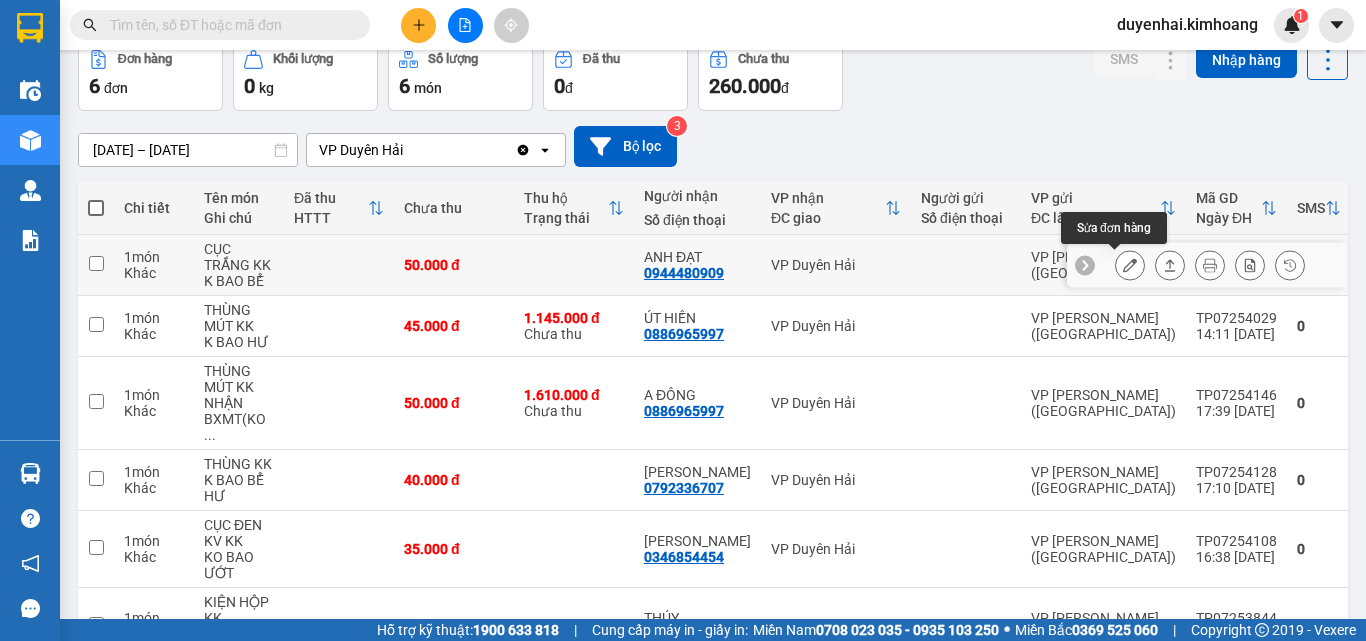 click 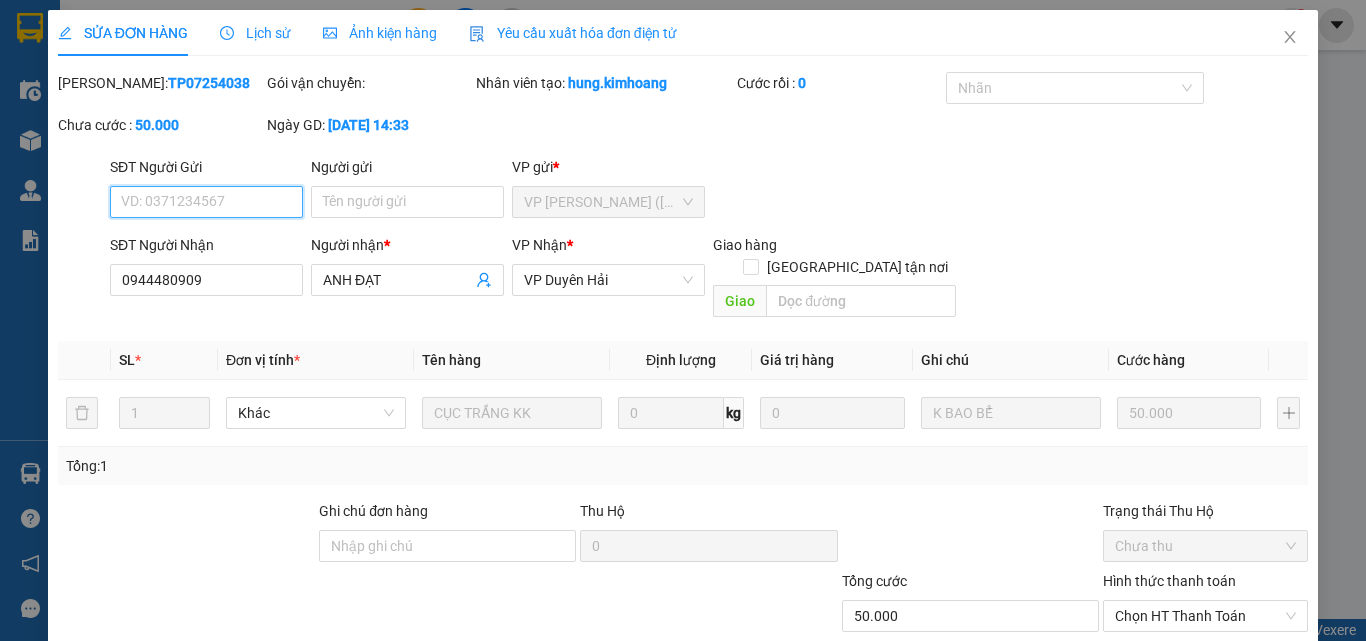 scroll, scrollTop: 0, scrollLeft: 0, axis: both 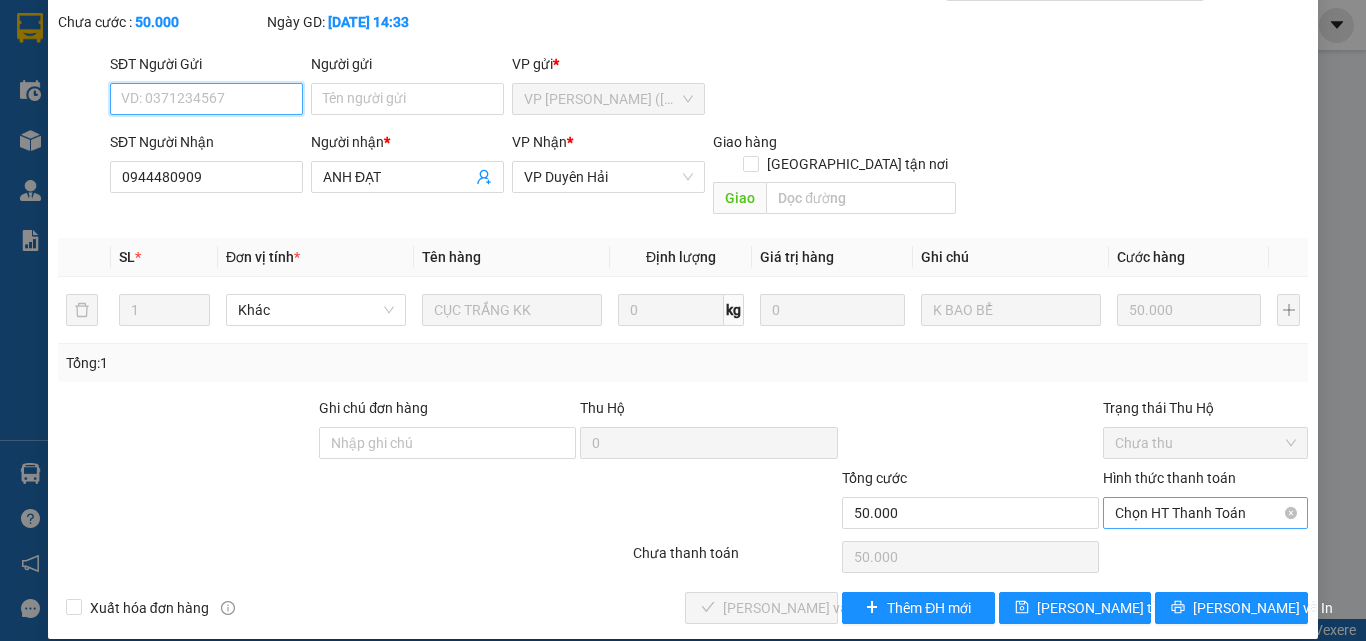 click on "Chọn HT Thanh Toán" at bounding box center (1205, 513) 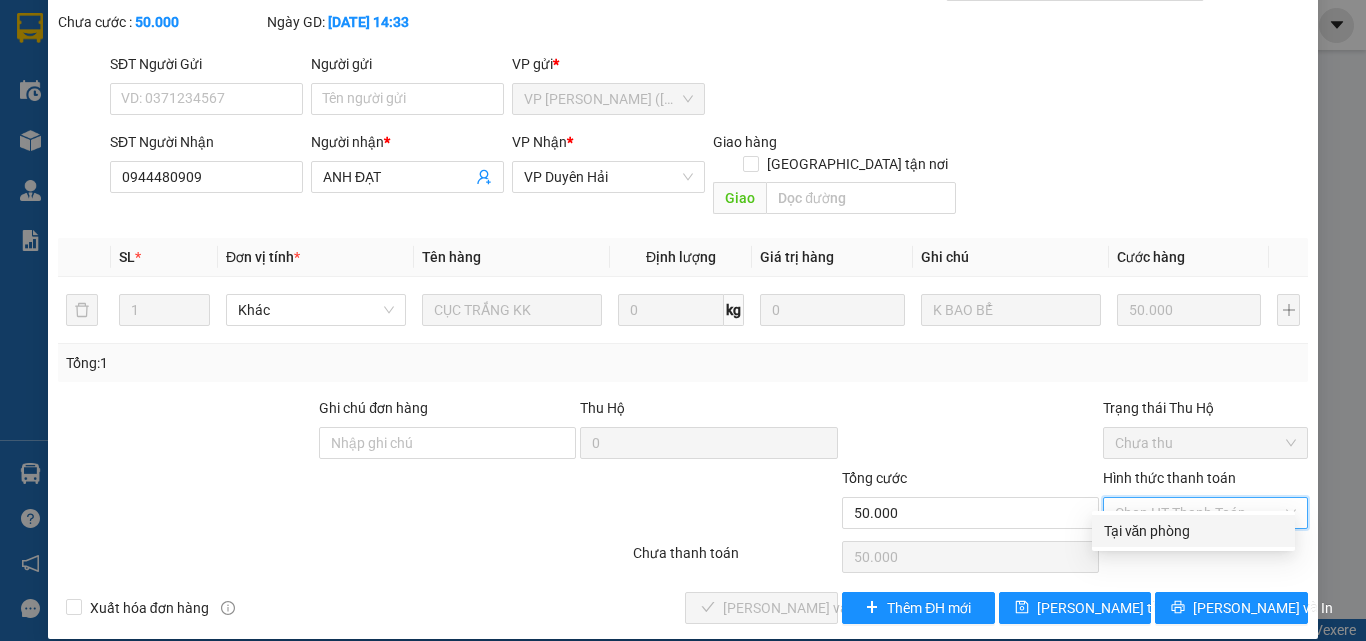 click on "Tại văn phòng" at bounding box center (1193, 531) 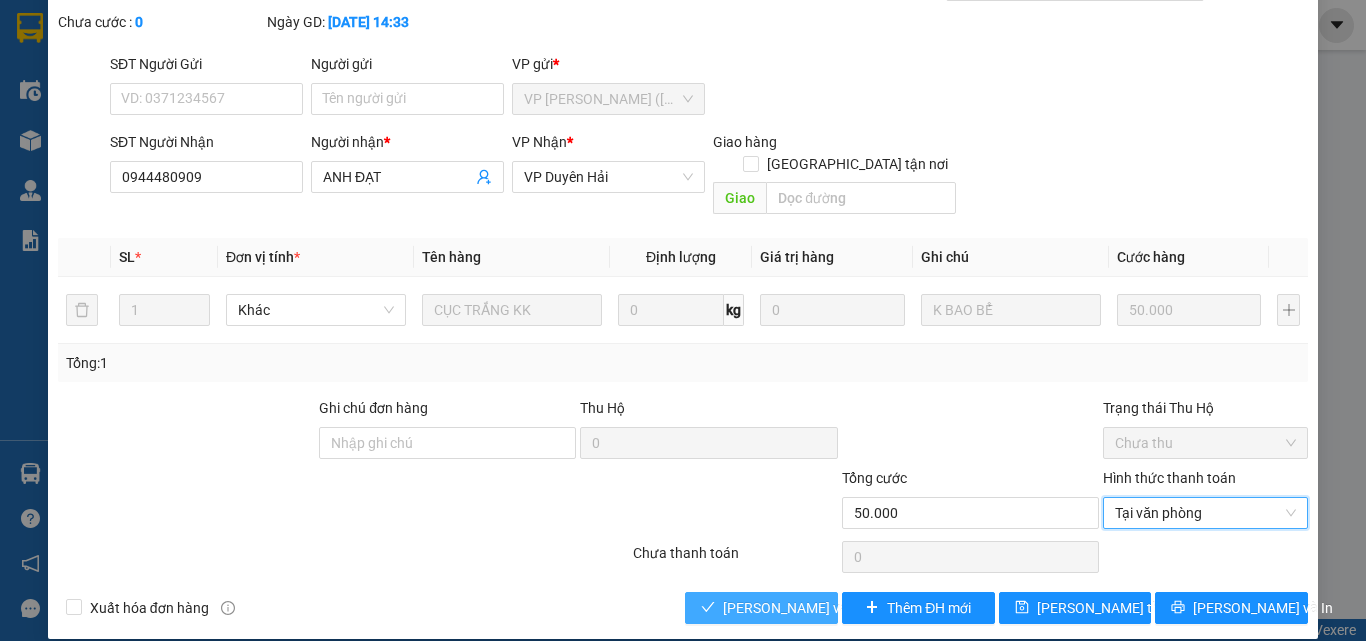 click on "[PERSON_NAME] và Giao hàng" at bounding box center [819, 608] 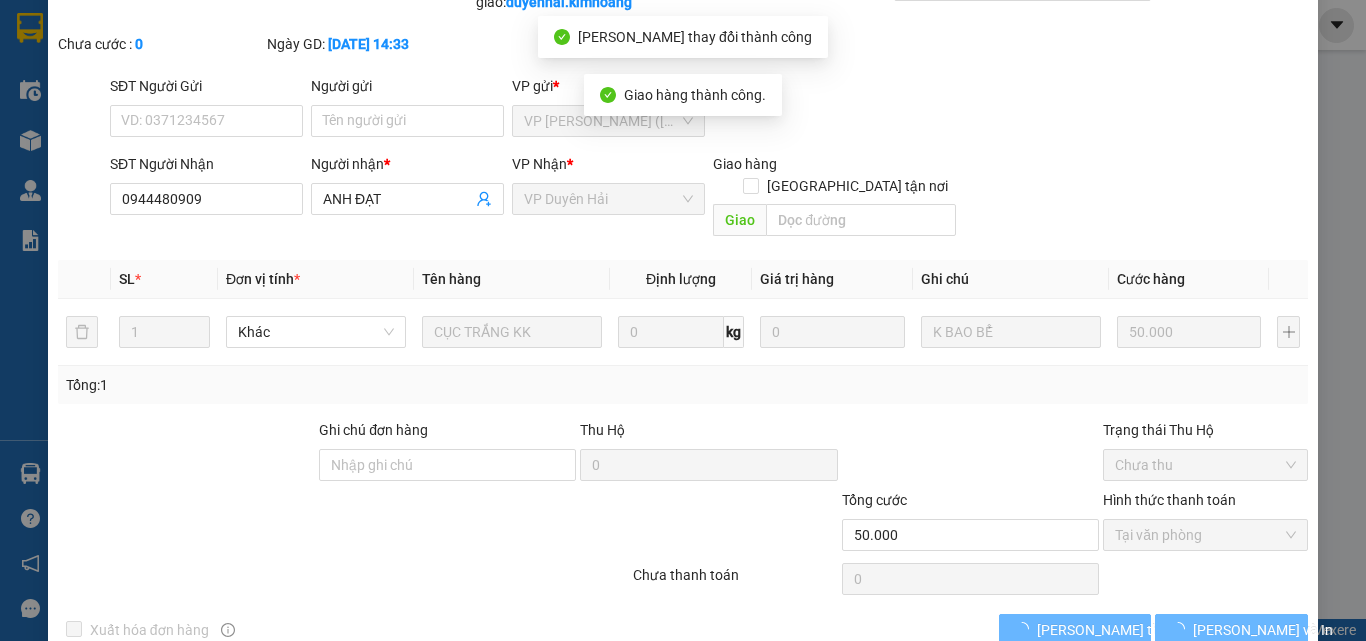 scroll, scrollTop: 0, scrollLeft: 0, axis: both 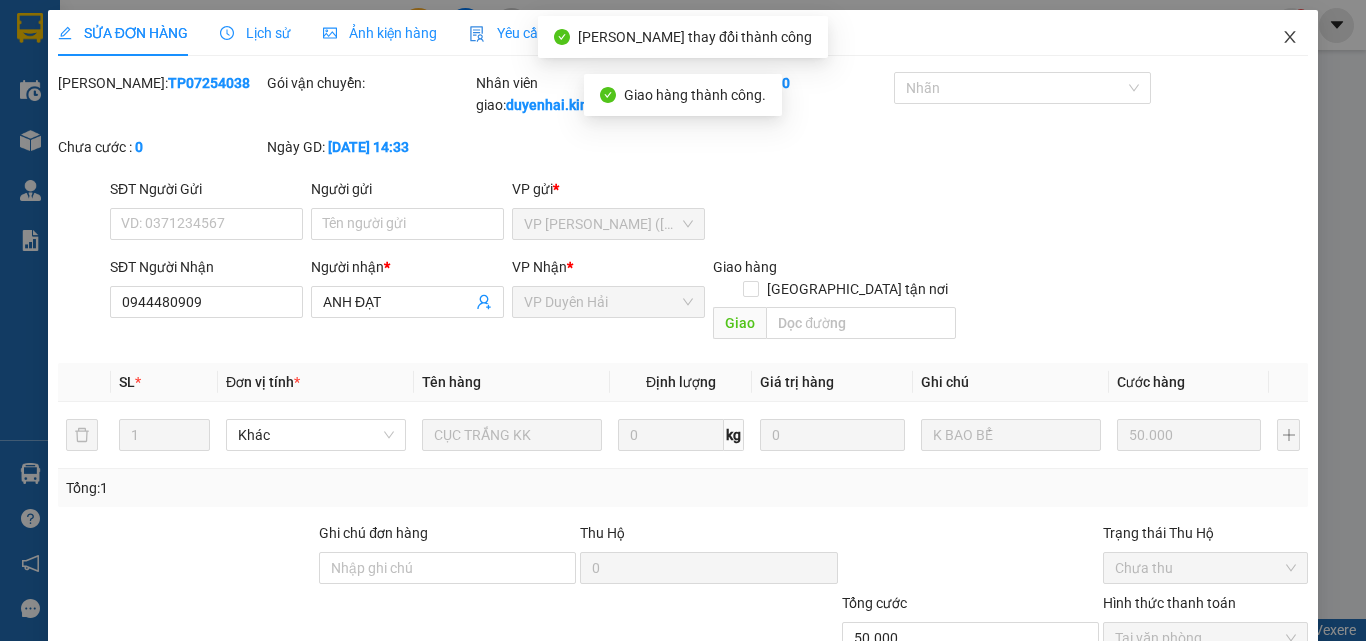 click 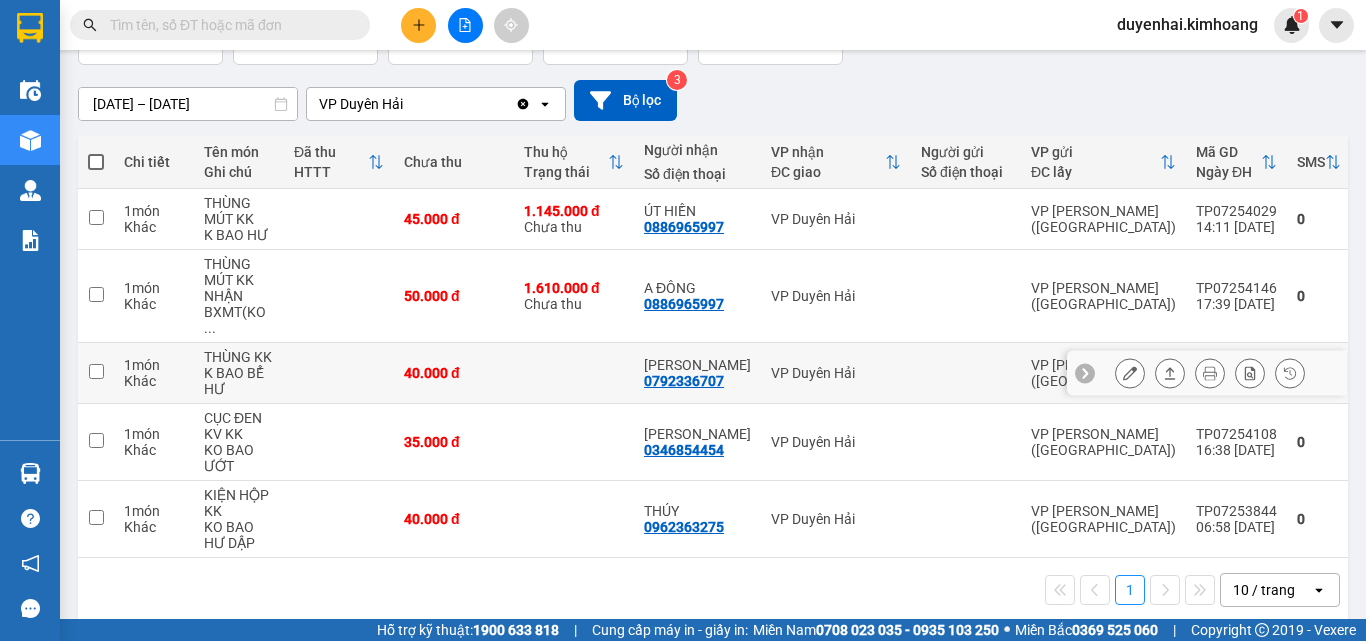 scroll, scrollTop: 159, scrollLeft: 0, axis: vertical 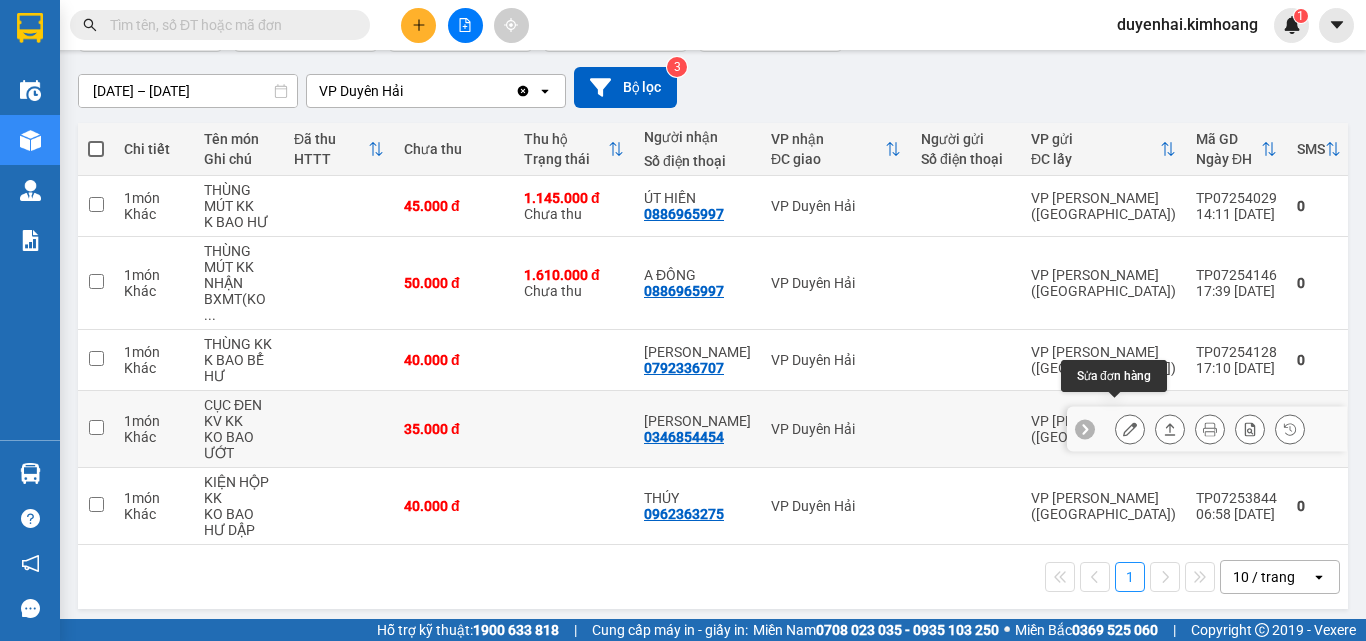click 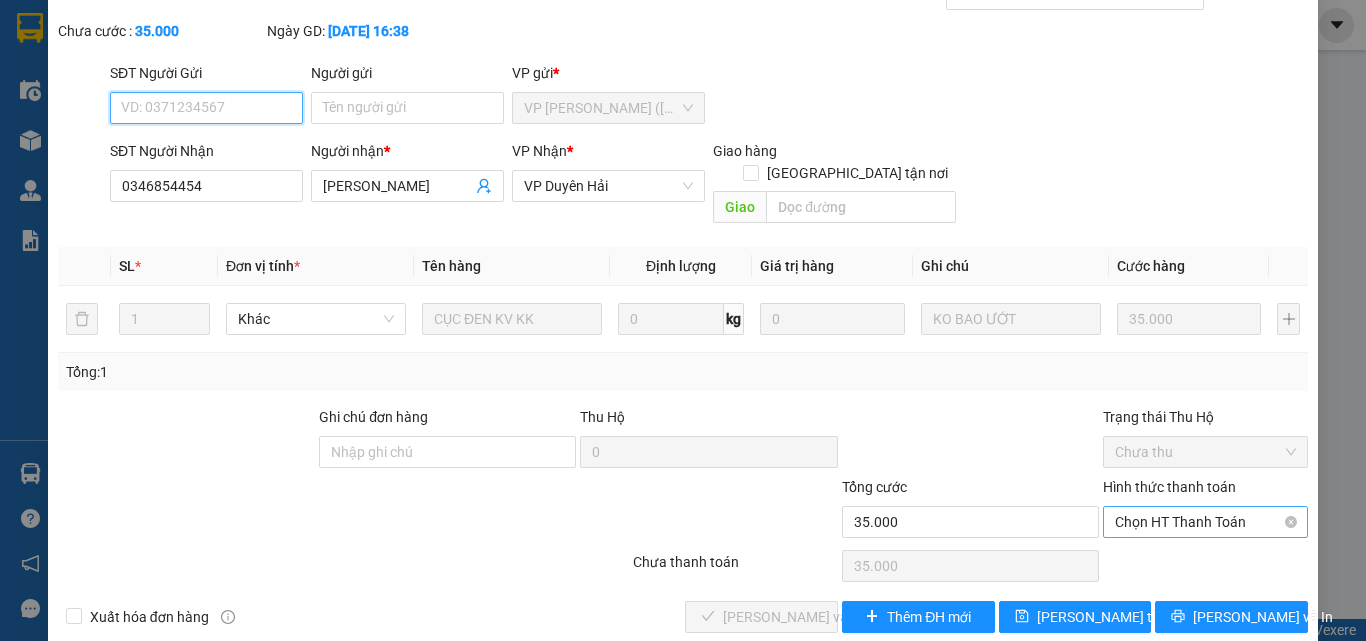 scroll, scrollTop: 103, scrollLeft: 0, axis: vertical 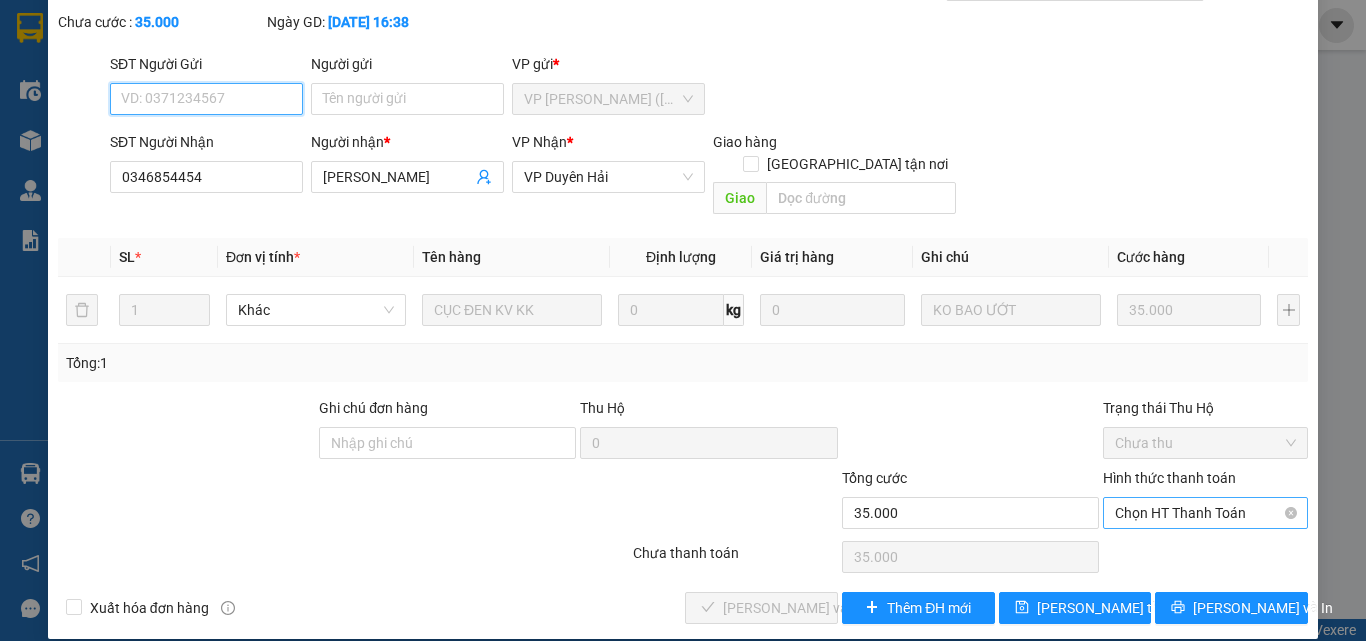 click on "Chọn HT Thanh Toán" at bounding box center [1205, 513] 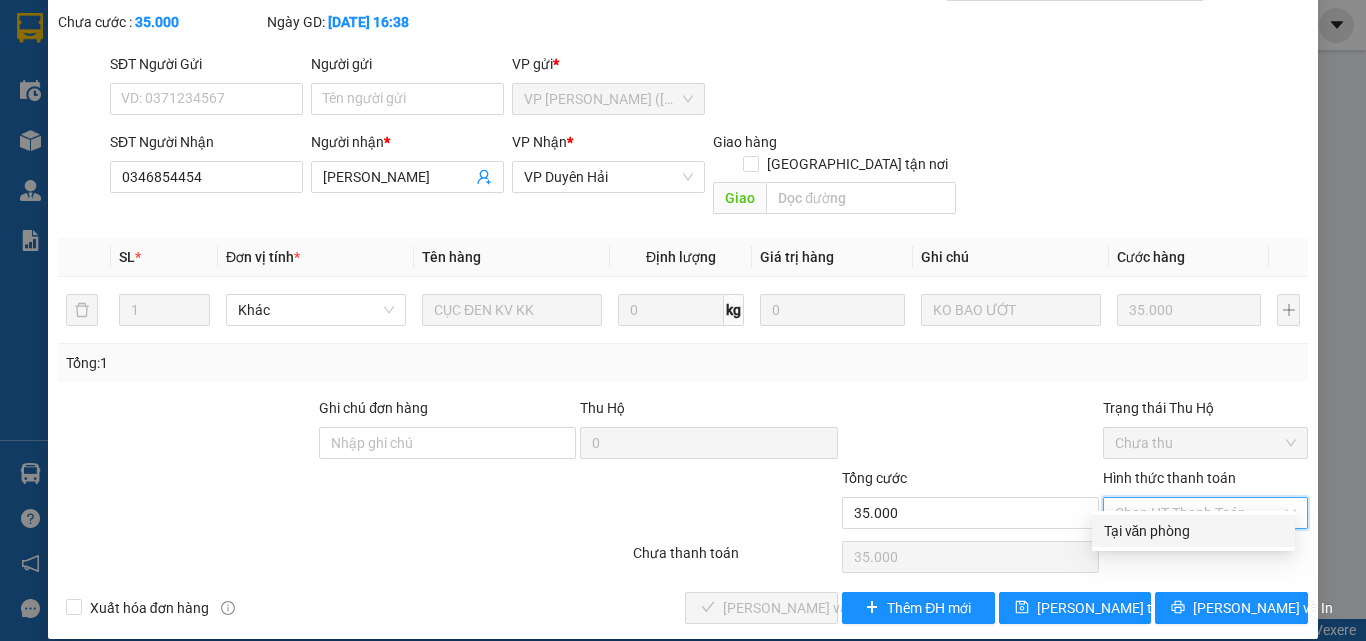 drag, startPoint x: 1123, startPoint y: 520, endPoint x: 1119, endPoint y: 532, distance: 12.649111 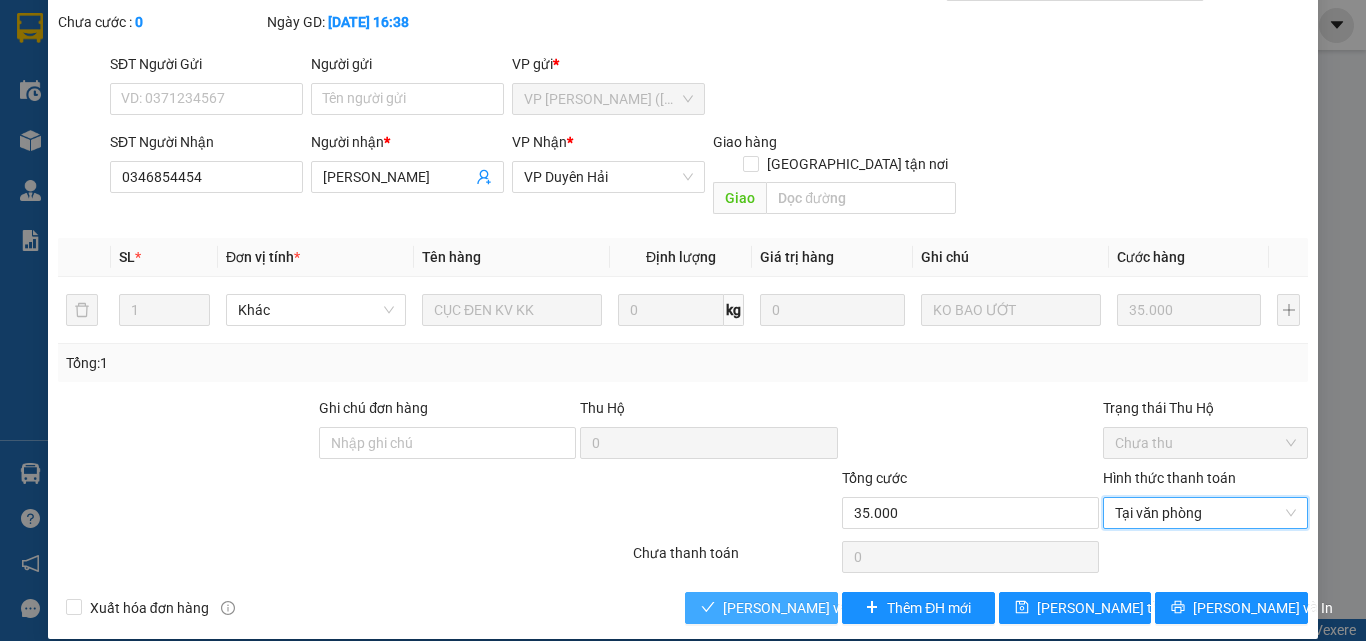 click on "[PERSON_NAME] và Giao hàng" at bounding box center (819, 608) 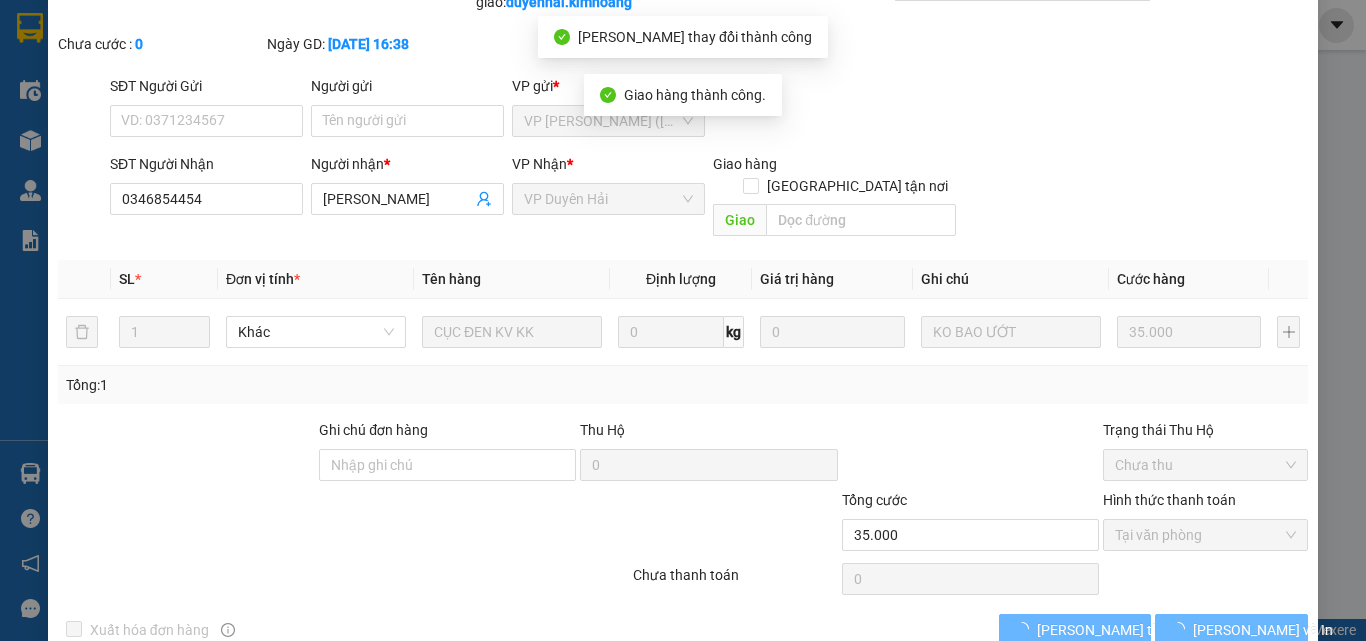 scroll, scrollTop: 0, scrollLeft: 0, axis: both 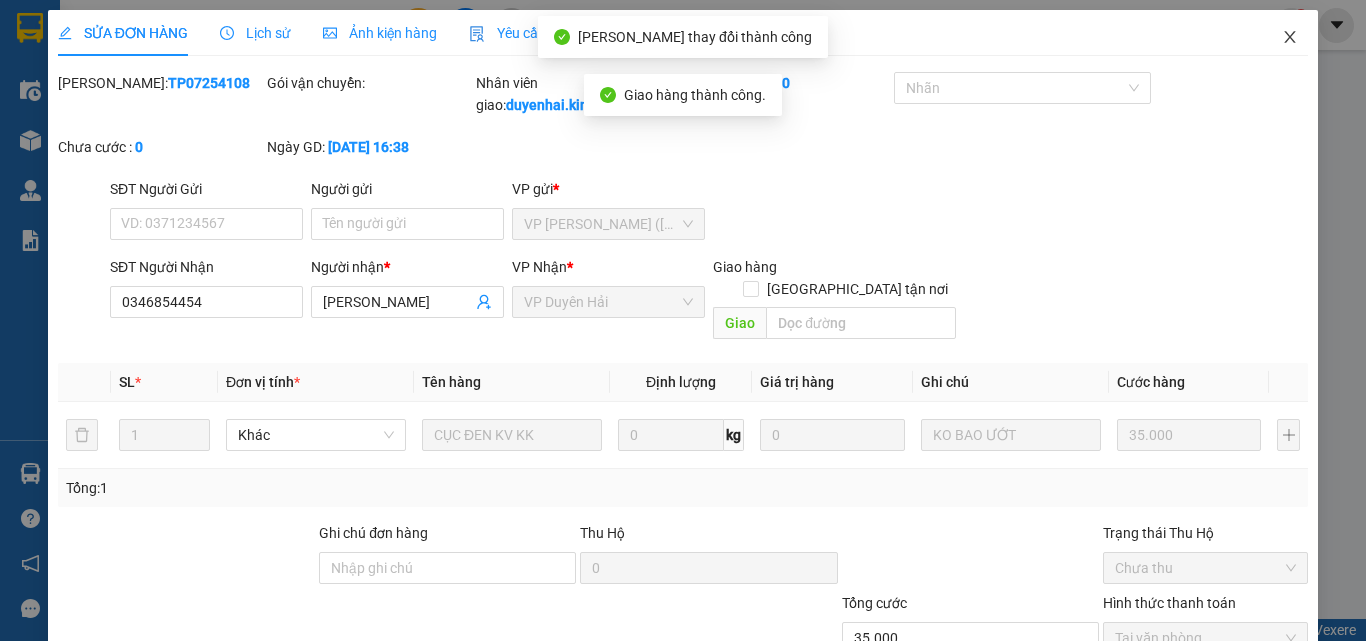 click 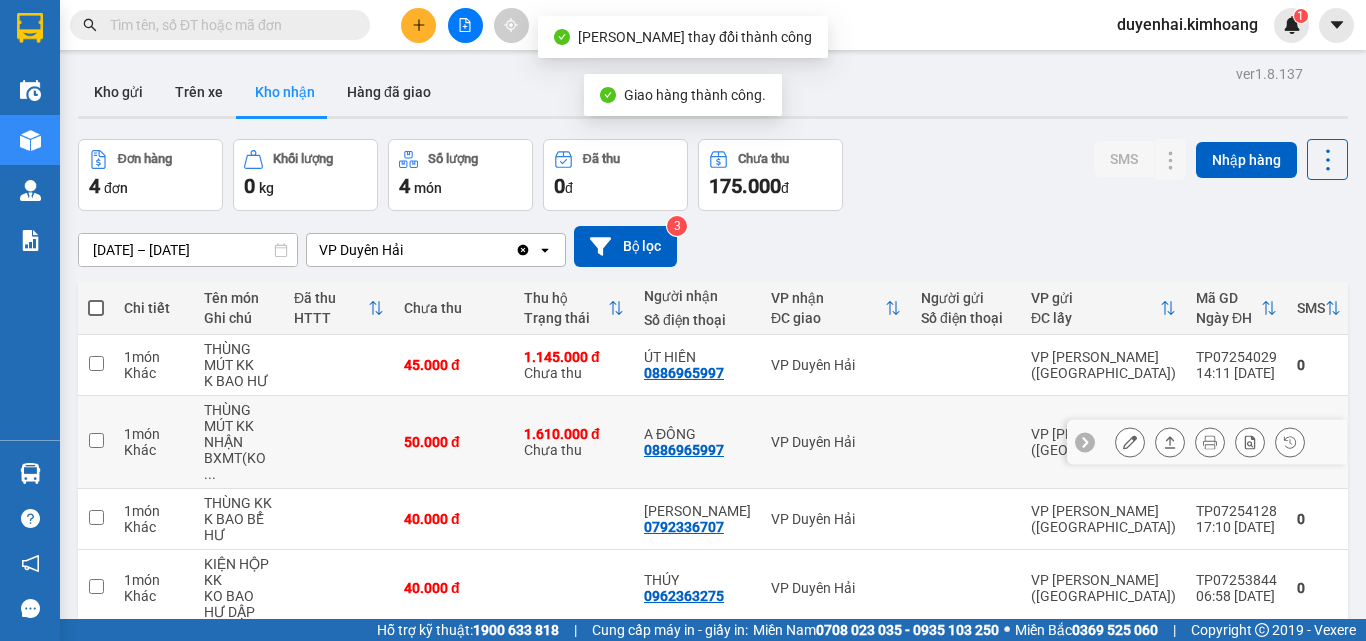 scroll, scrollTop: 92, scrollLeft: 0, axis: vertical 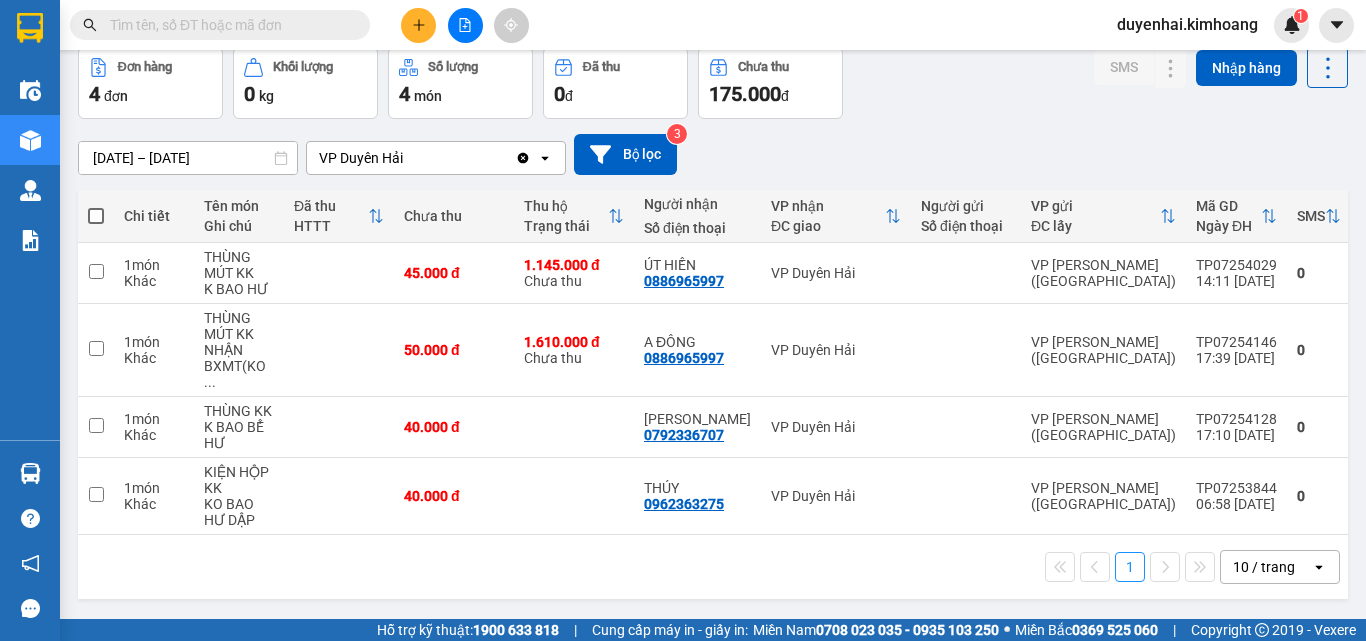 click on "[DATE] – [DATE]" at bounding box center (188, 158) 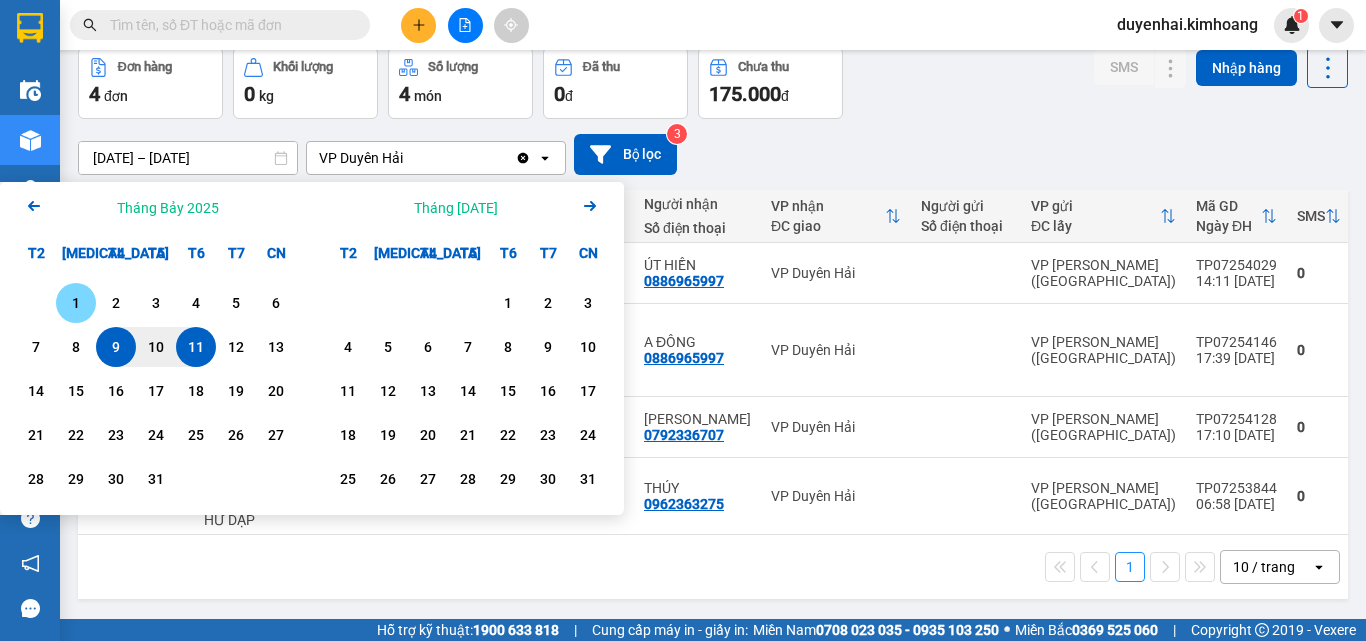 click on "1" at bounding box center [76, 303] 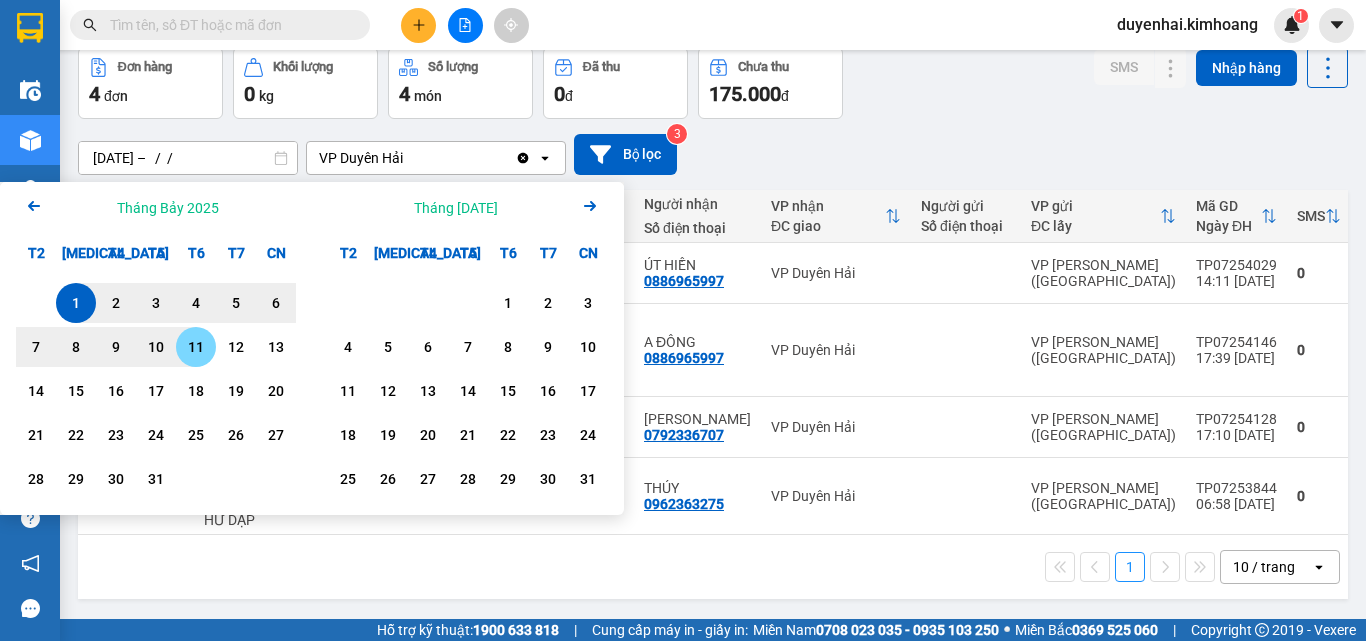 click on "11" at bounding box center (196, 347) 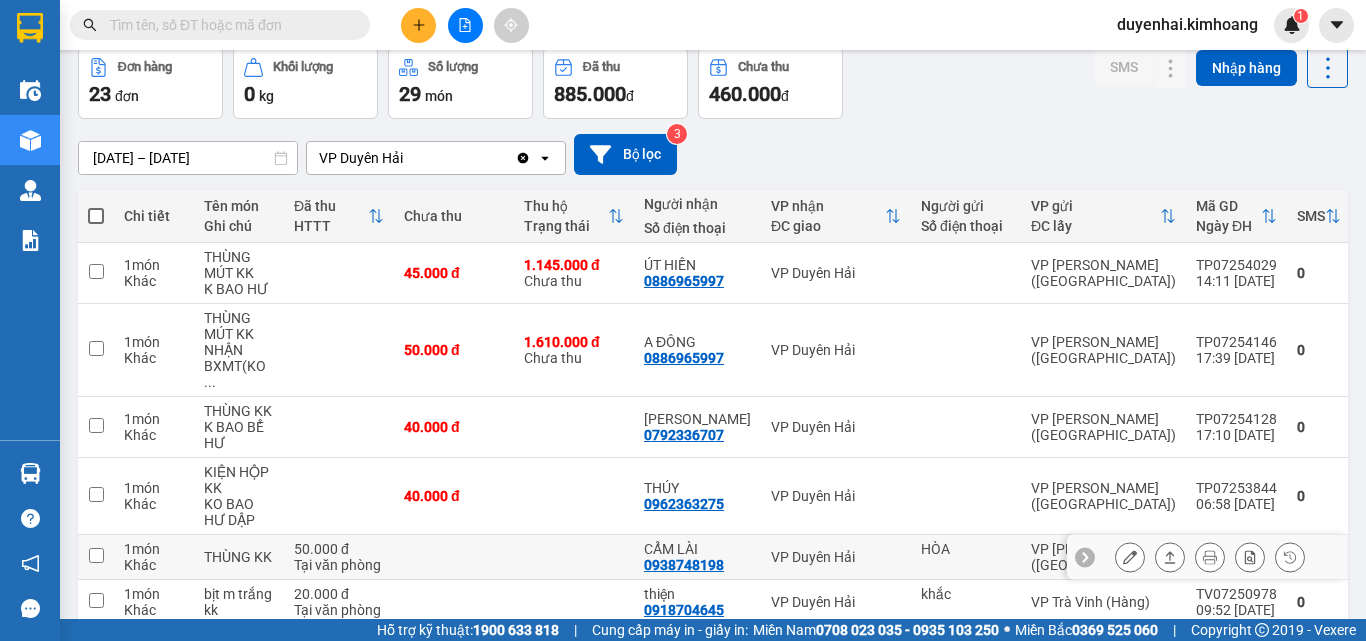 scroll, scrollTop: 352, scrollLeft: 0, axis: vertical 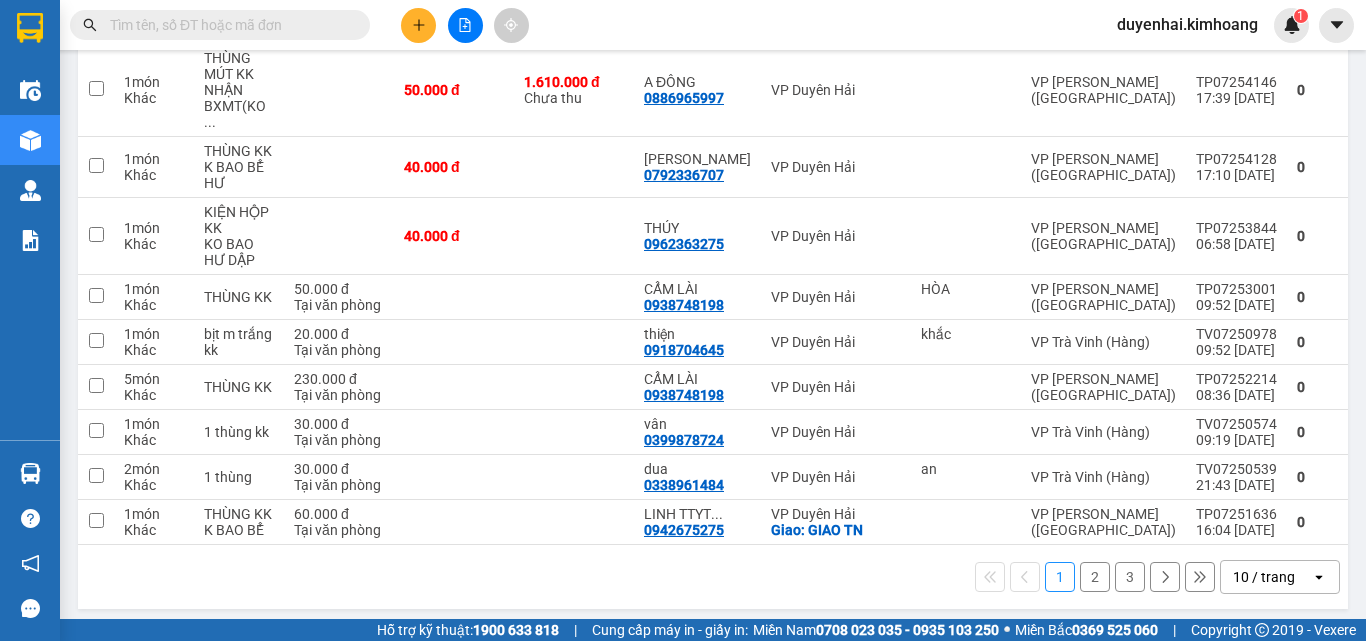 click on "2" at bounding box center (1095, 577) 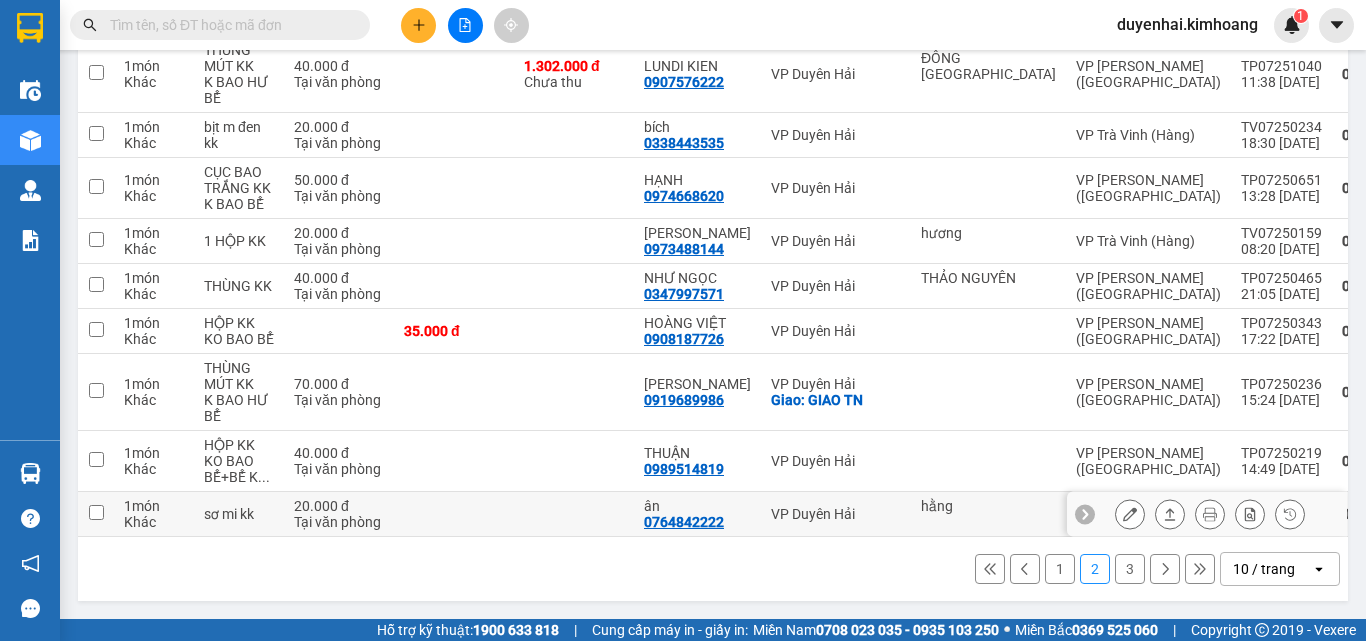 scroll, scrollTop: 416, scrollLeft: 0, axis: vertical 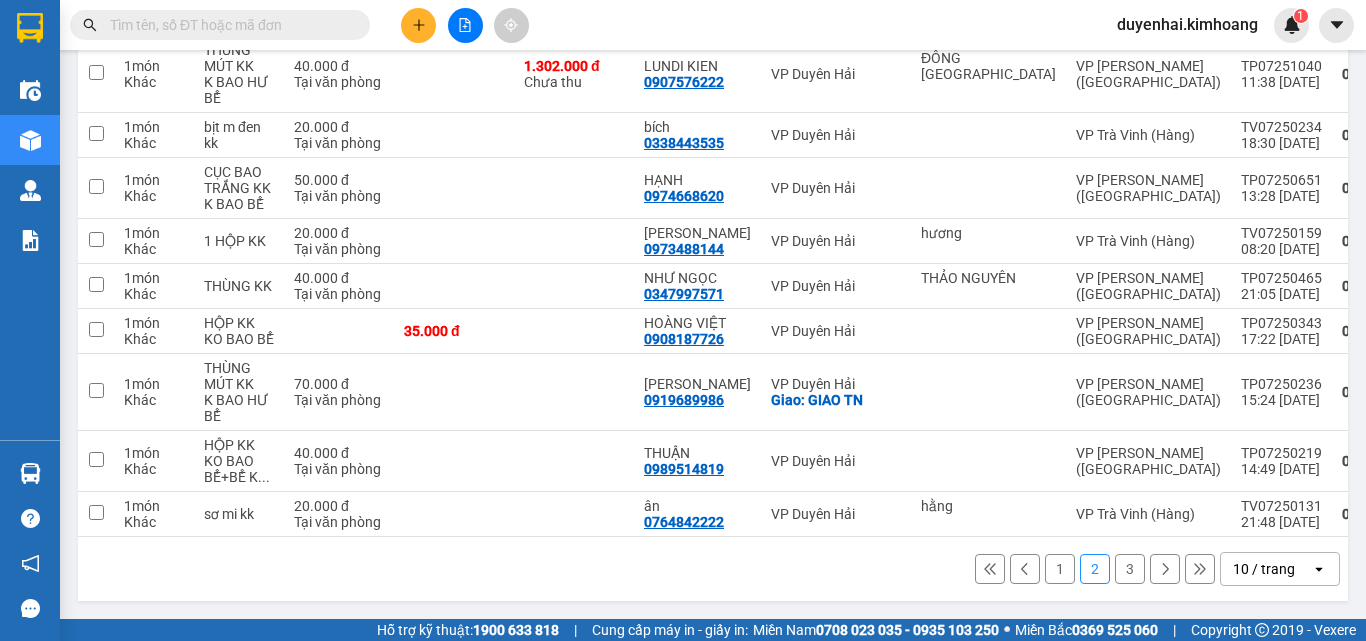 click on "3" at bounding box center [1130, 569] 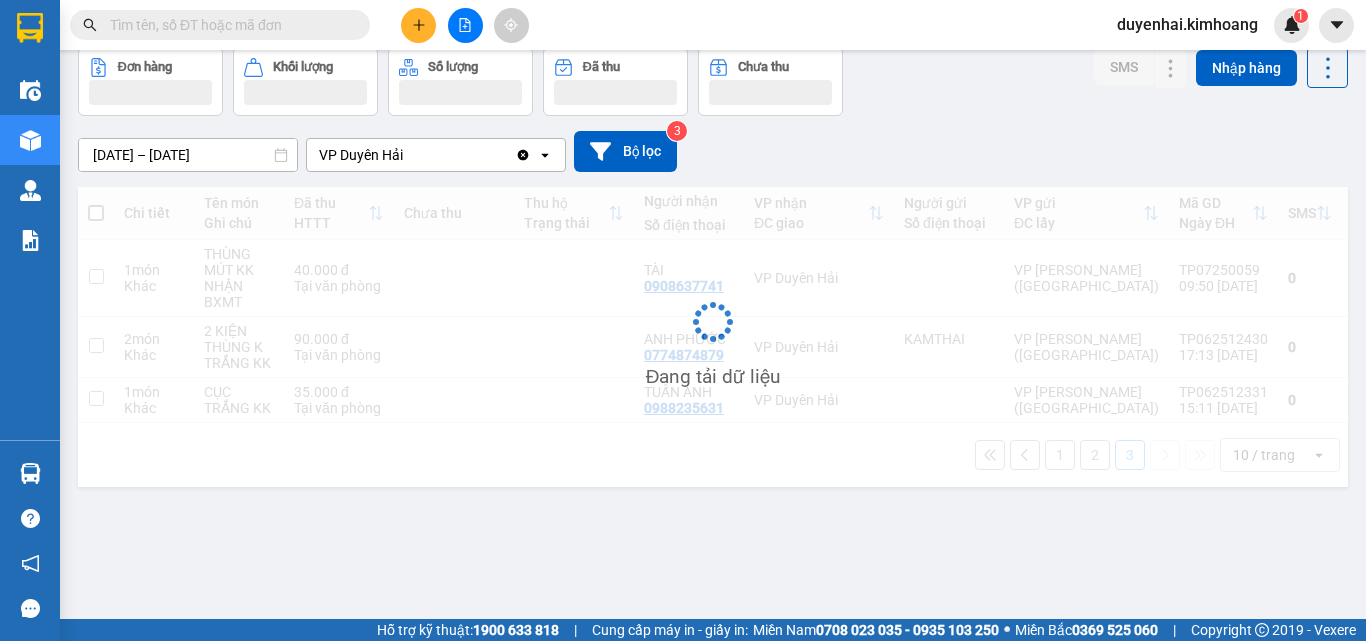 scroll, scrollTop: 92, scrollLeft: 0, axis: vertical 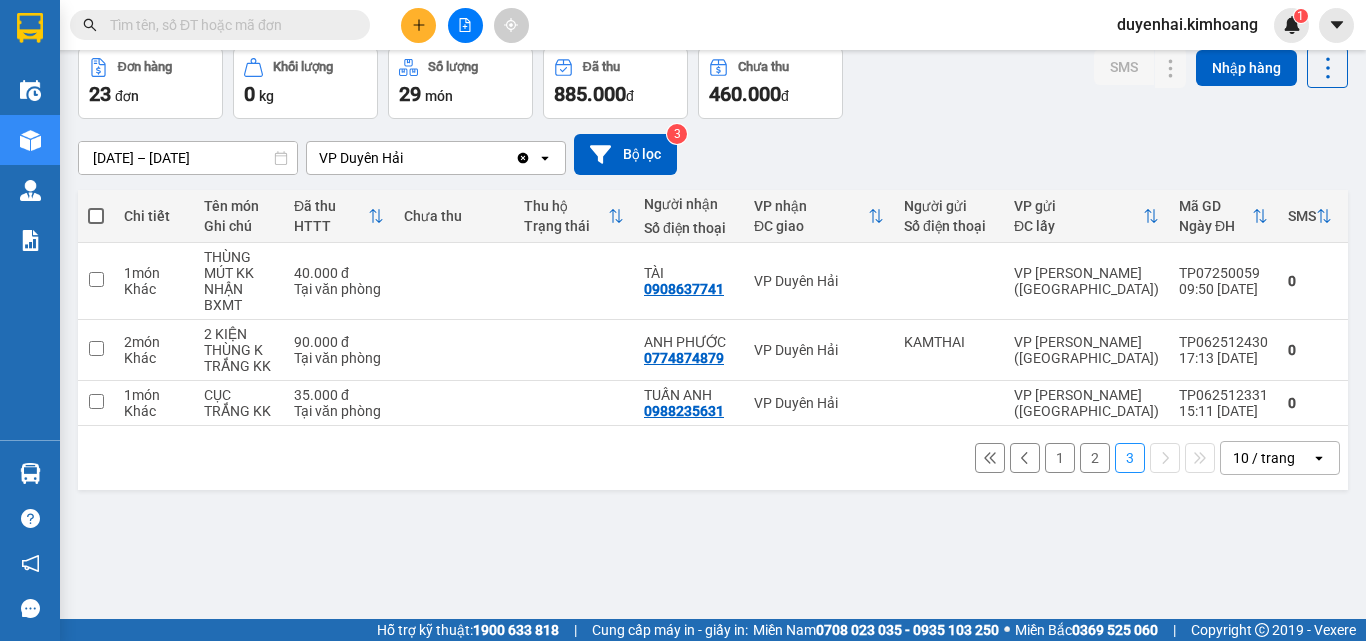 click on "1" at bounding box center (1060, 458) 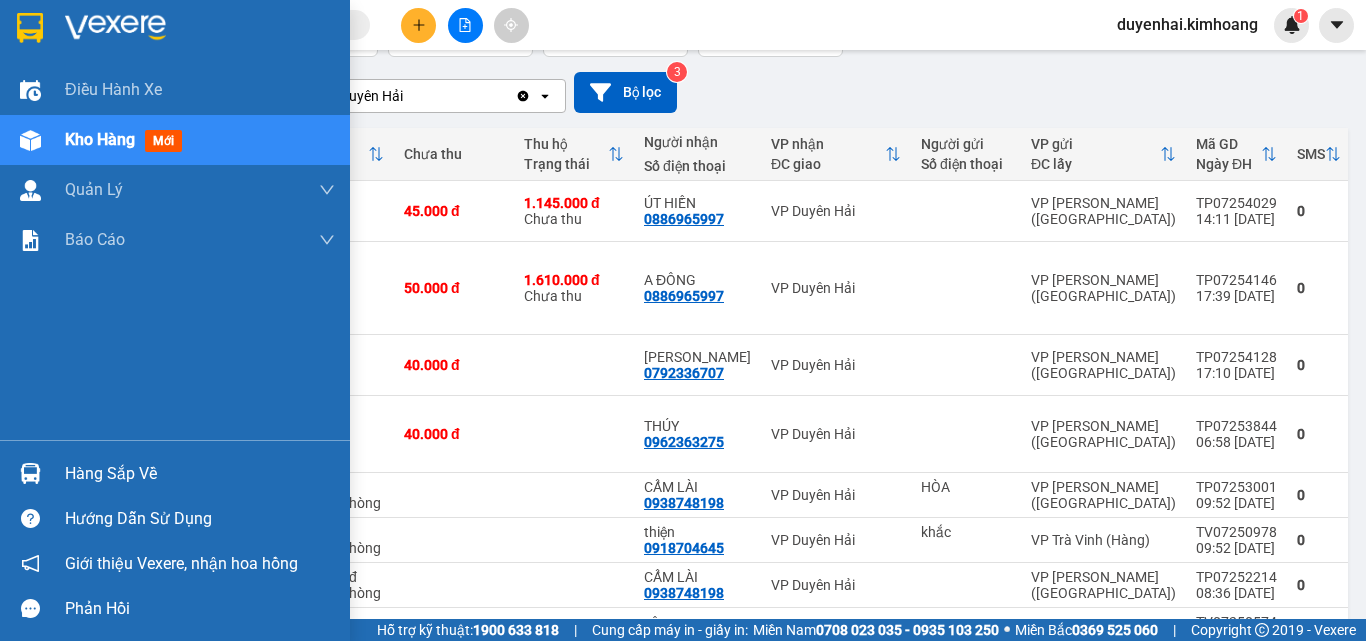 scroll, scrollTop: 152, scrollLeft: 0, axis: vertical 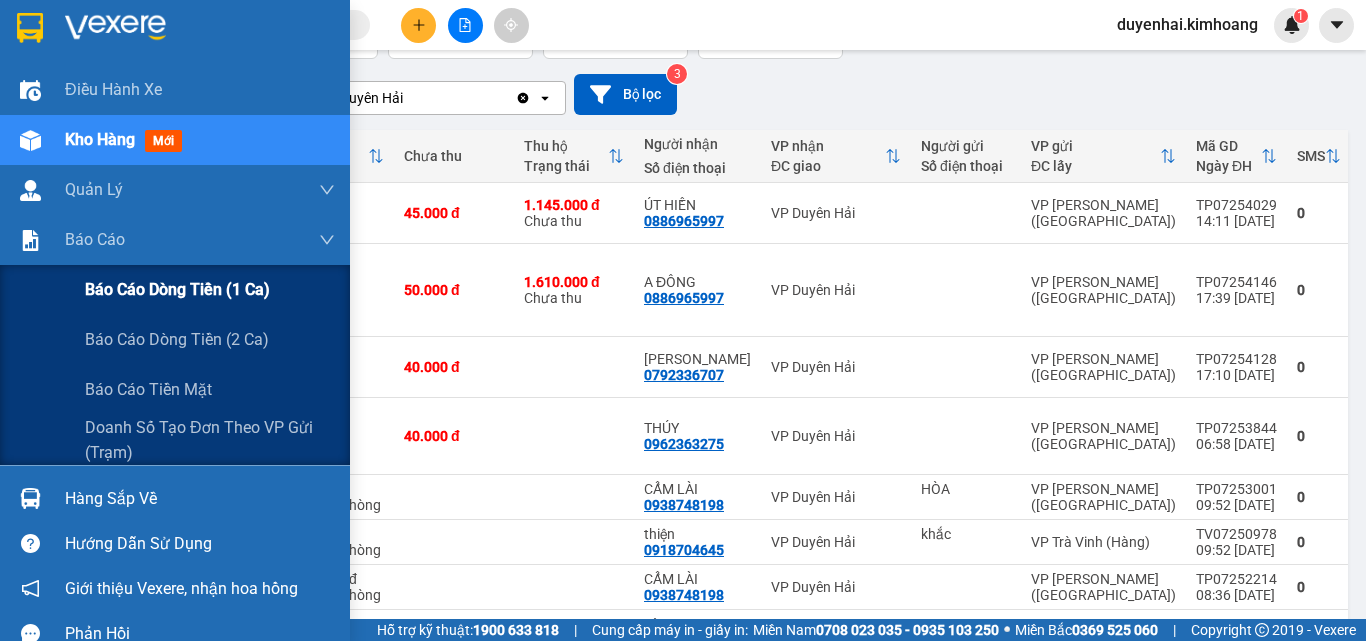 click on "Báo cáo dòng tiền (1 ca)" at bounding box center [177, 289] 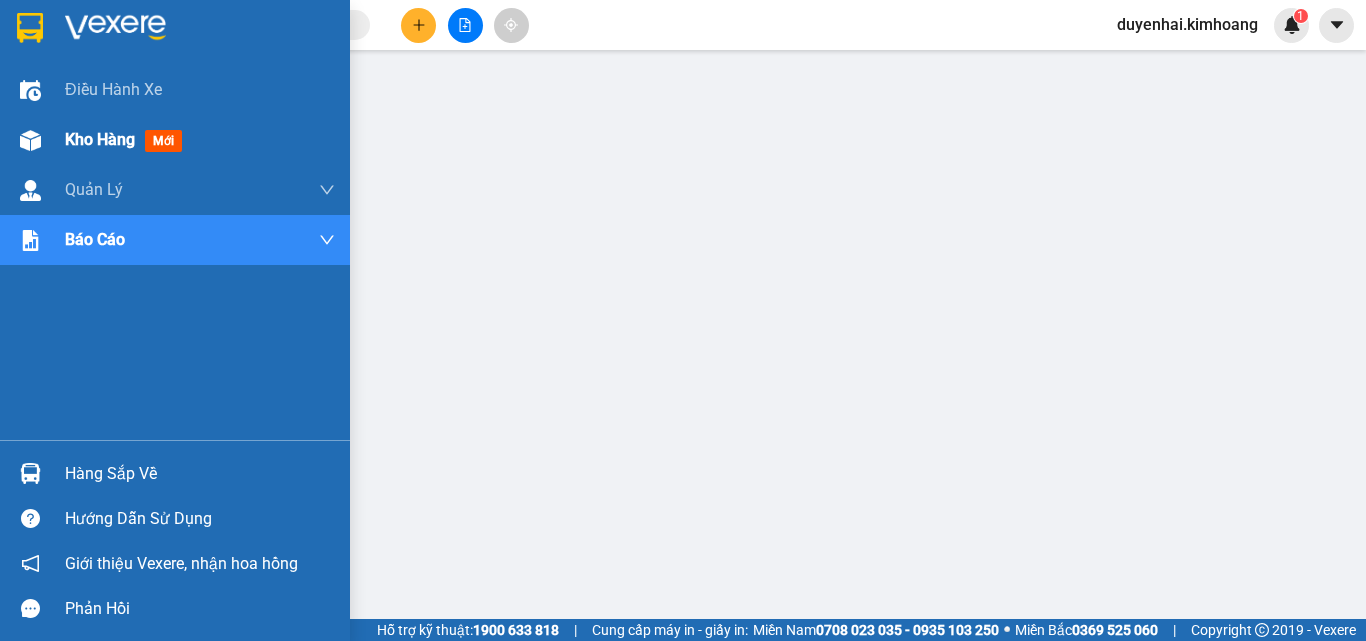 click on "Kho hàng mới" at bounding box center (127, 139) 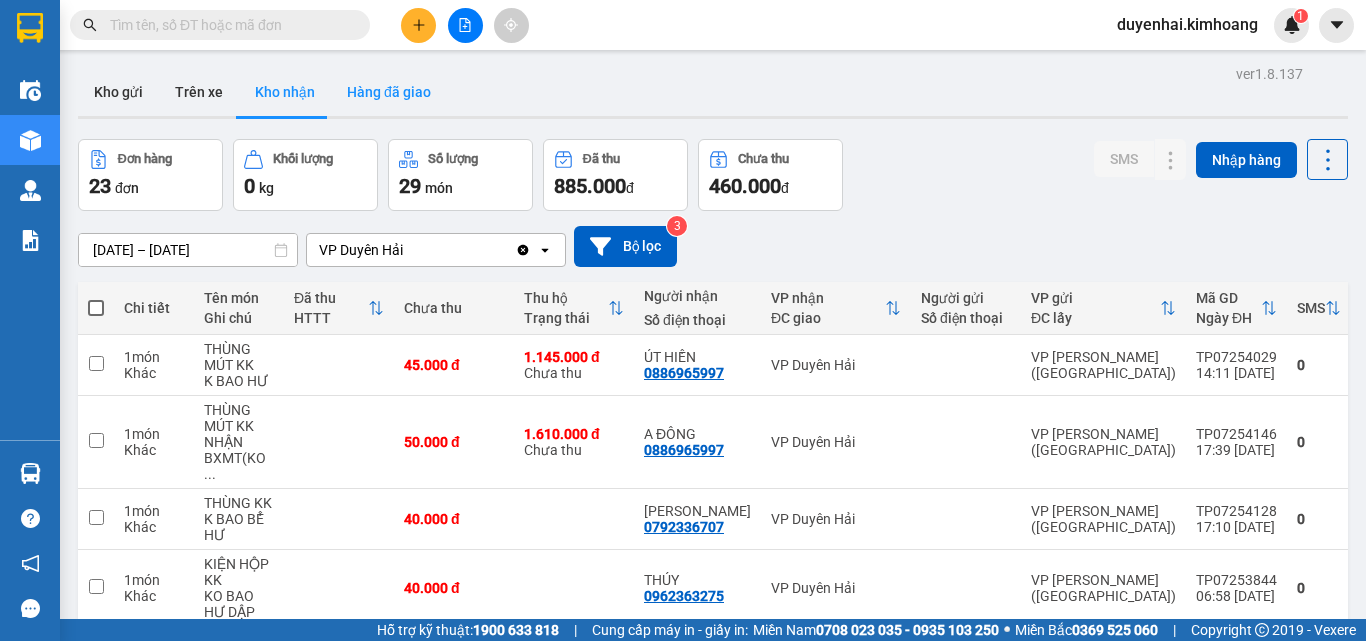 click on "Hàng đã giao" at bounding box center [389, 92] 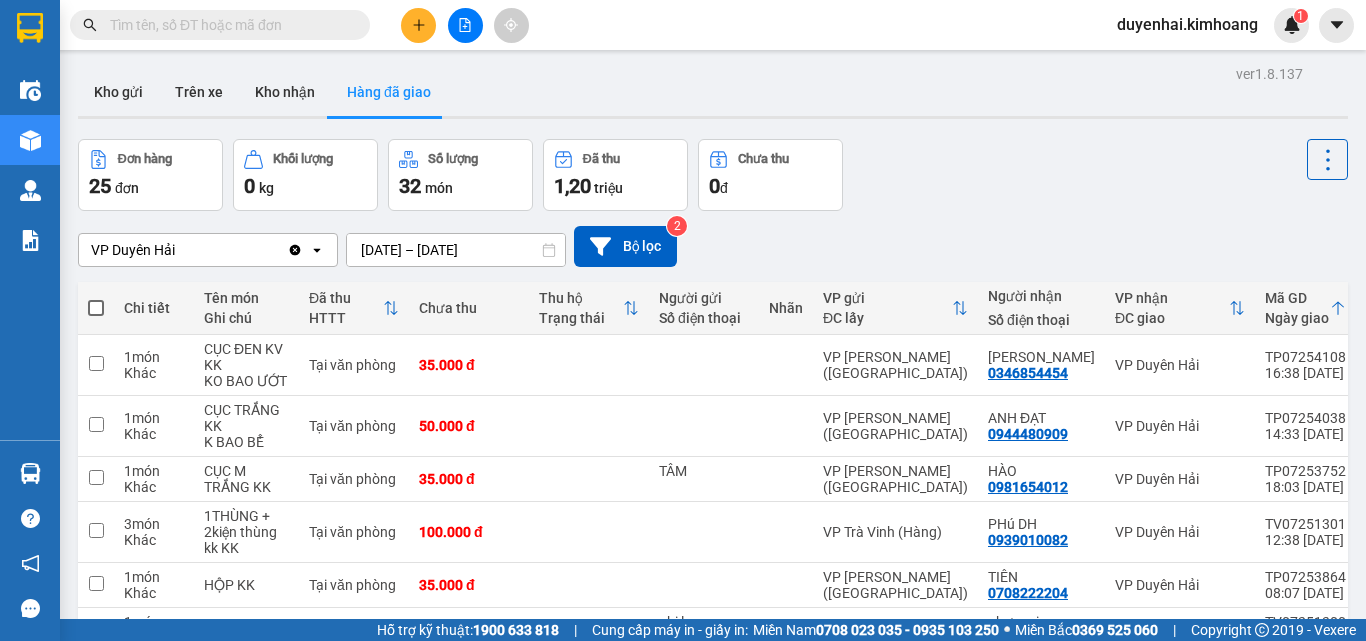 type 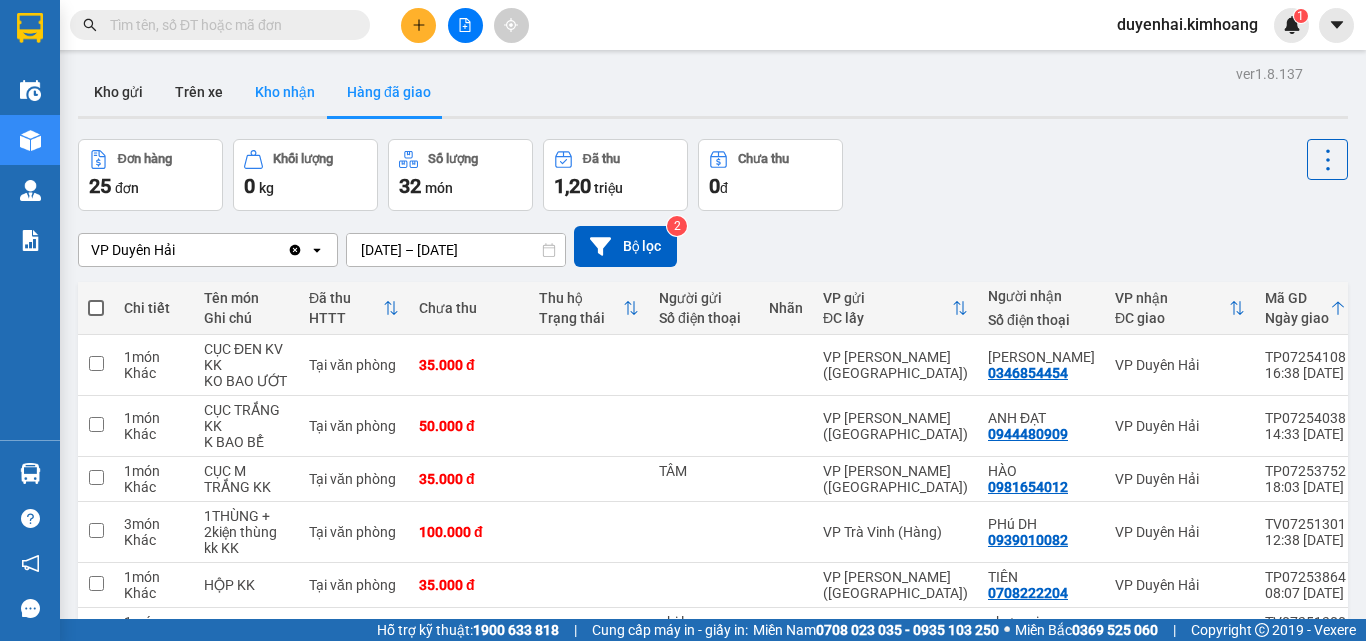 click on "Kho nhận" at bounding box center (285, 92) 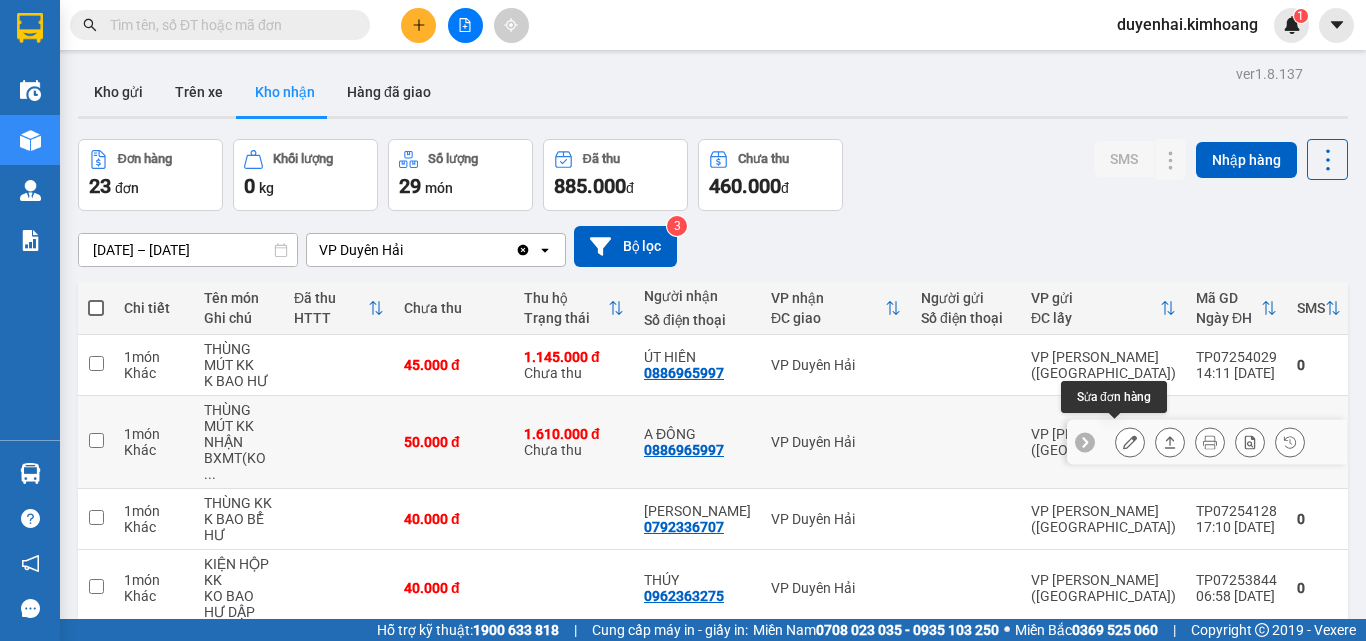click 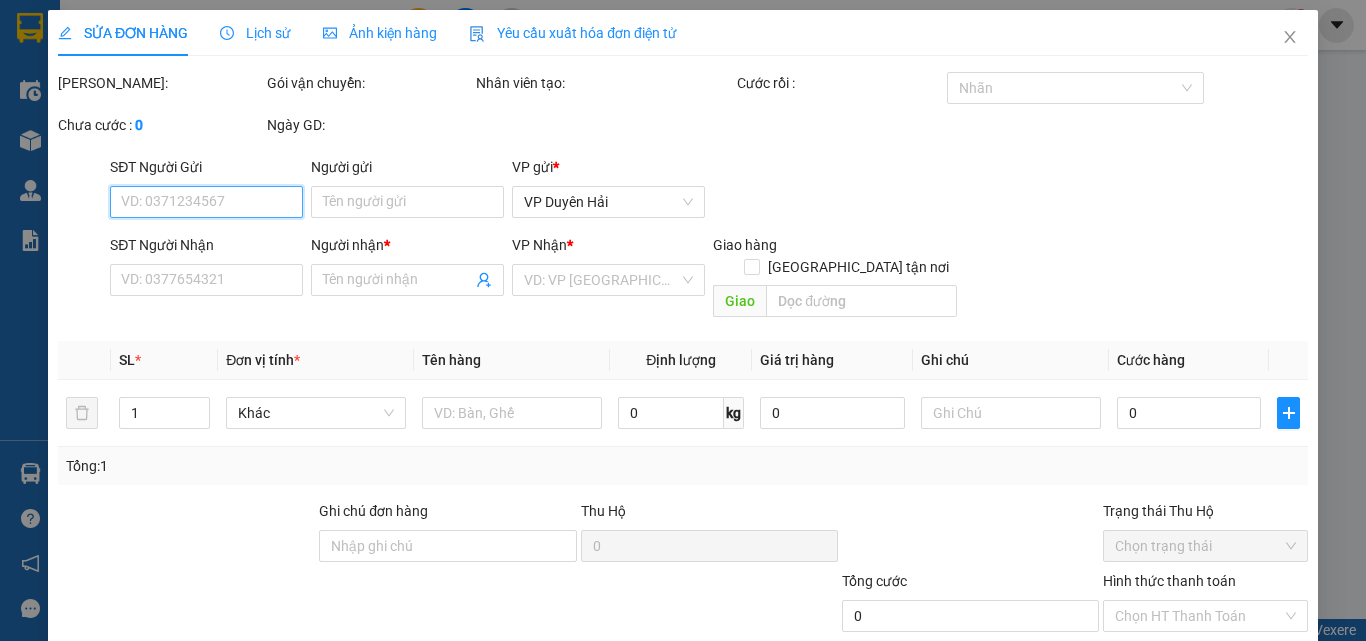 type on "0886965997" 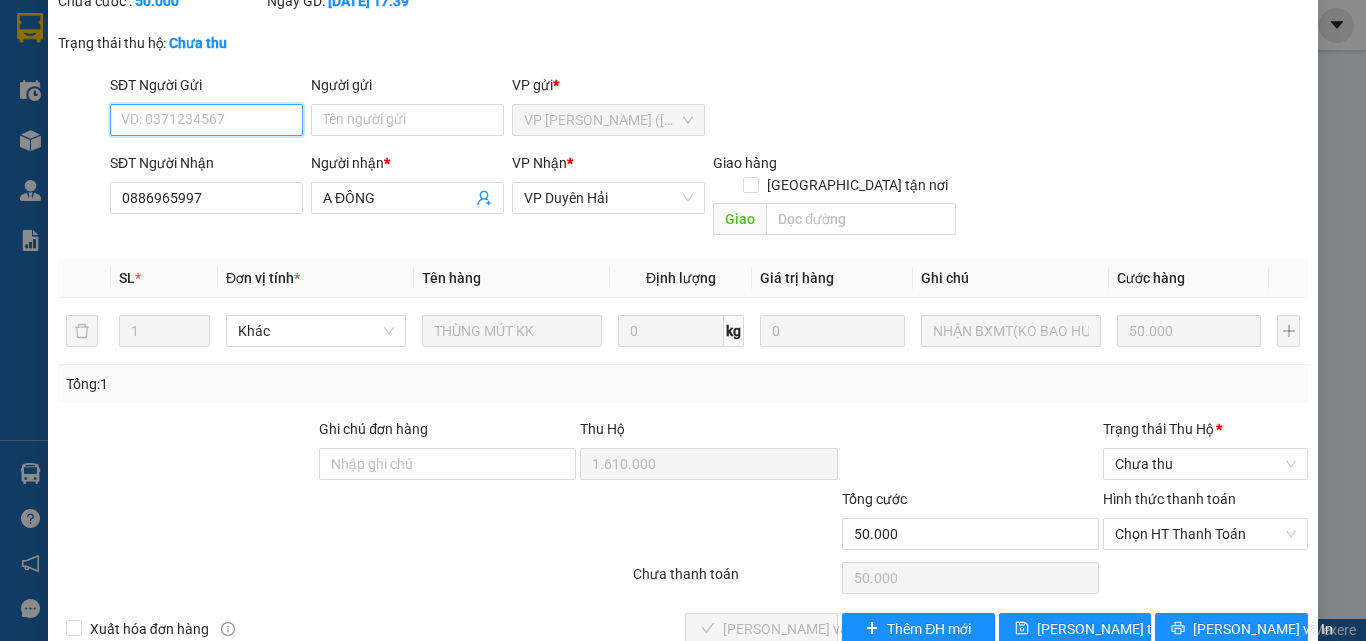 scroll, scrollTop: 145, scrollLeft: 0, axis: vertical 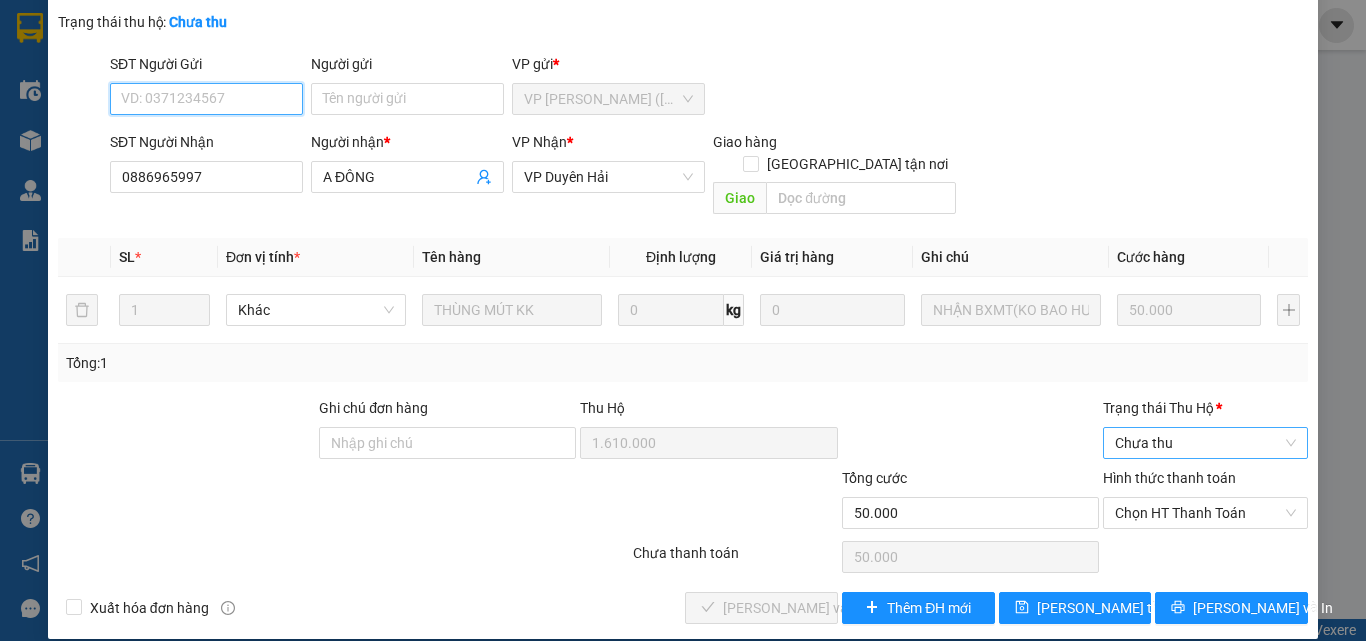 click on "Chưa thu" at bounding box center [1205, 443] 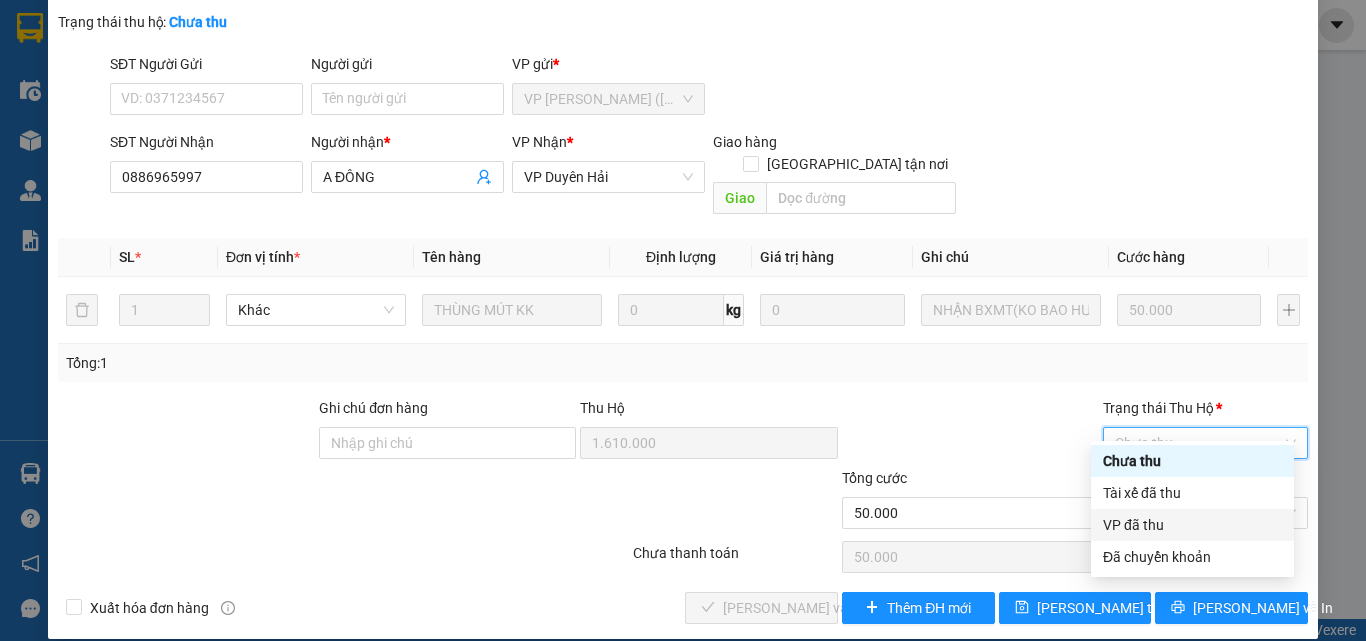 click on "VP đã thu" at bounding box center (1192, 525) 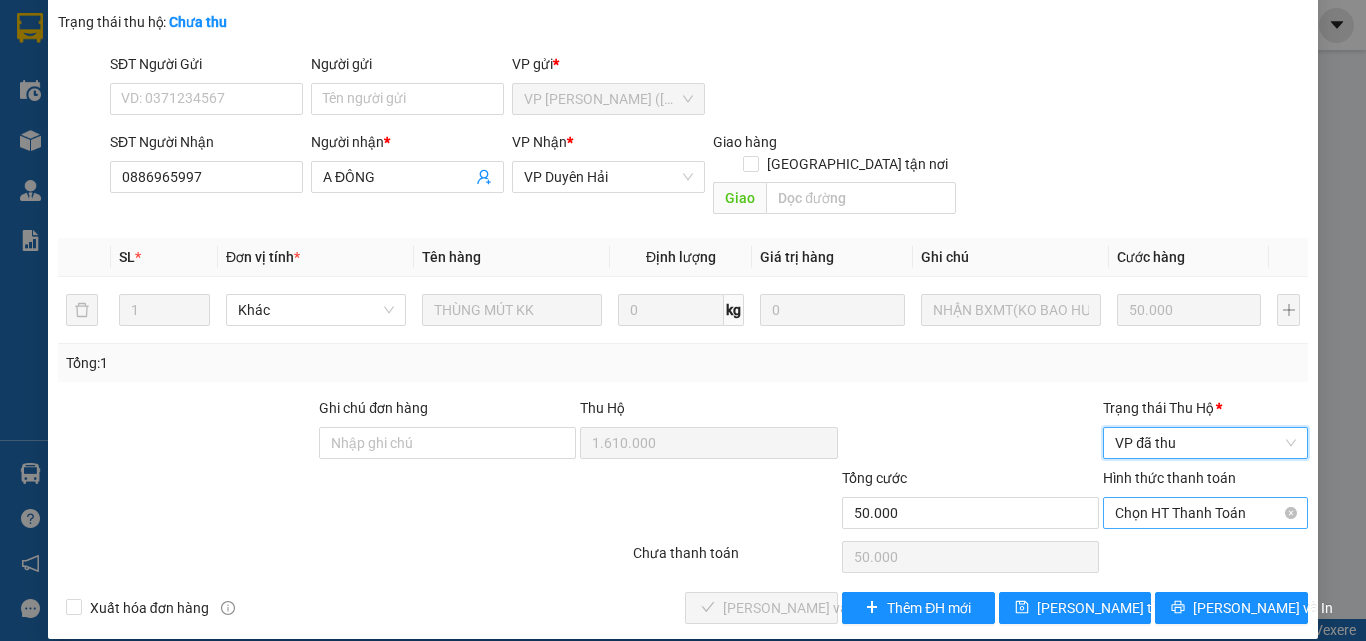 click on "Chọn HT Thanh Toán" at bounding box center [1205, 513] 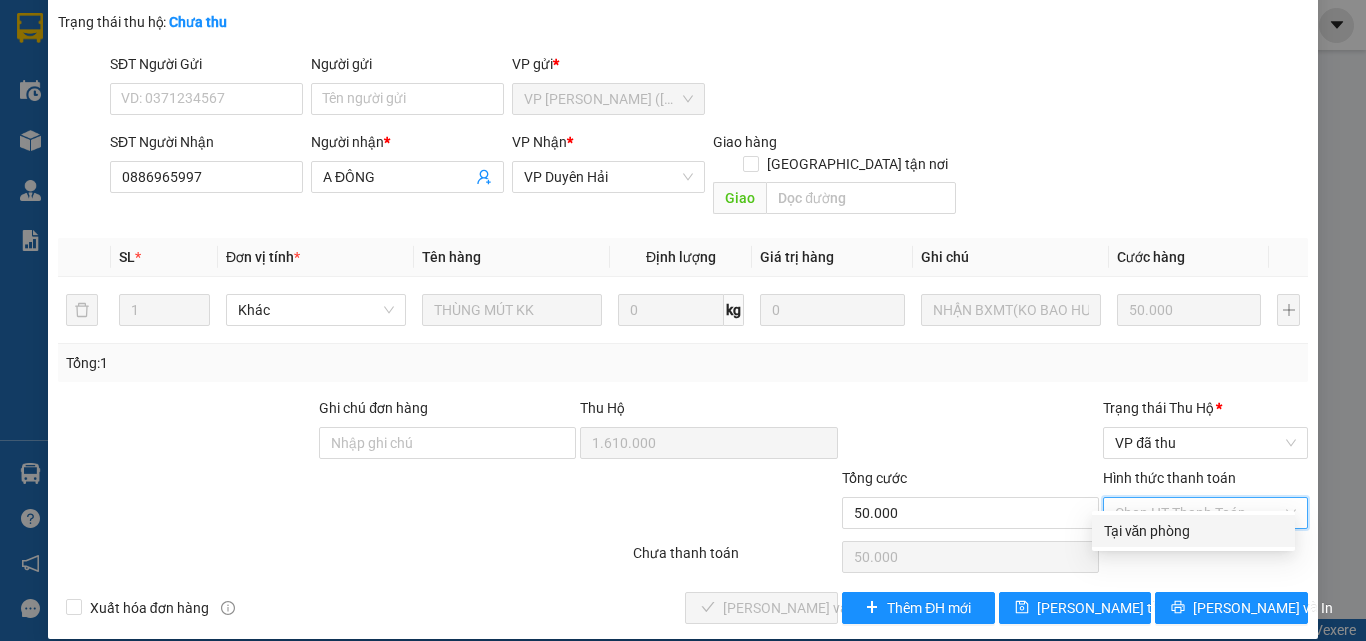 click on "Tại văn phòng" at bounding box center (1193, 531) 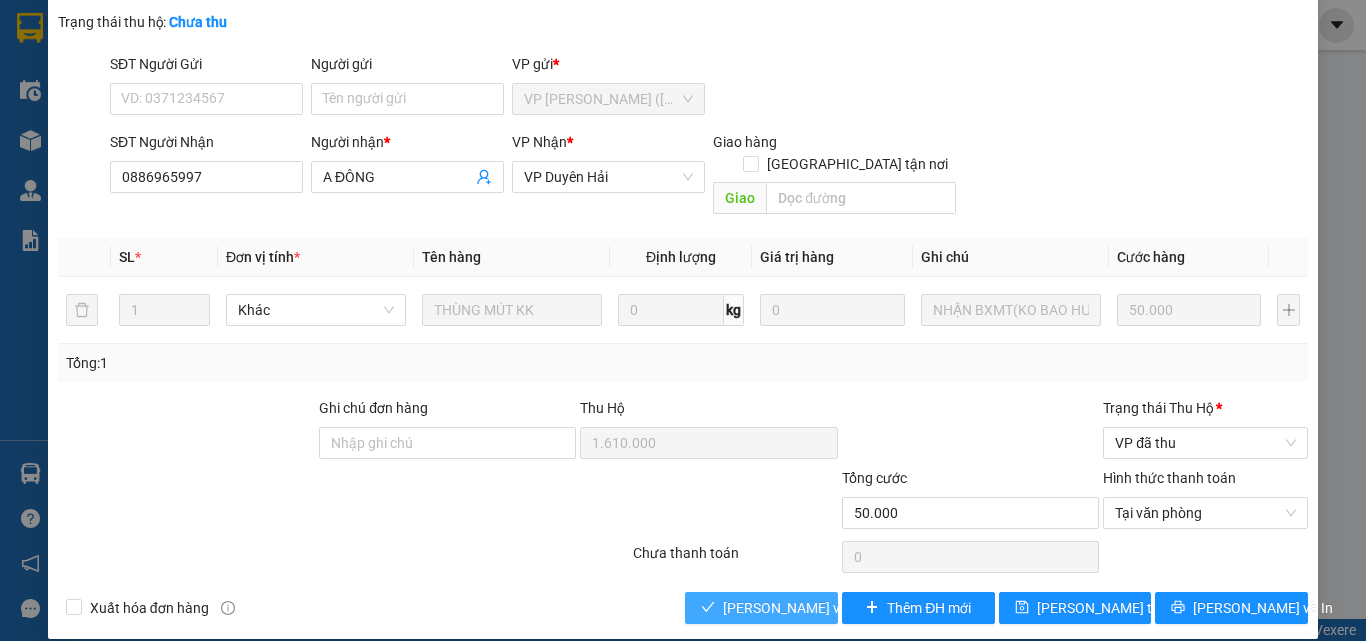 click on "[PERSON_NAME] và Giao hàng" at bounding box center (819, 608) 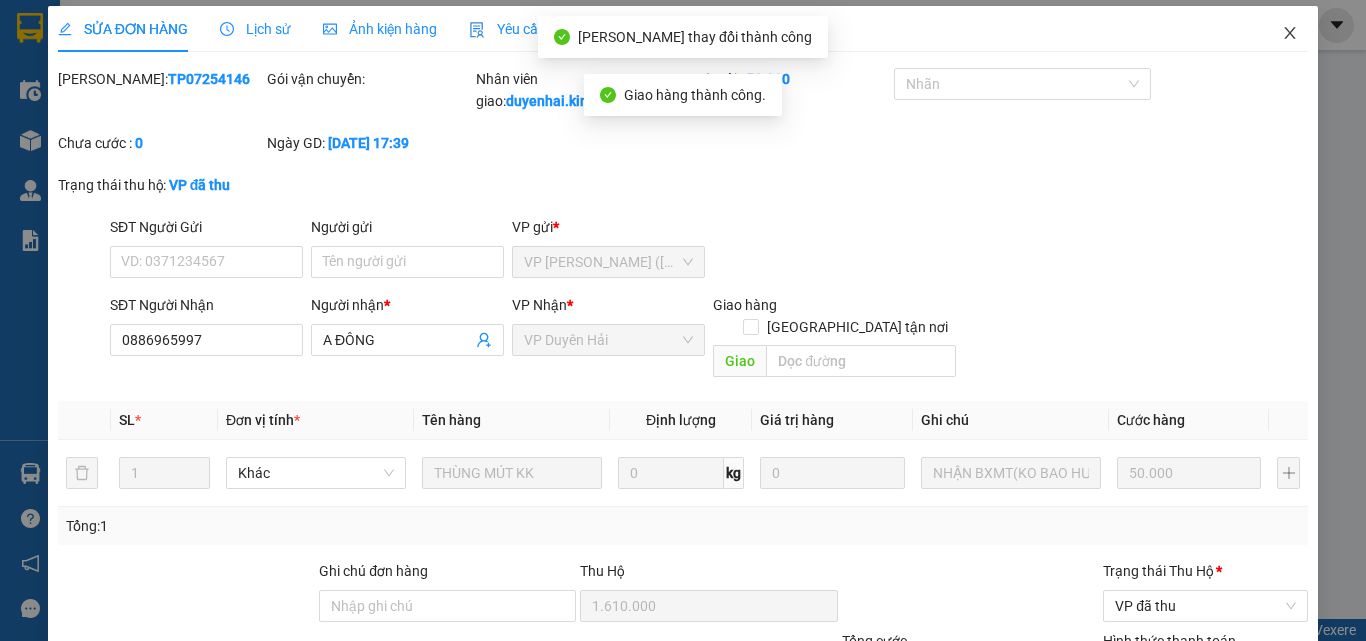scroll, scrollTop: 0, scrollLeft: 0, axis: both 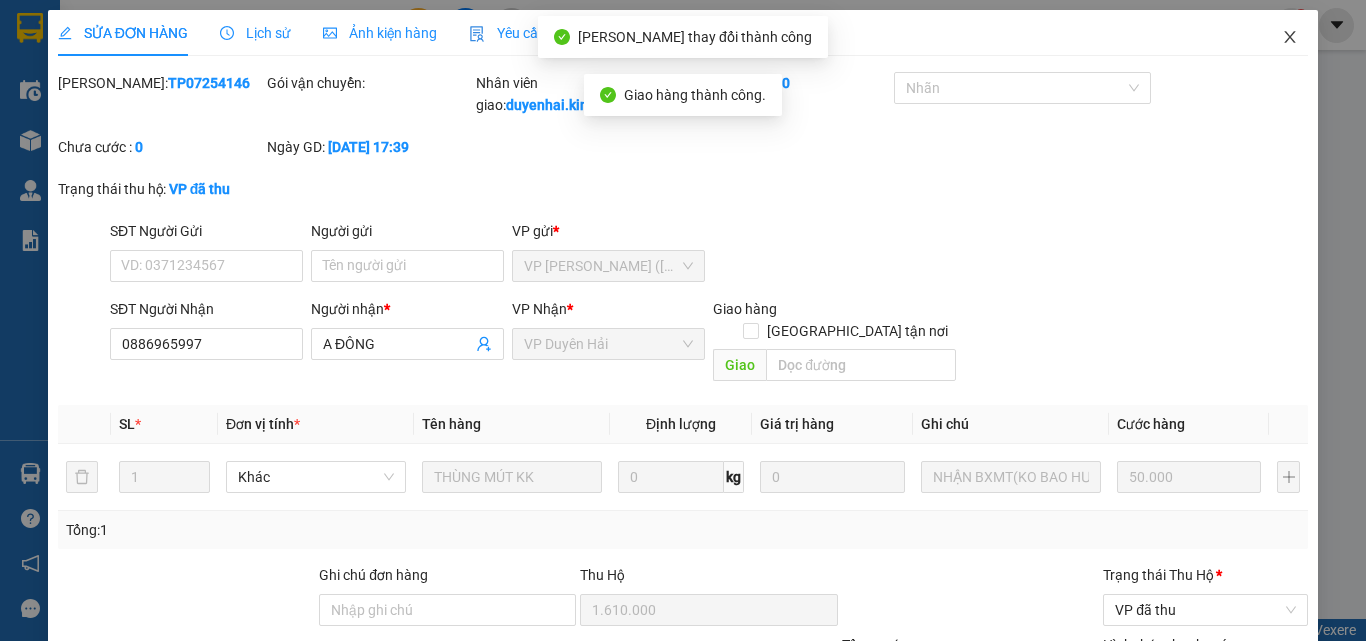 click 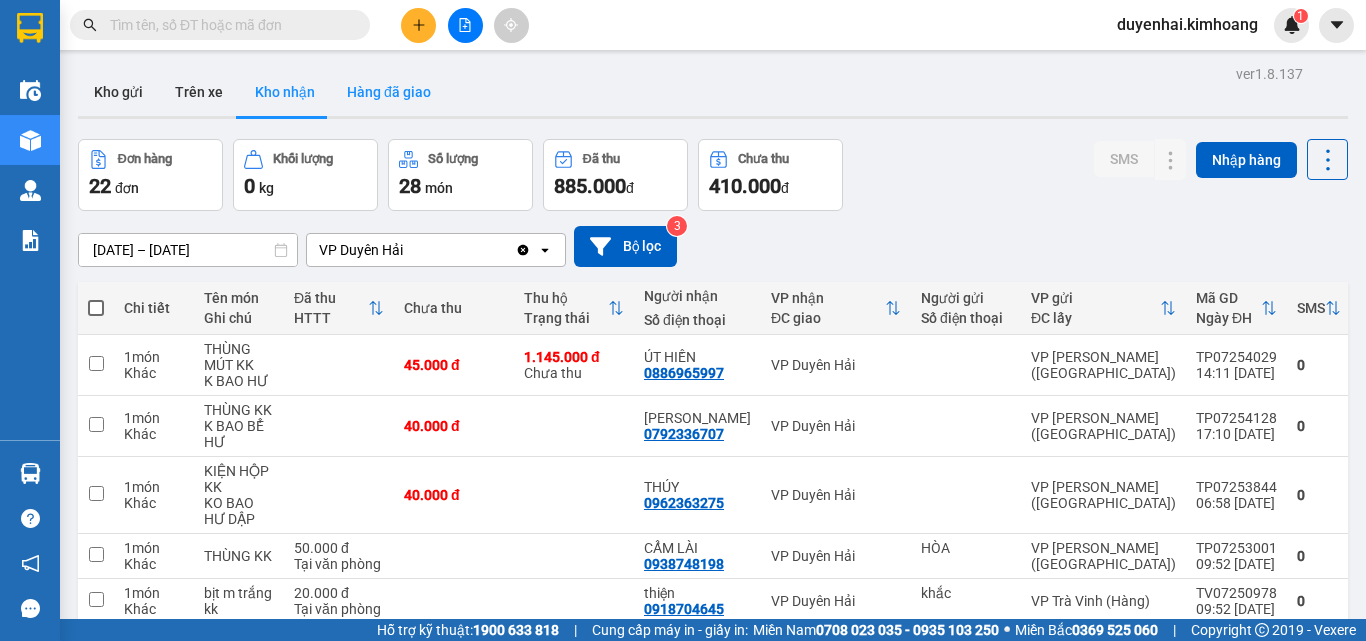 click on "Hàng đã giao" at bounding box center [389, 92] 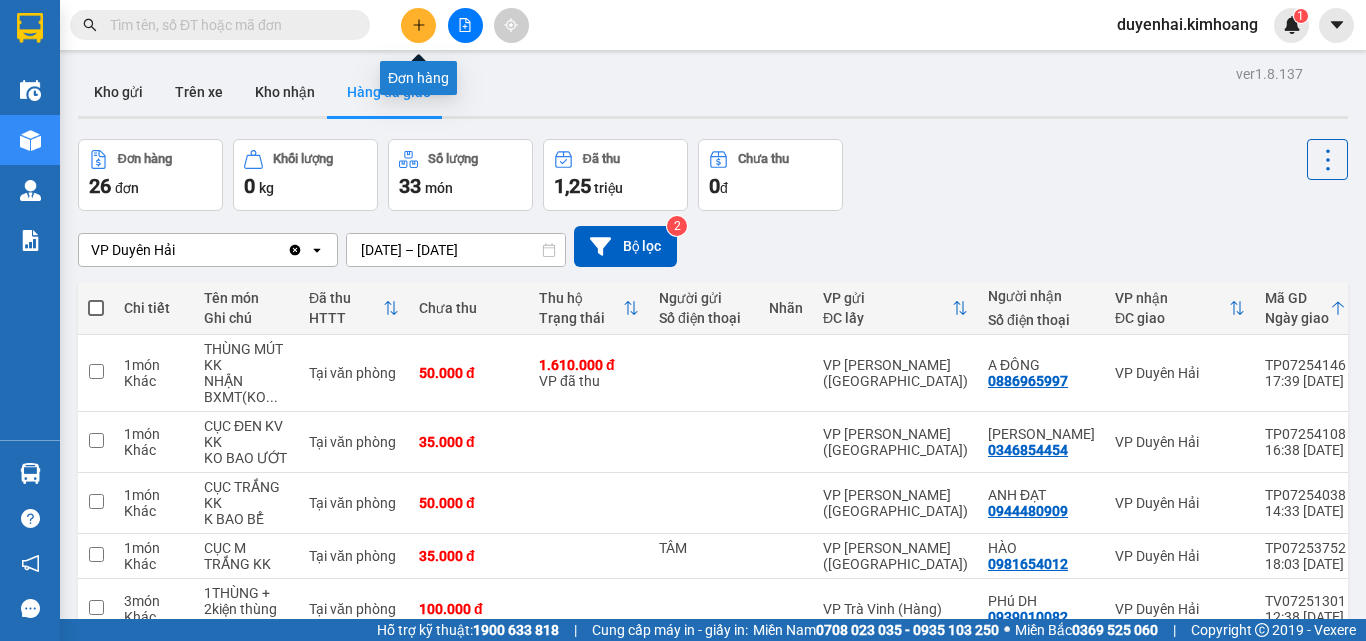 click 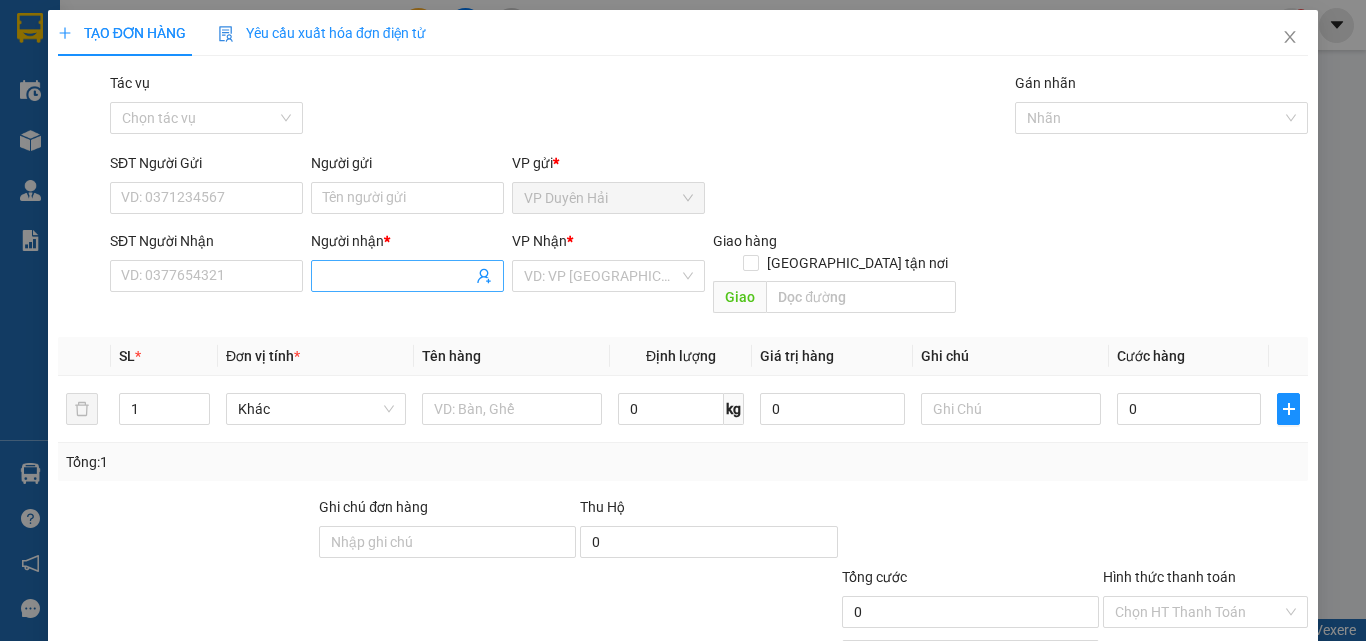 click on "Người nhận  *" at bounding box center [397, 276] 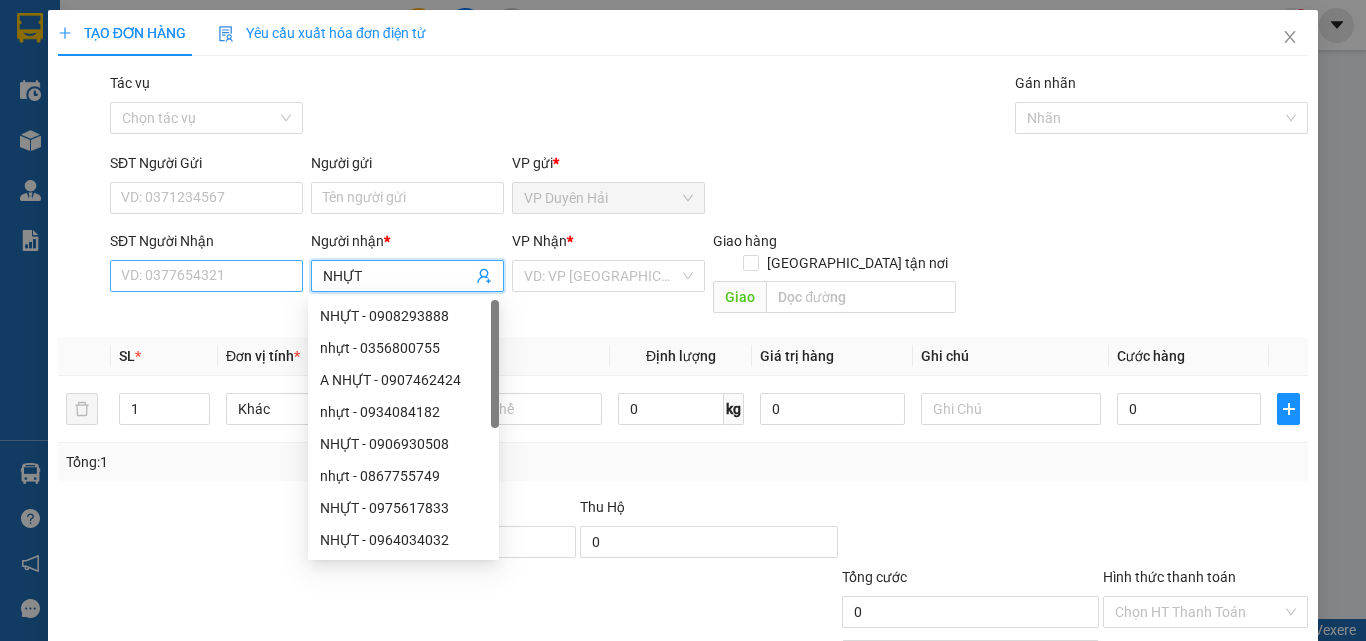 type on "NHỰT" 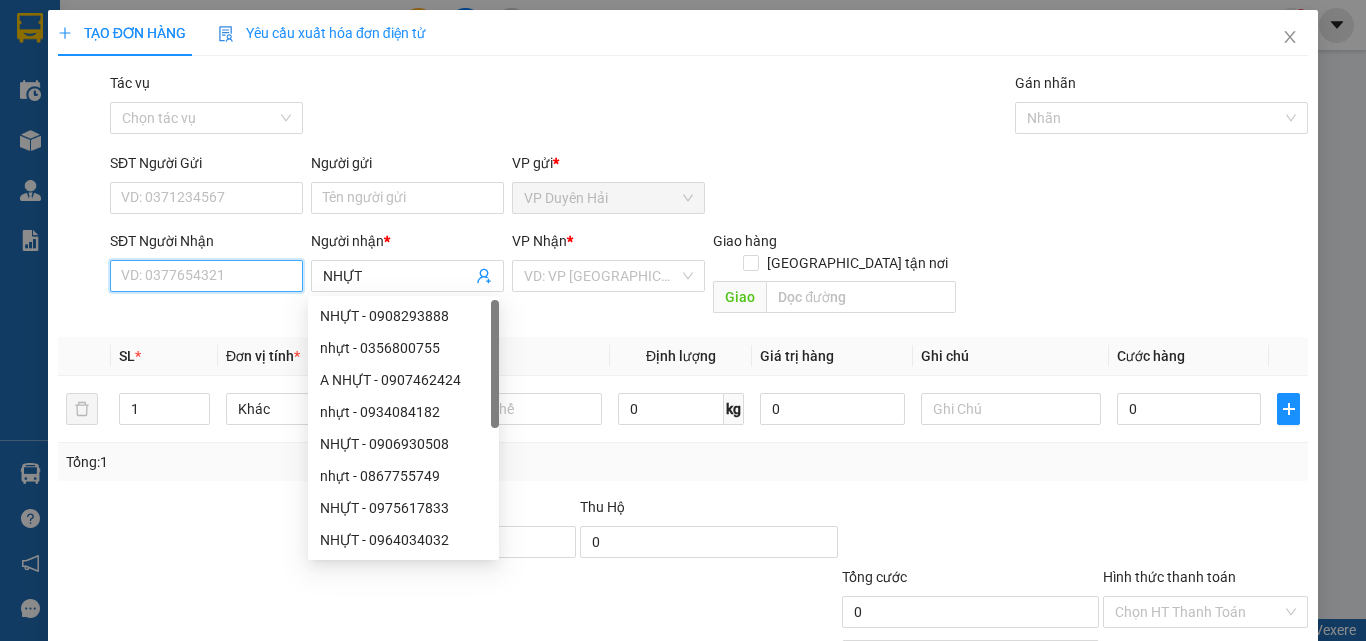 click on "SĐT Người Nhận" at bounding box center (206, 276) 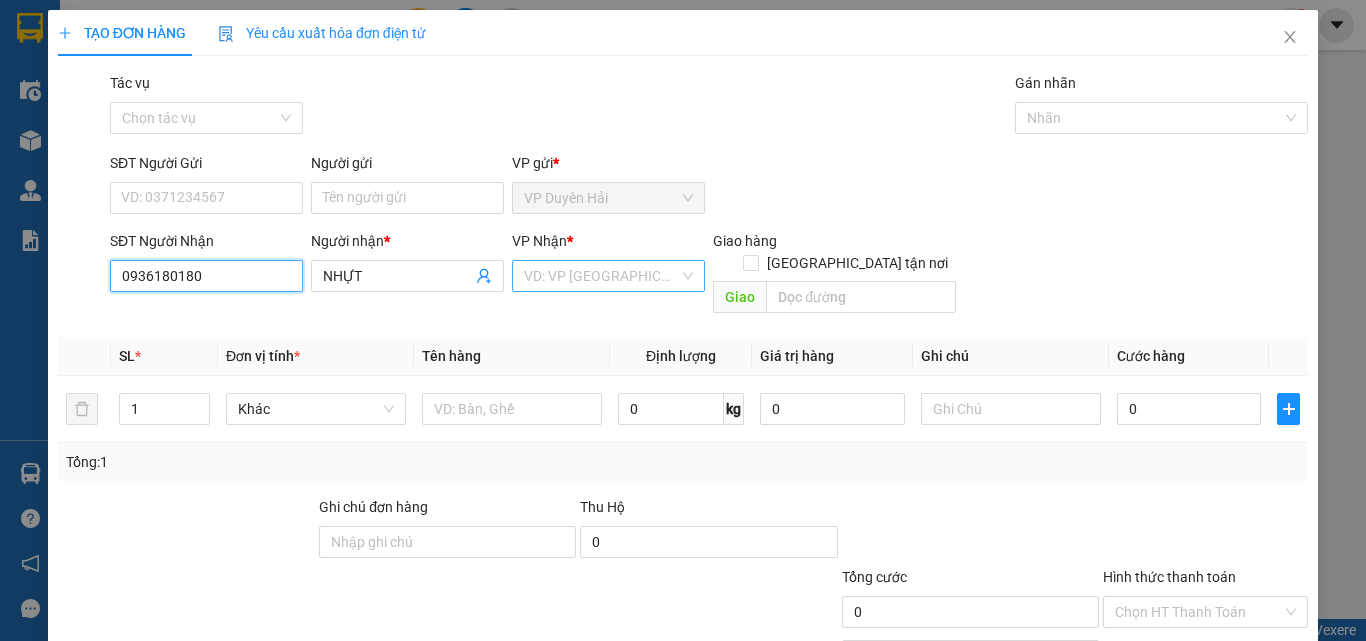 type on "0936180180" 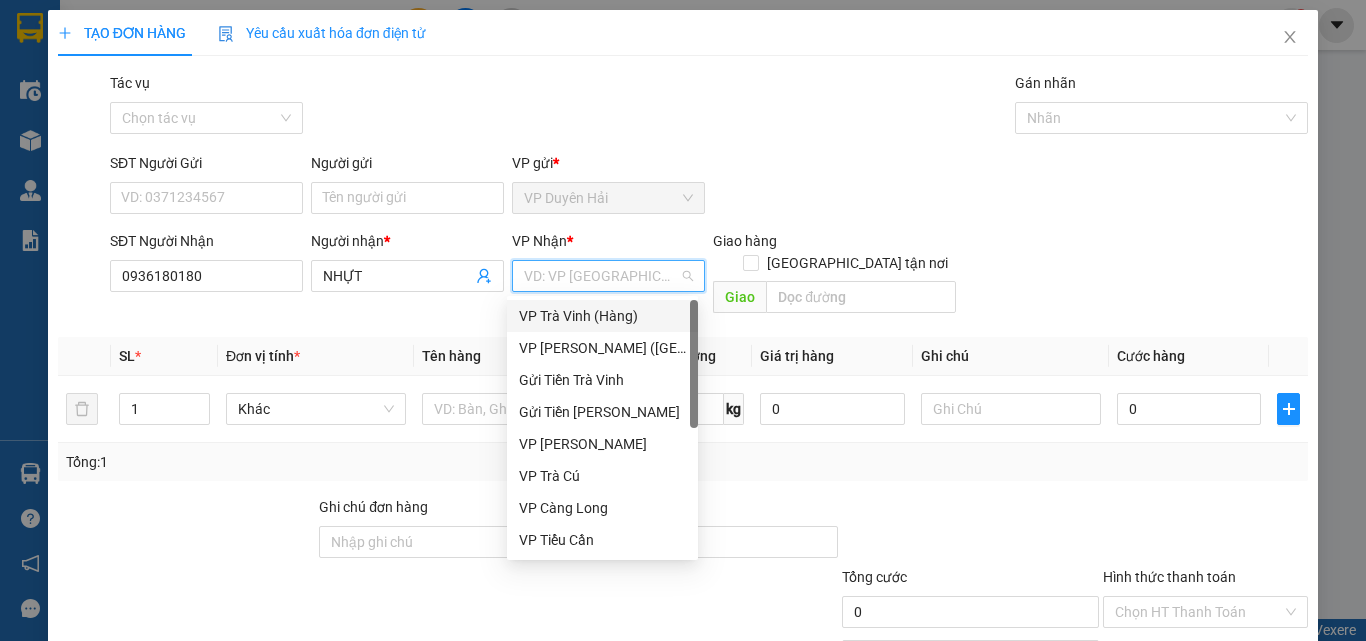 click at bounding box center (601, 276) 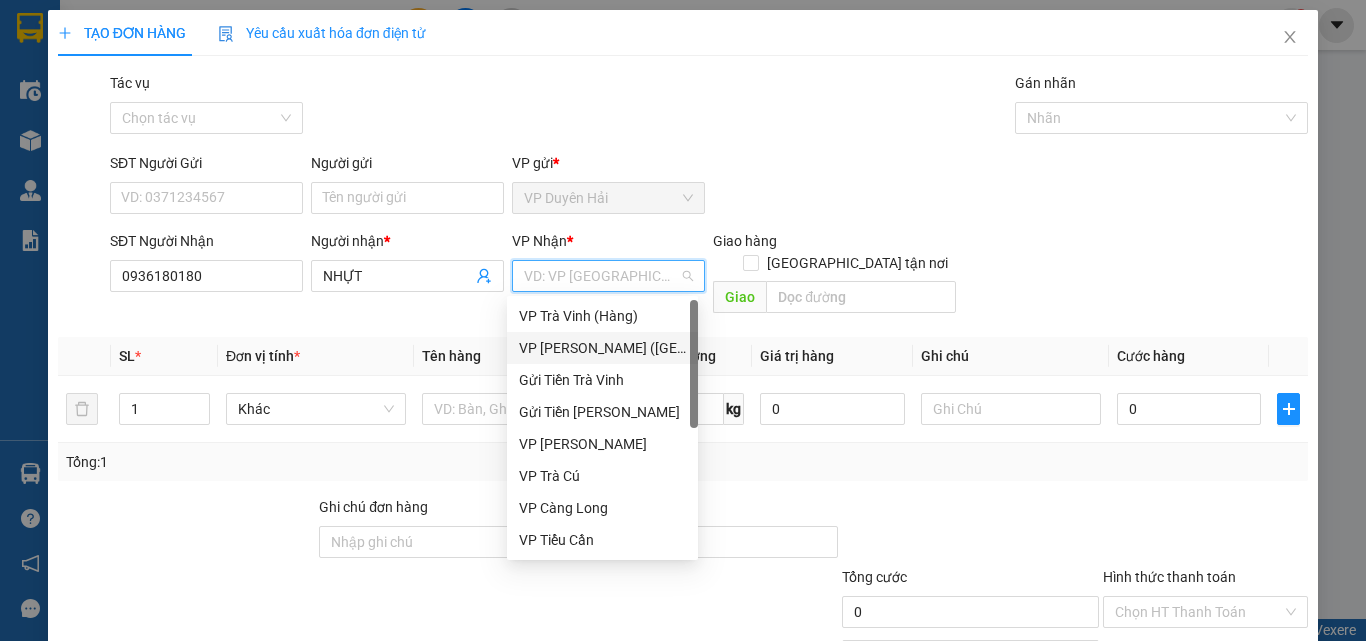click on "VP [PERSON_NAME] ([GEOGRAPHIC_DATA])" at bounding box center (602, 348) 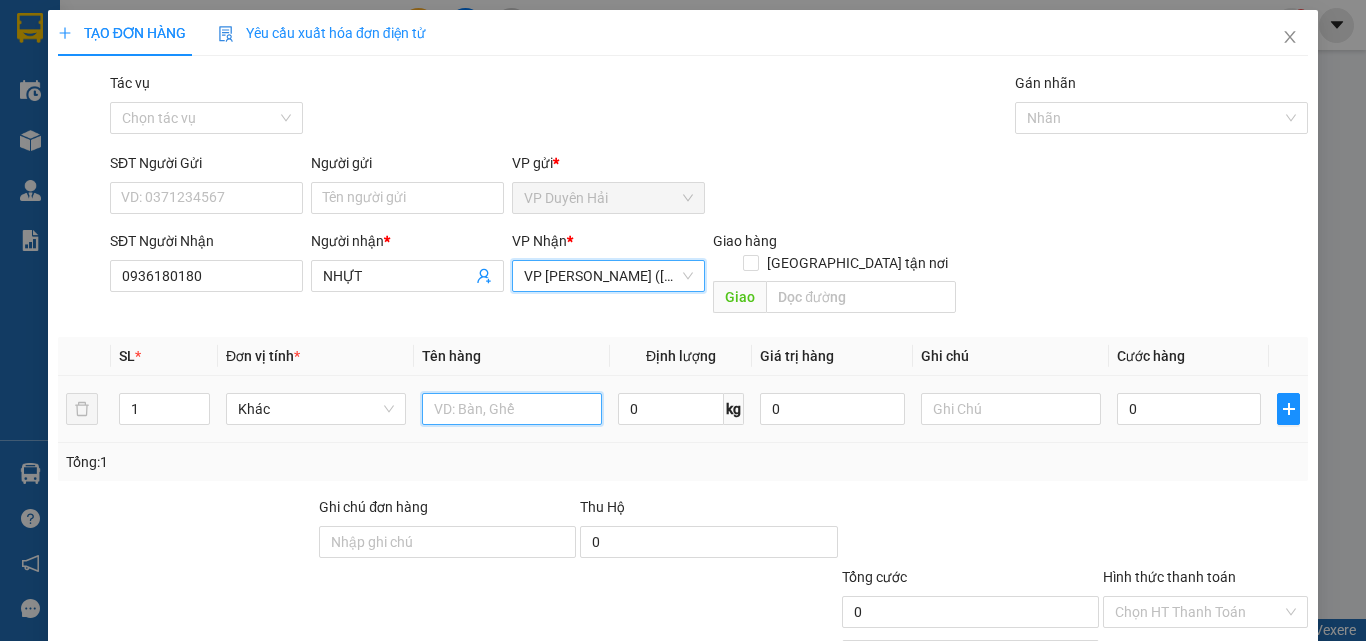 click at bounding box center [512, 409] 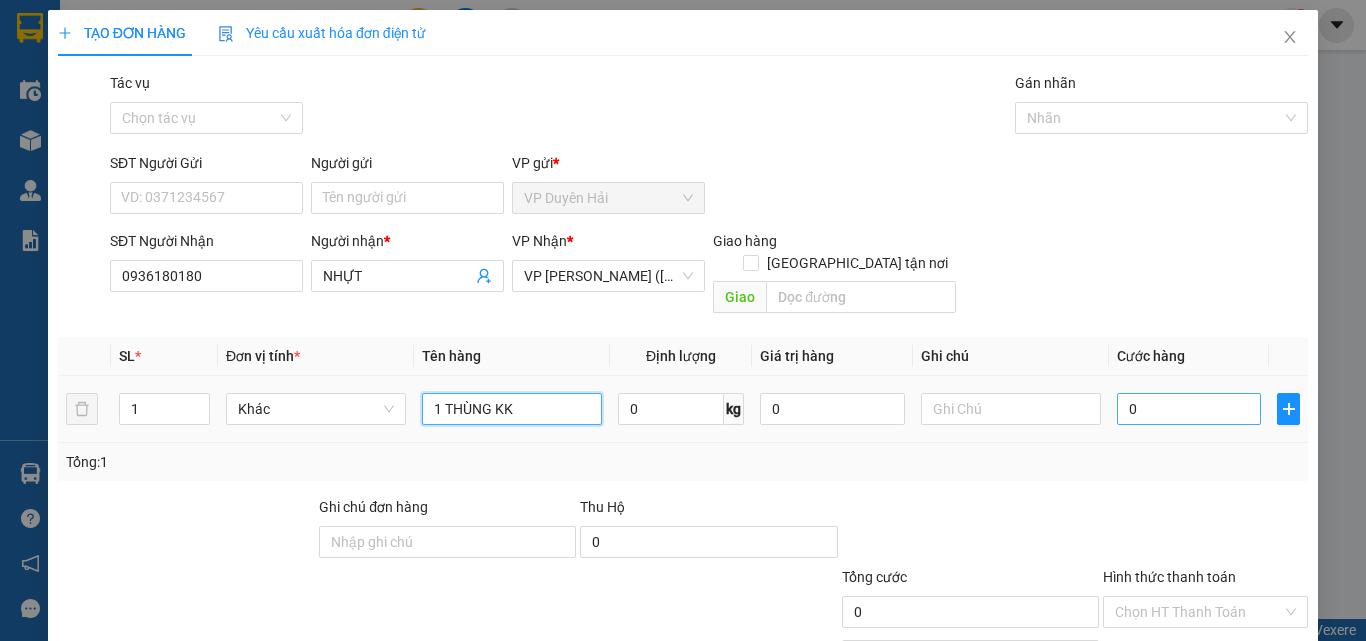 type on "1 THÙNG KK" 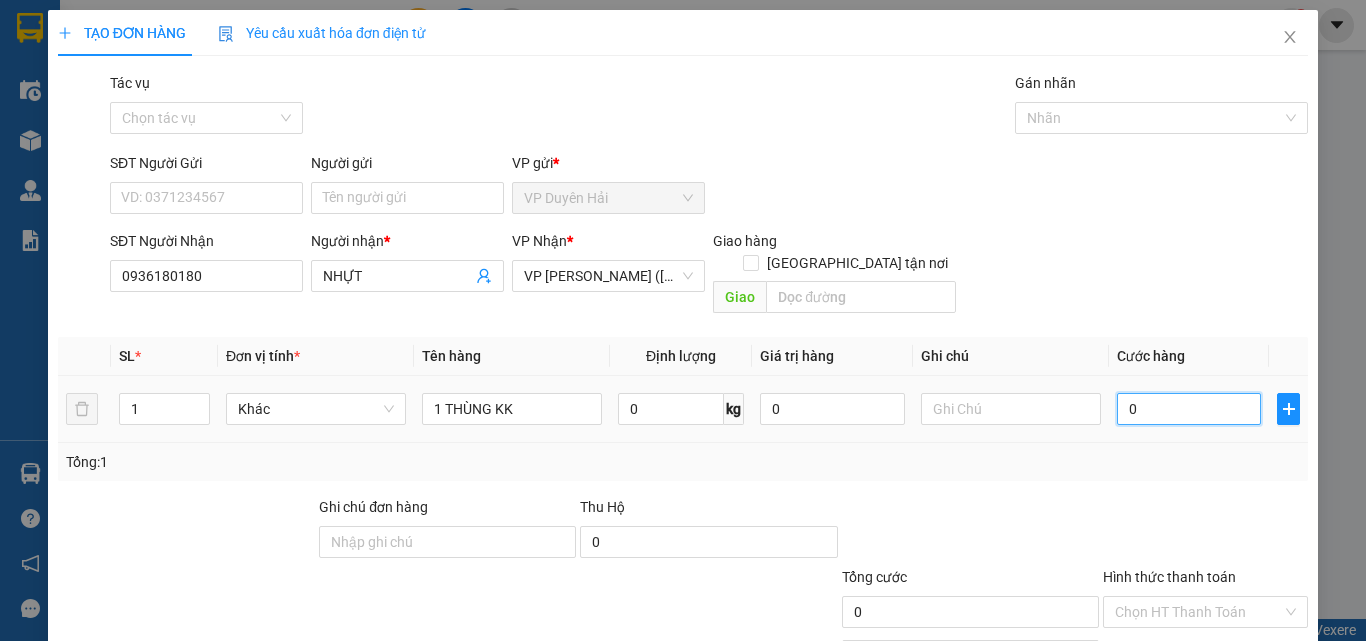 click on "0" at bounding box center [1189, 409] 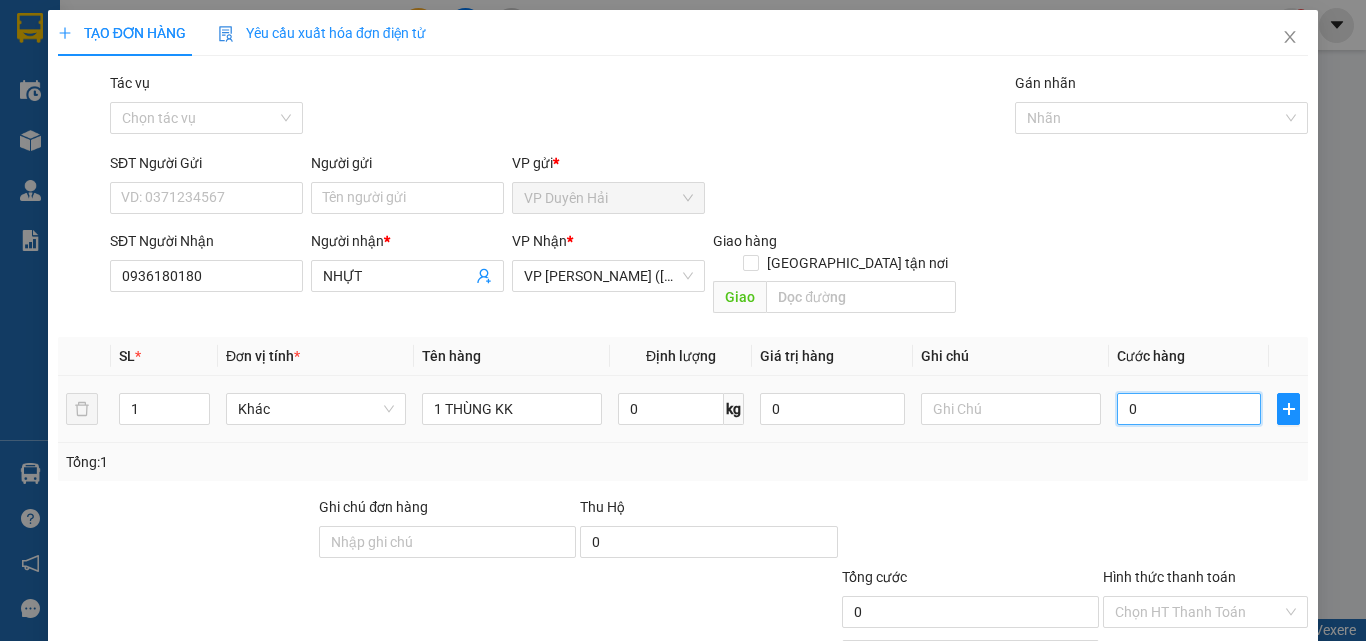 type on "3" 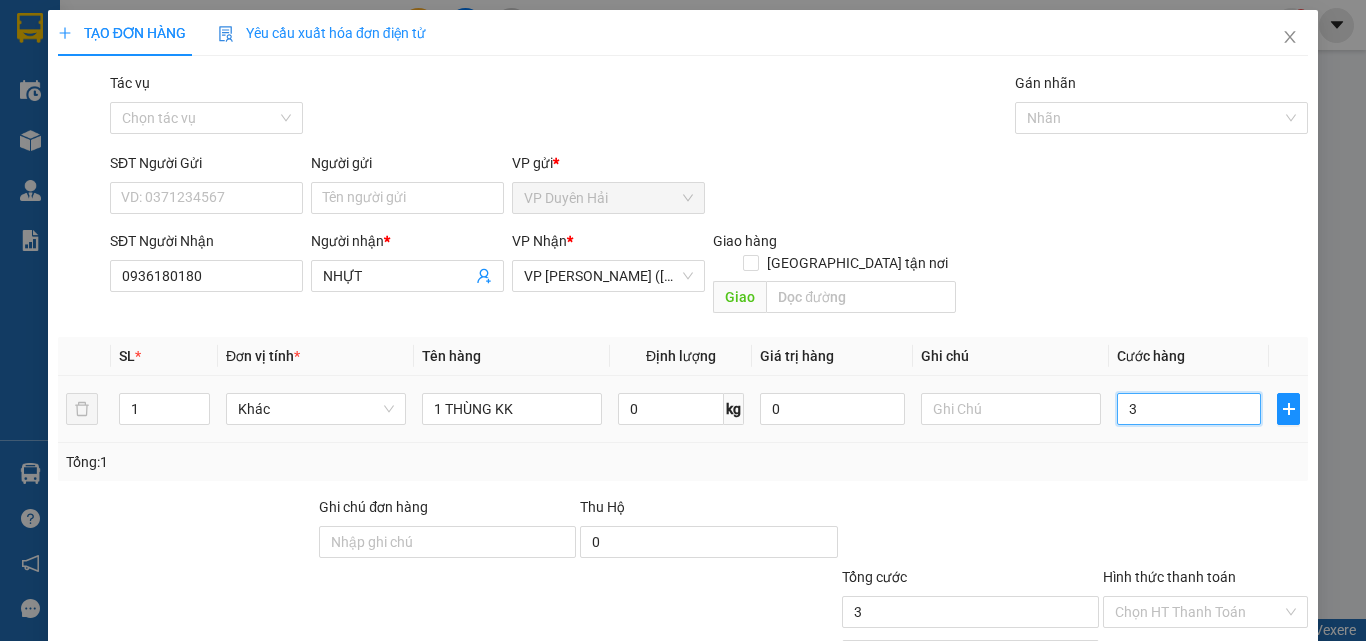 type on "35" 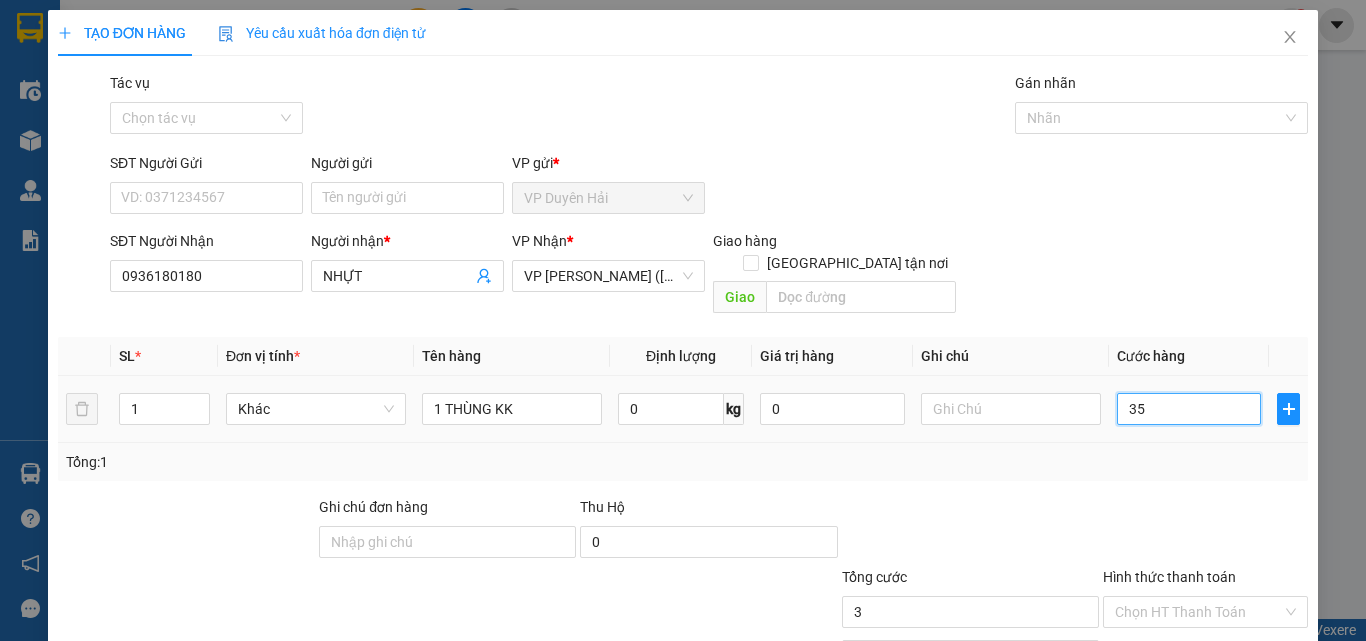 type on "35" 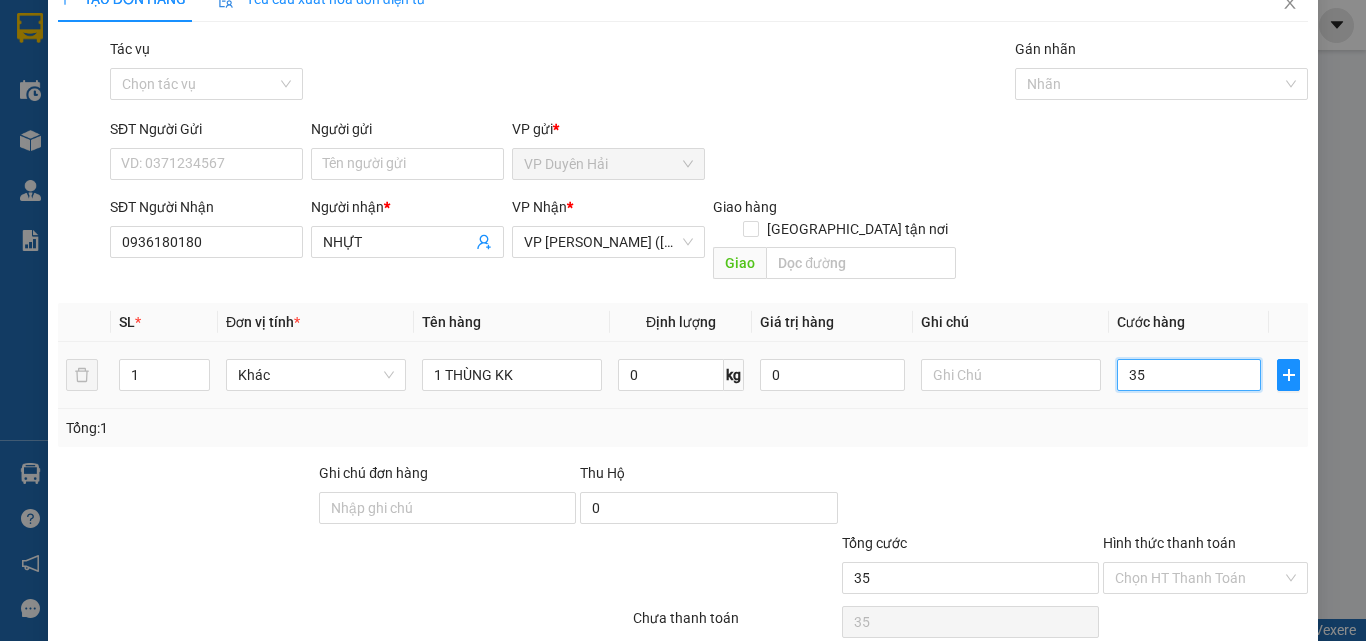 scroll, scrollTop: 0, scrollLeft: 0, axis: both 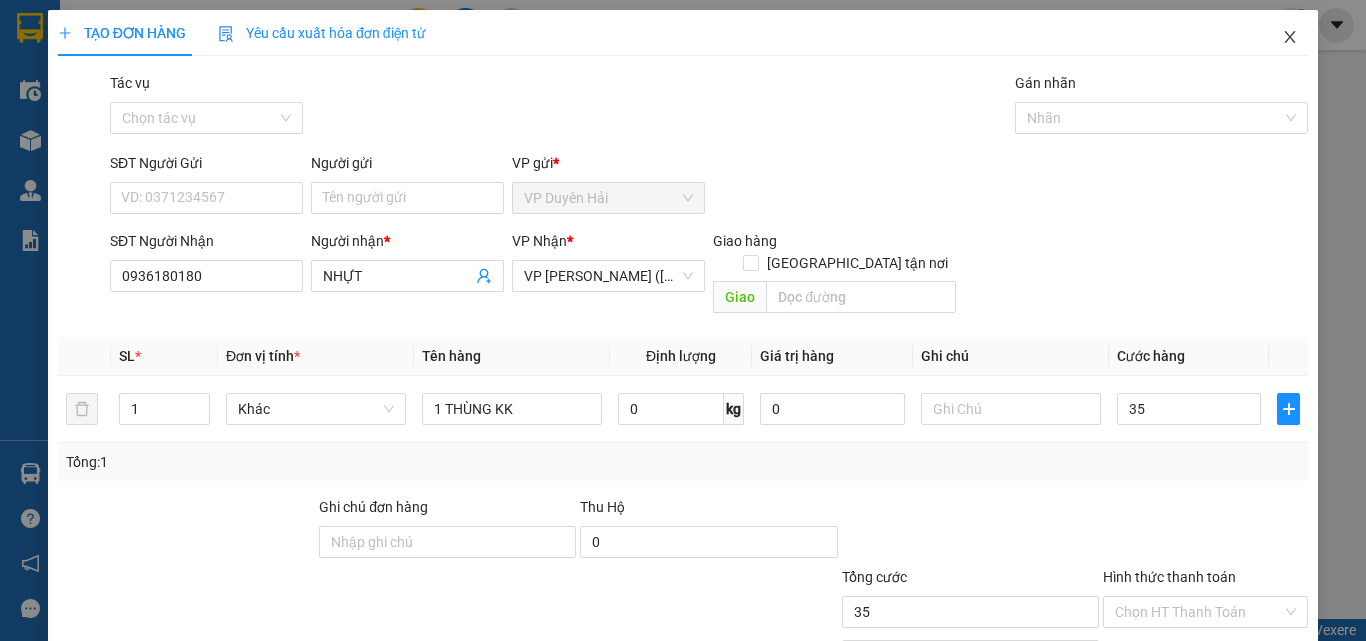 type on "35.000" 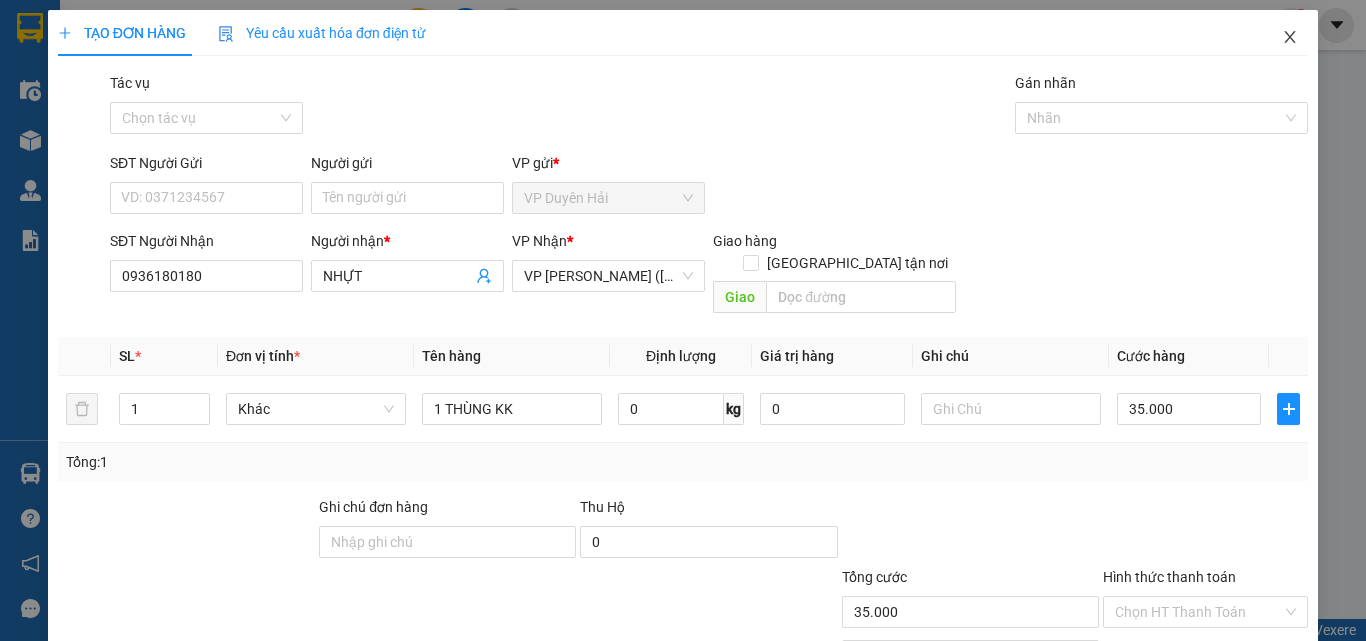 click 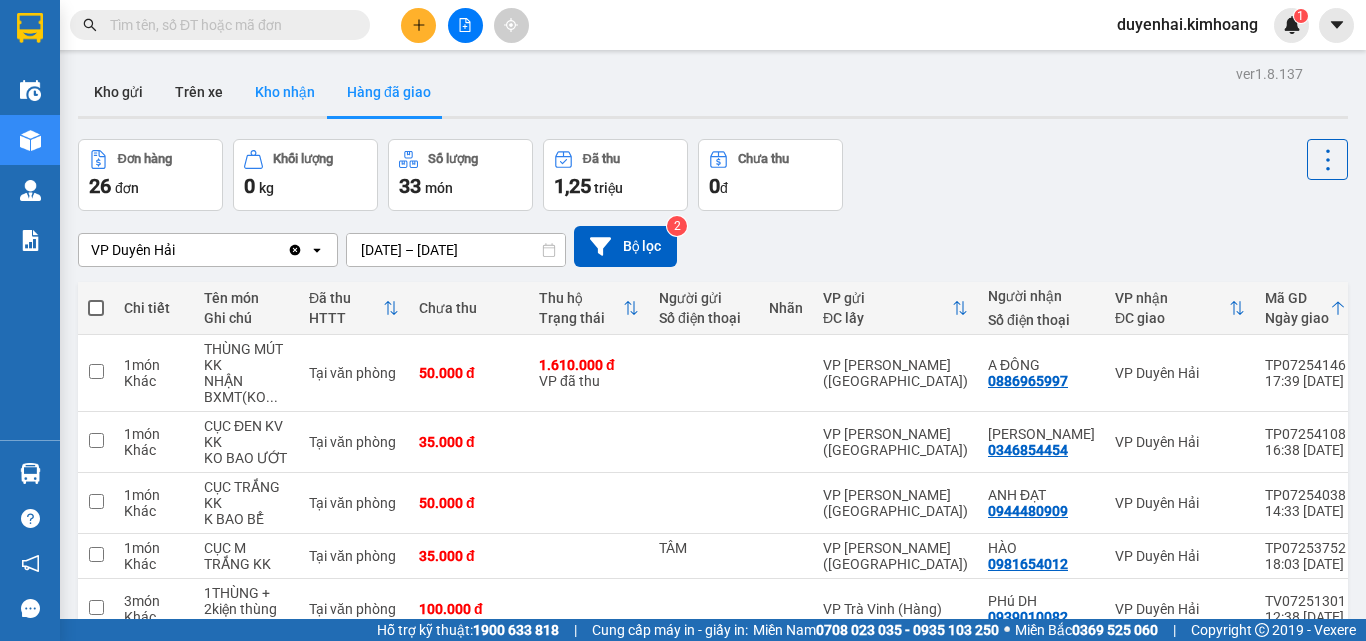 click on "Kho nhận" at bounding box center [285, 92] 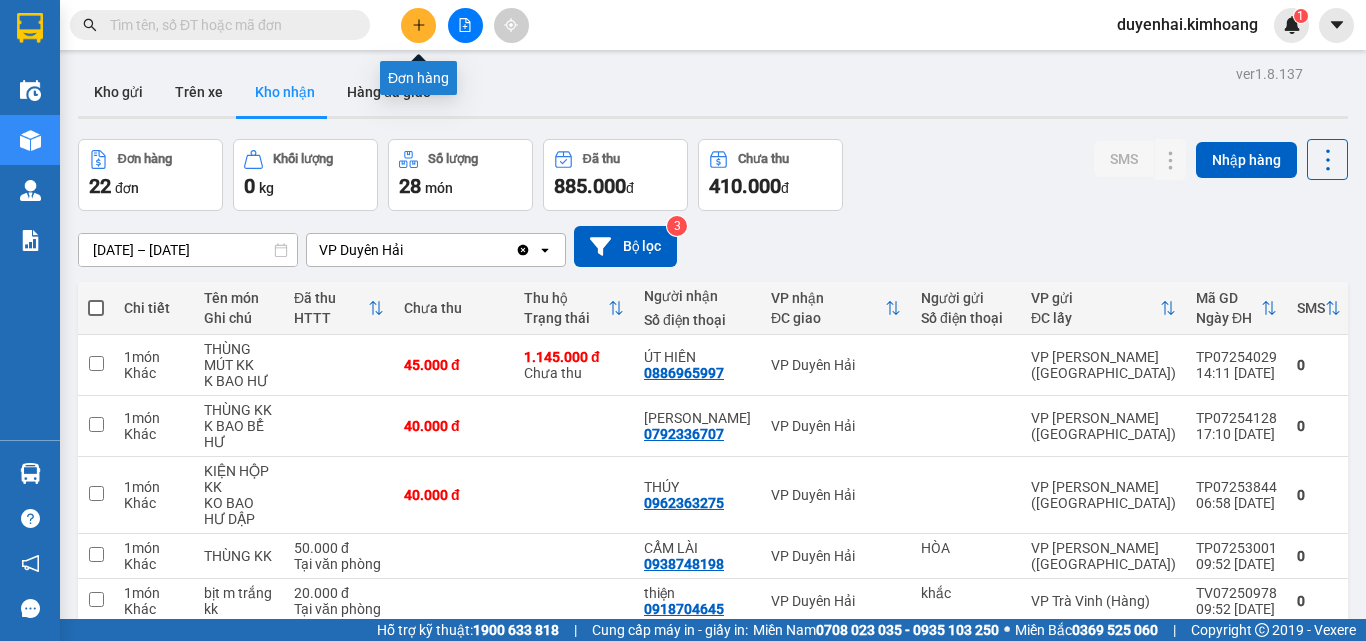 click at bounding box center [418, 25] 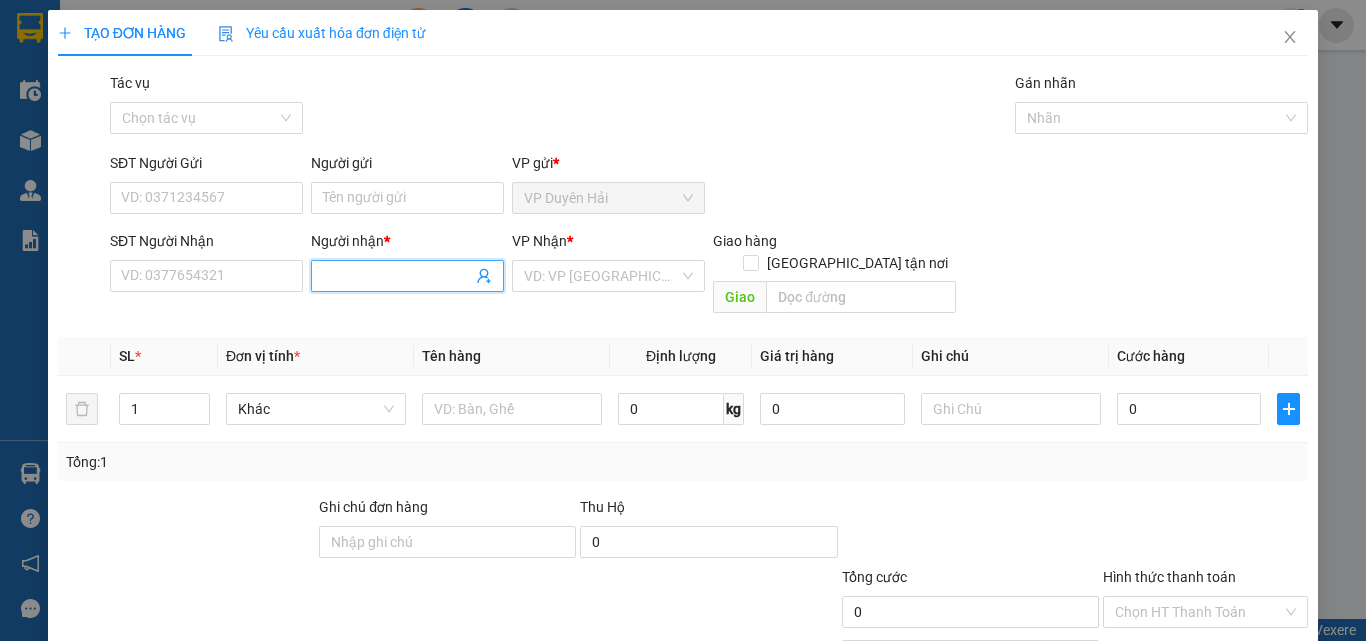 click on "Người nhận  *" at bounding box center (397, 276) 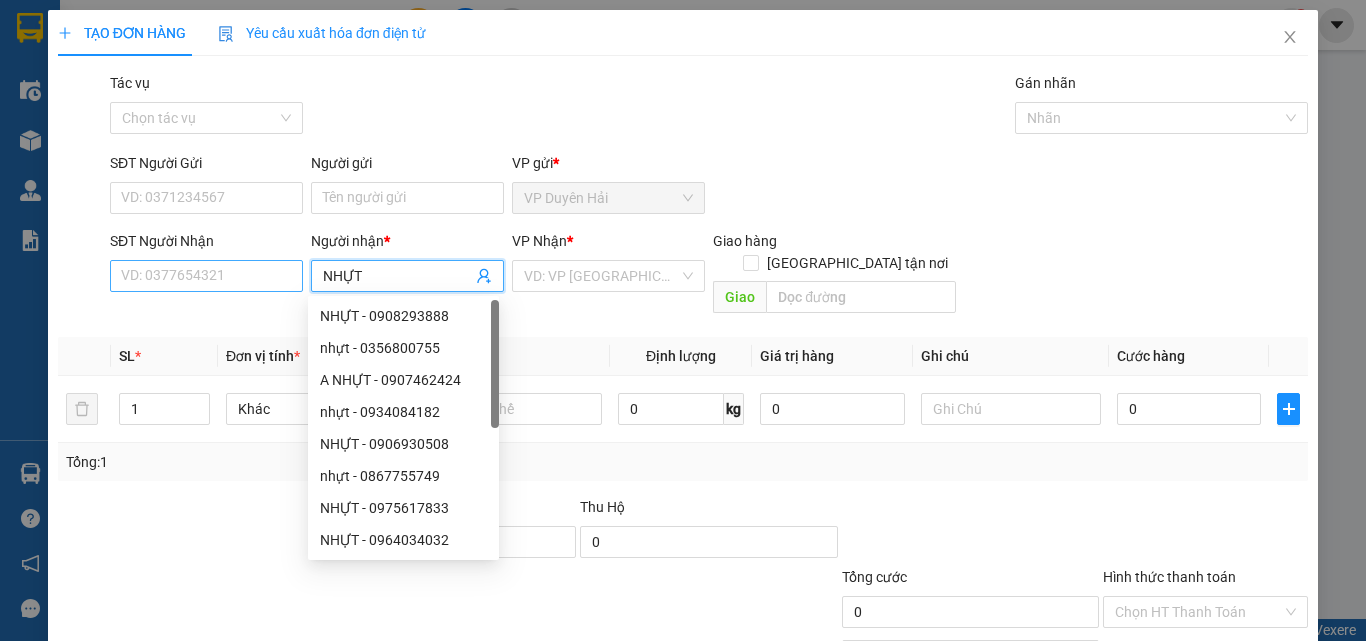 type on "NHỰT" 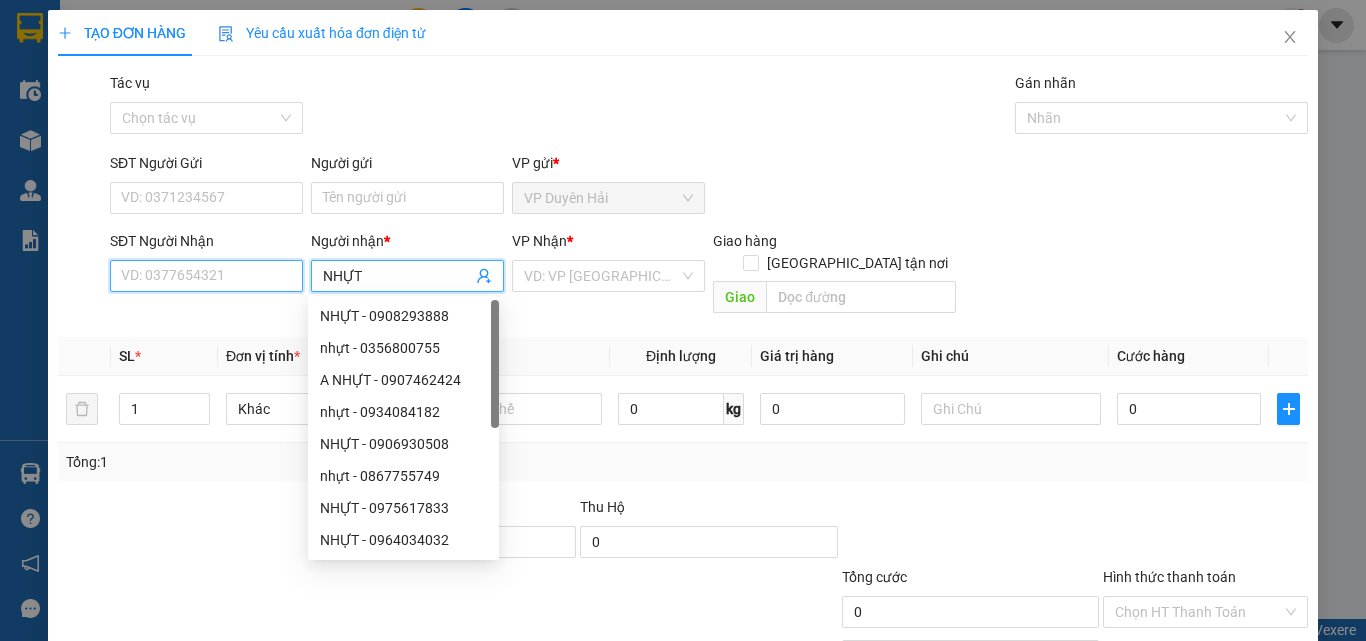 click on "SĐT Người Nhận" at bounding box center (206, 276) 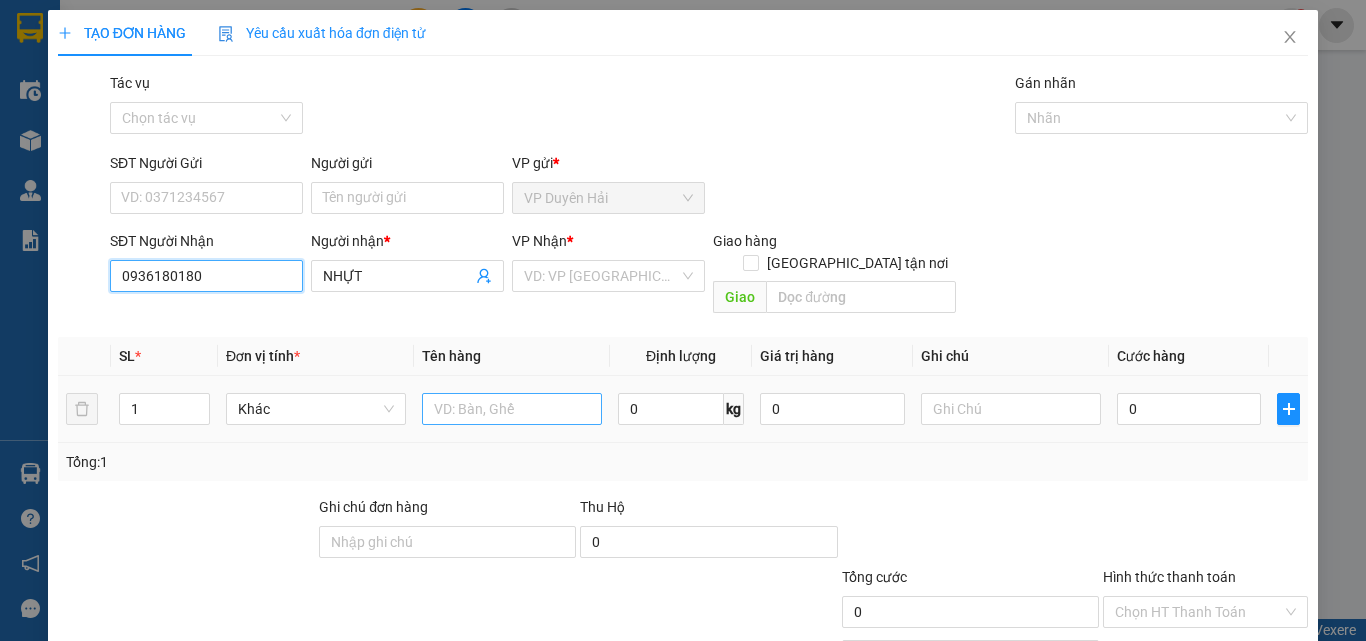 type on "0936180180" 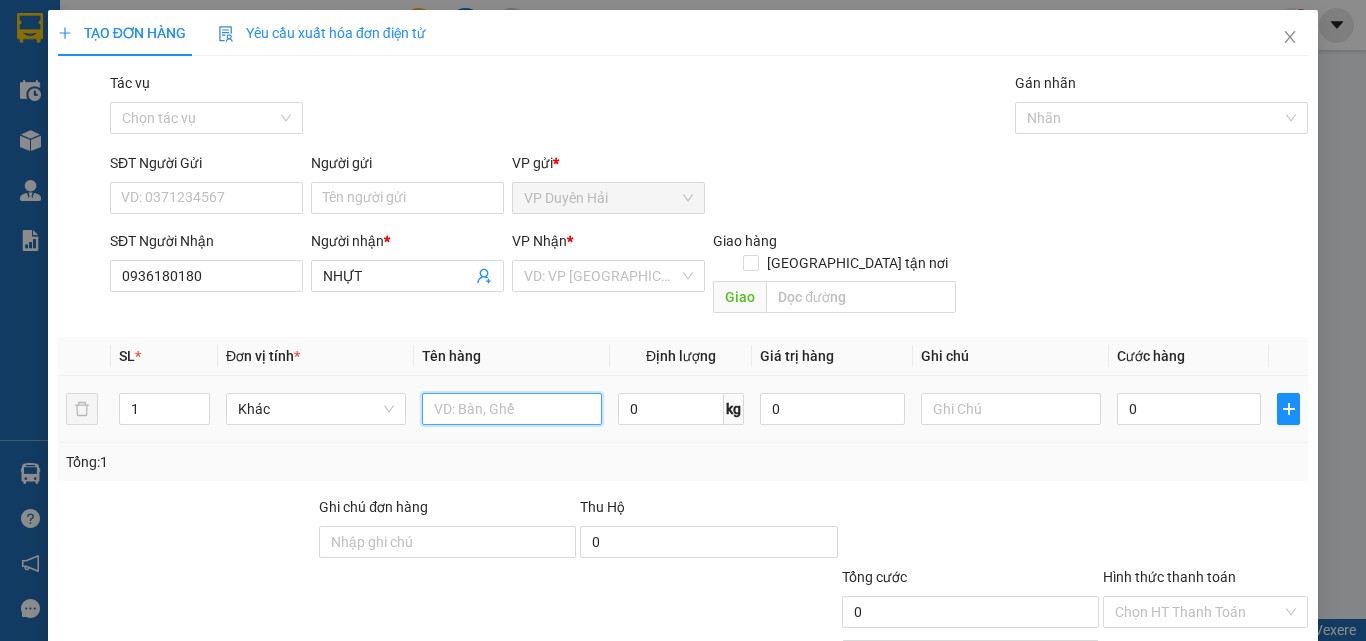 click at bounding box center [512, 409] 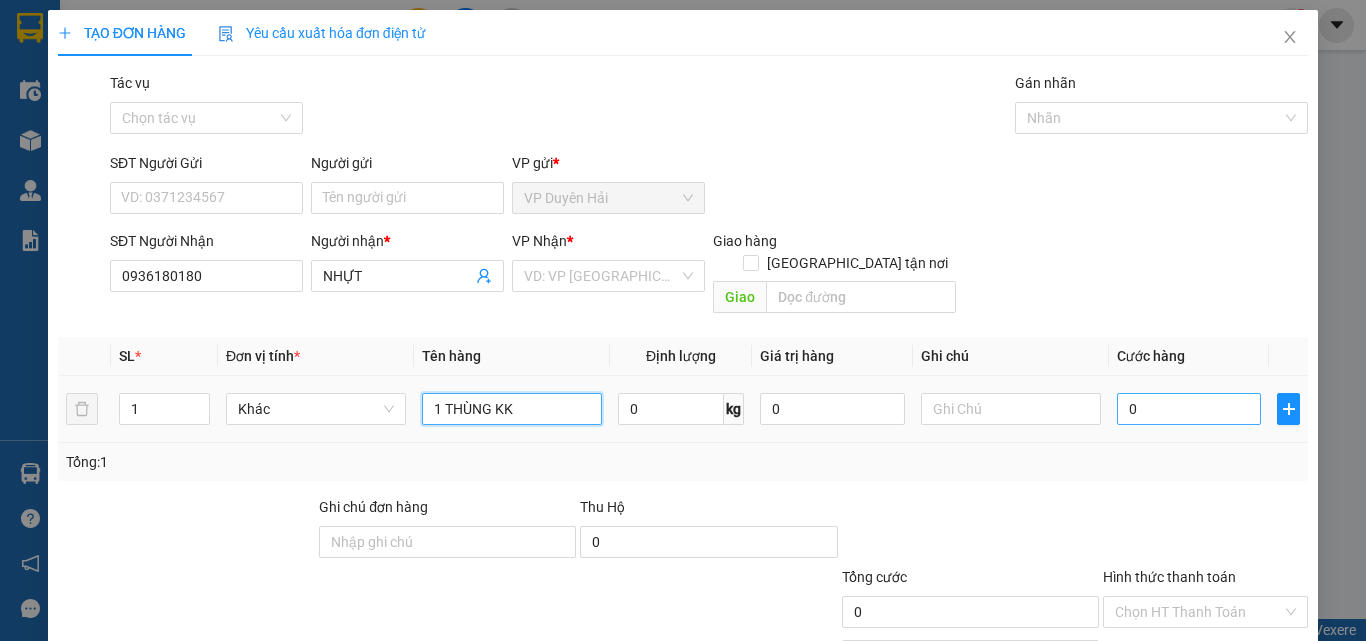 type on "1 THÙNG KK" 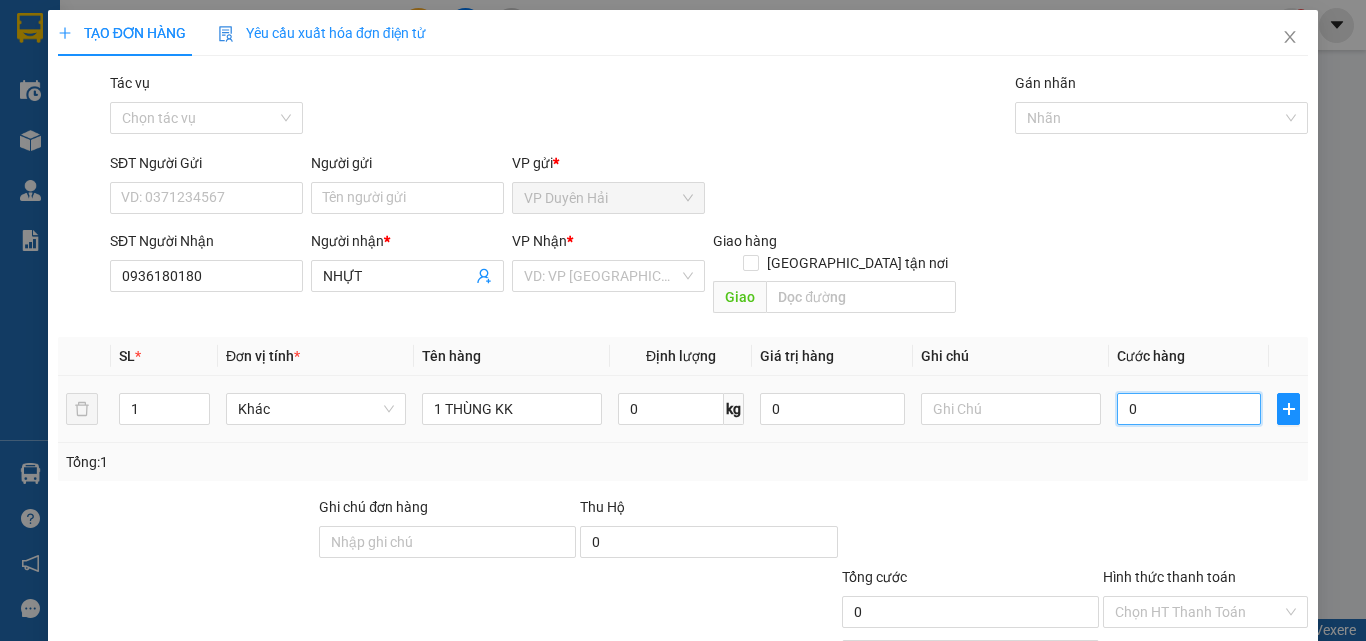 click on "0" at bounding box center [1189, 409] 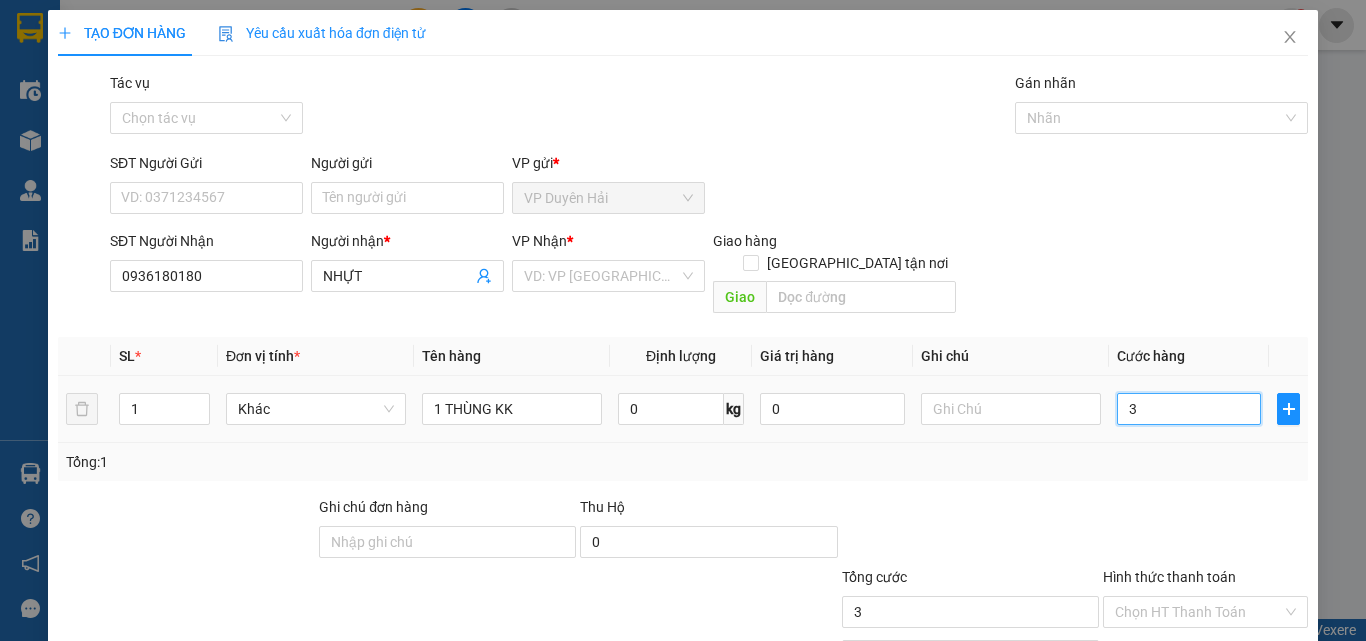 type on "35" 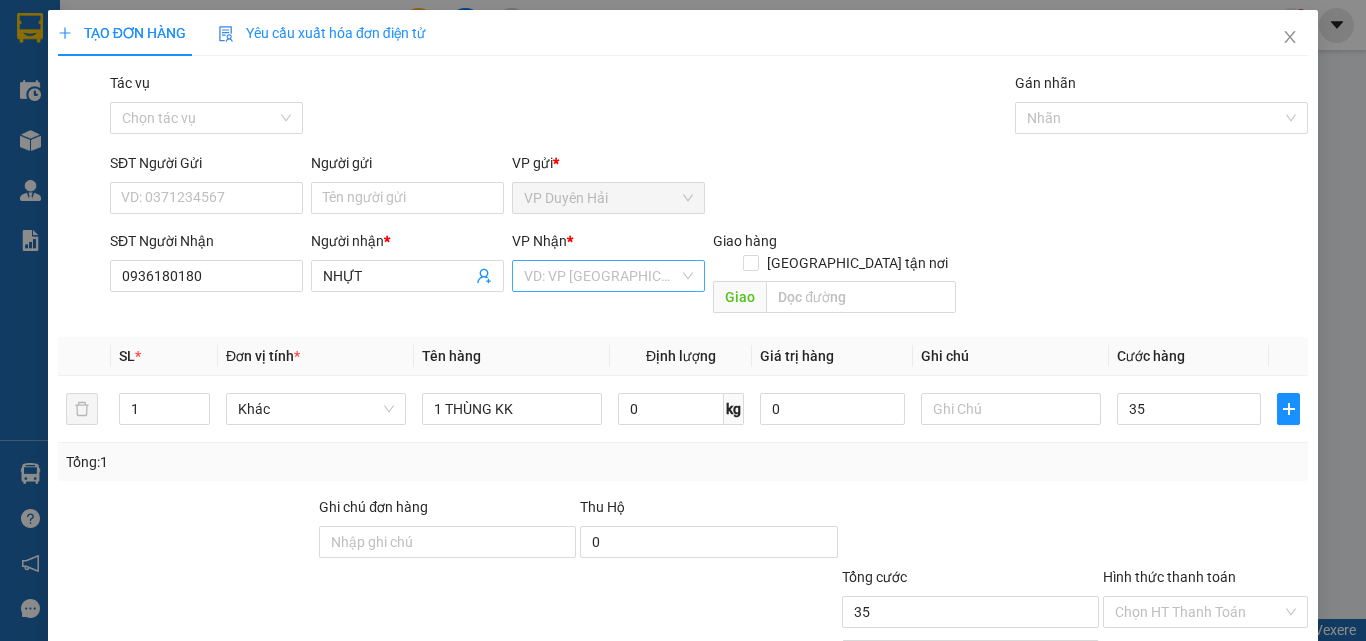type on "35.000" 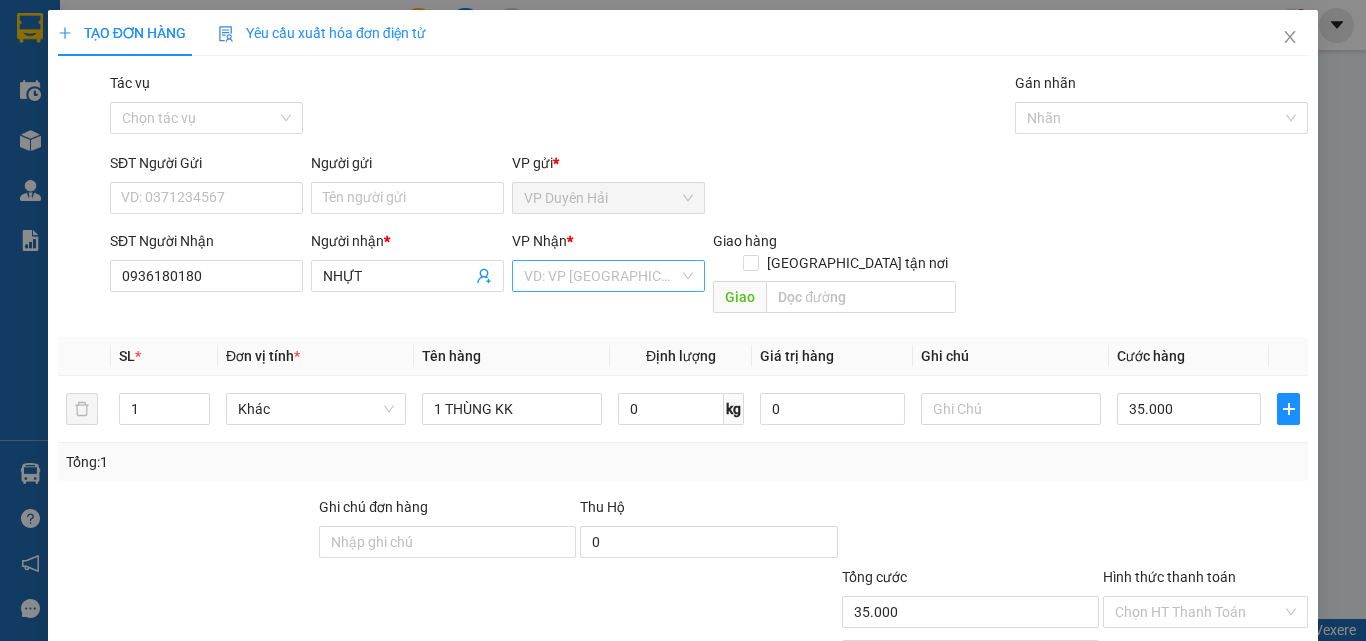 click at bounding box center [601, 276] 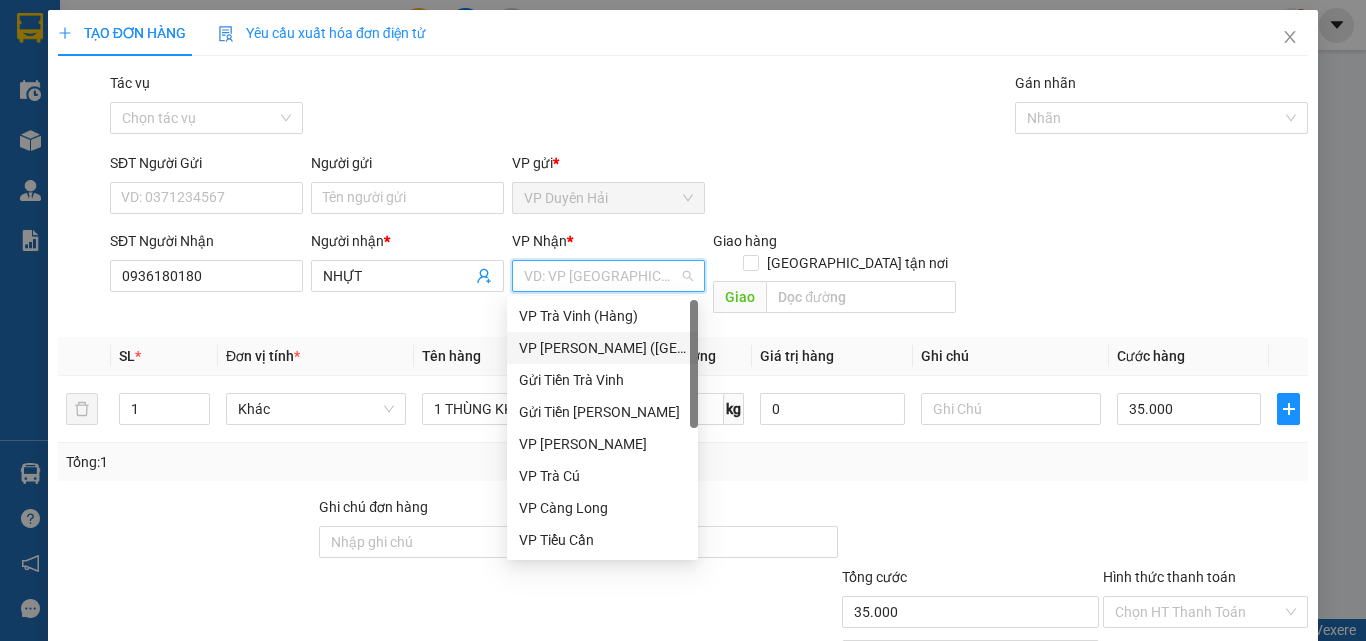click on "VP [PERSON_NAME] ([GEOGRAPHIC_DATA])" at bounding box center [602, 348] 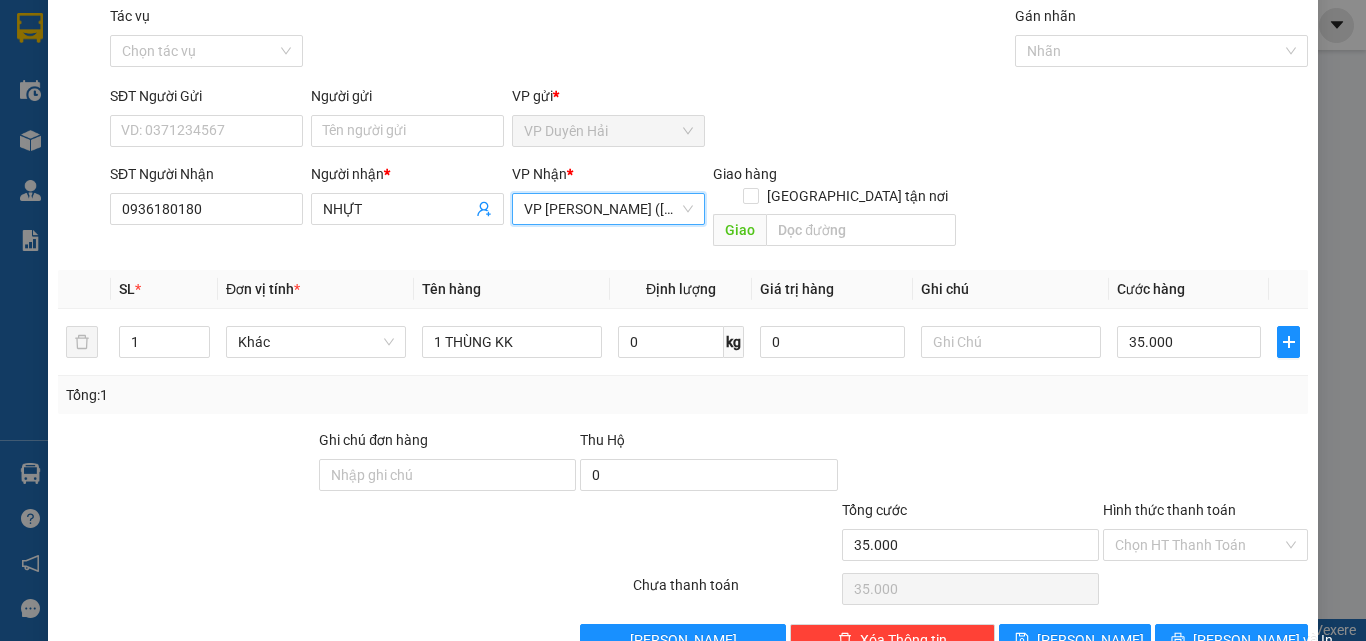 scroll, scrollTop: 99, scrollLeft: 0, axis: vertical 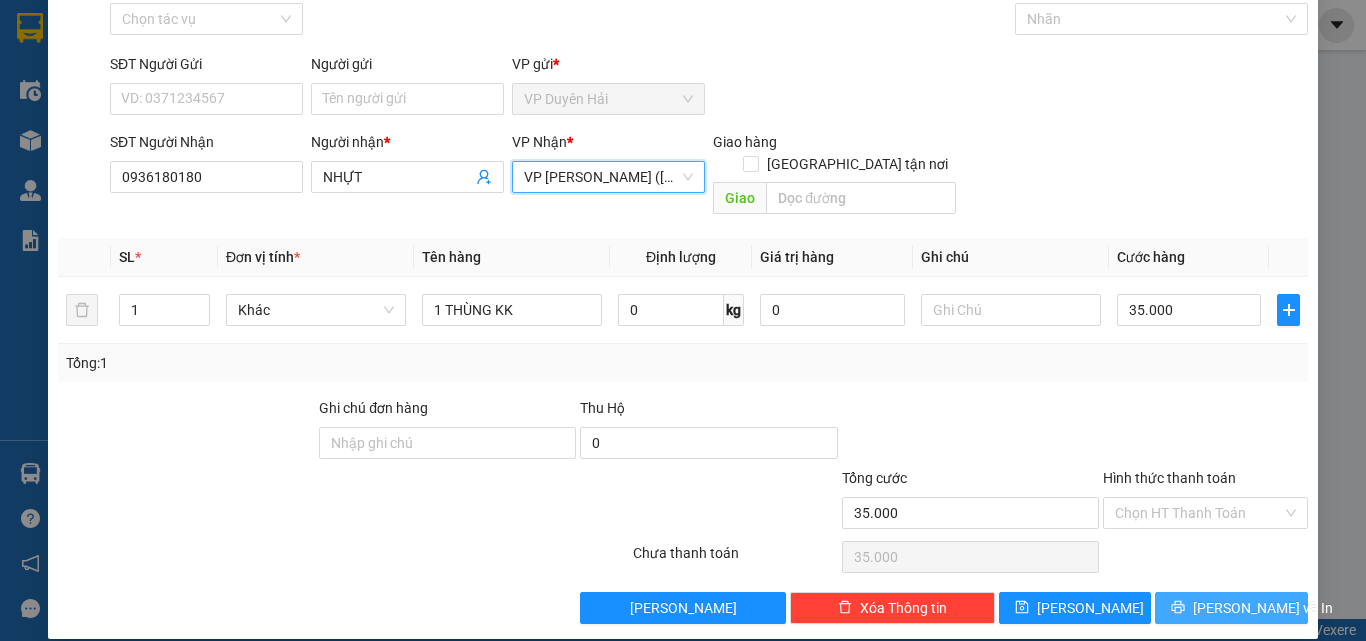 click on "[PERSON_NAME] và In" at bounding box center [1263, 608] 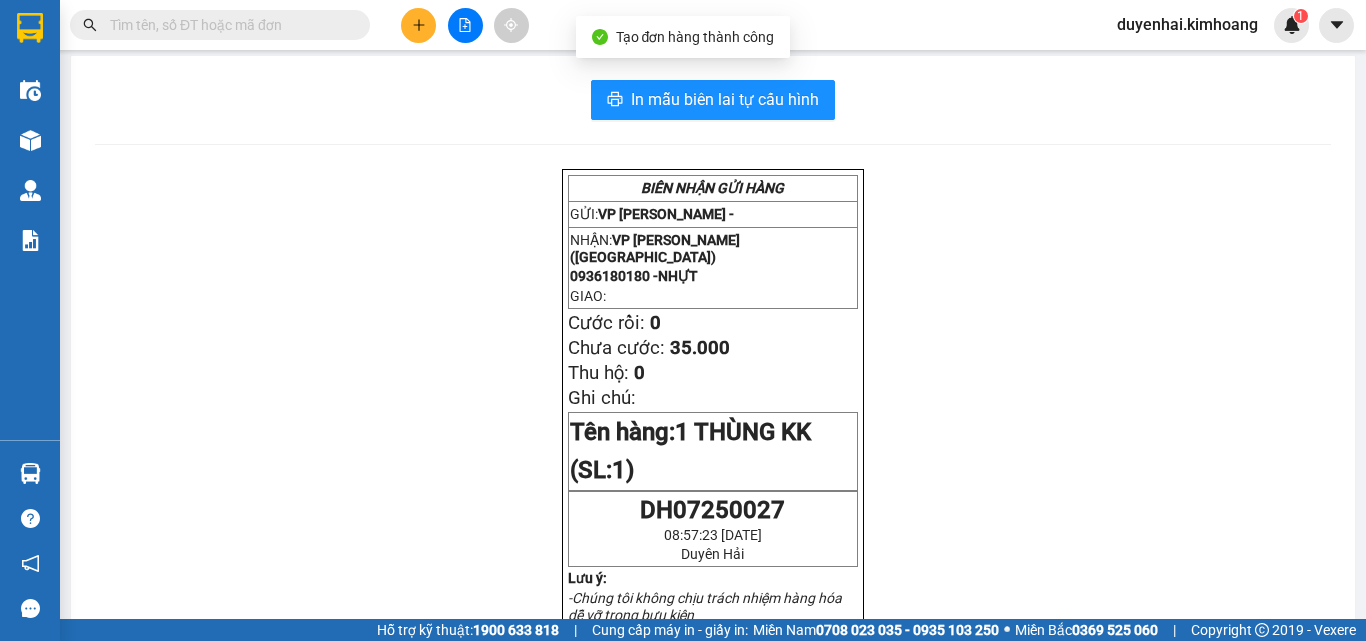 scroll, scrollTop: 0, scrollLeft: 0, axis: both 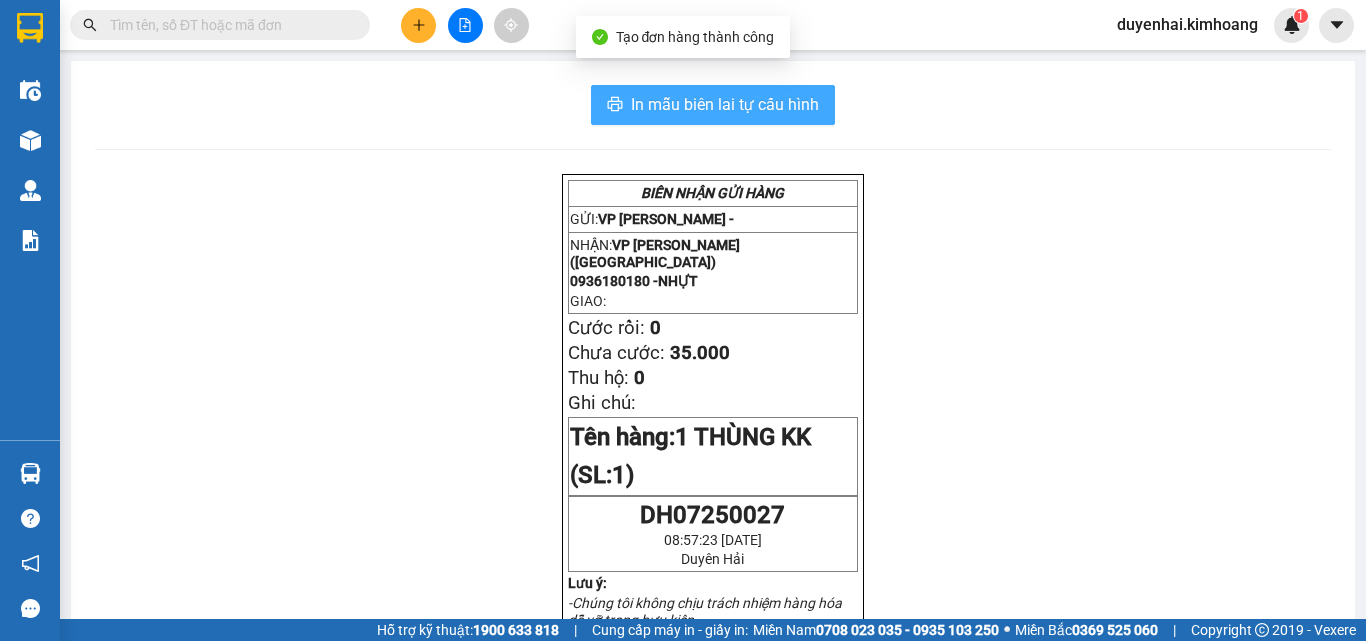 click on "In mẫu biên lai tự cấu hình" at bounding box center (725, 104) 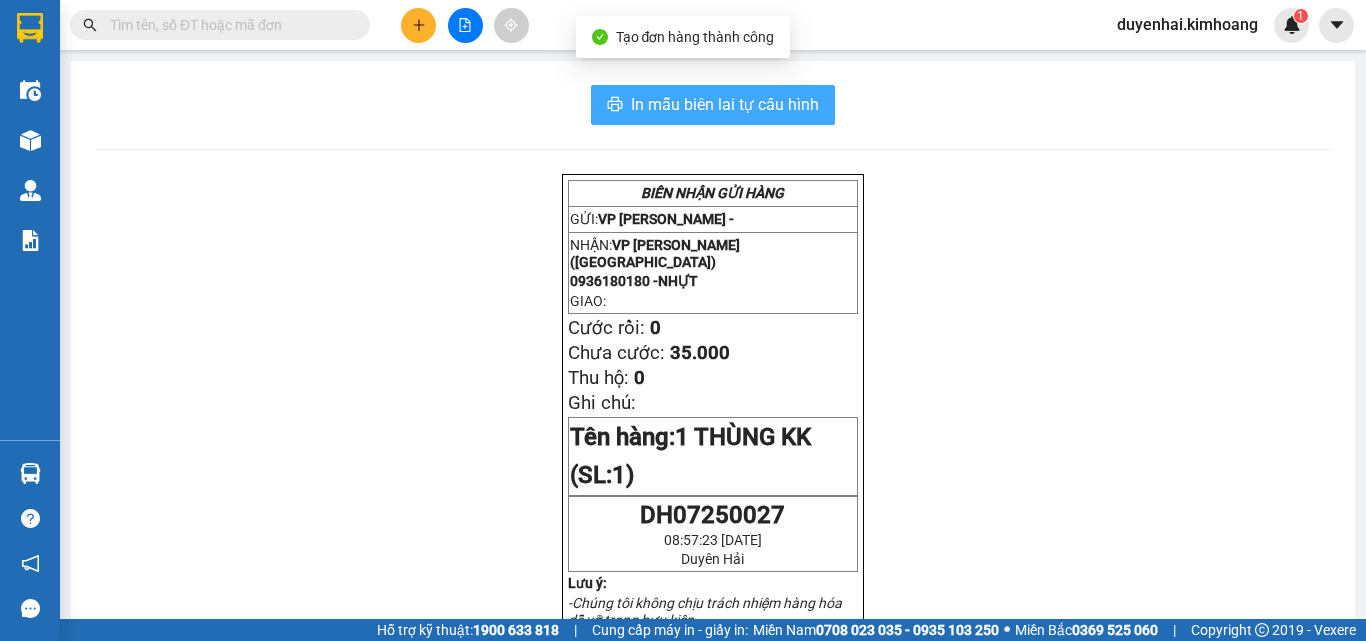 scroll, scrollTop: 0, scrollLeft: 0, axis: both 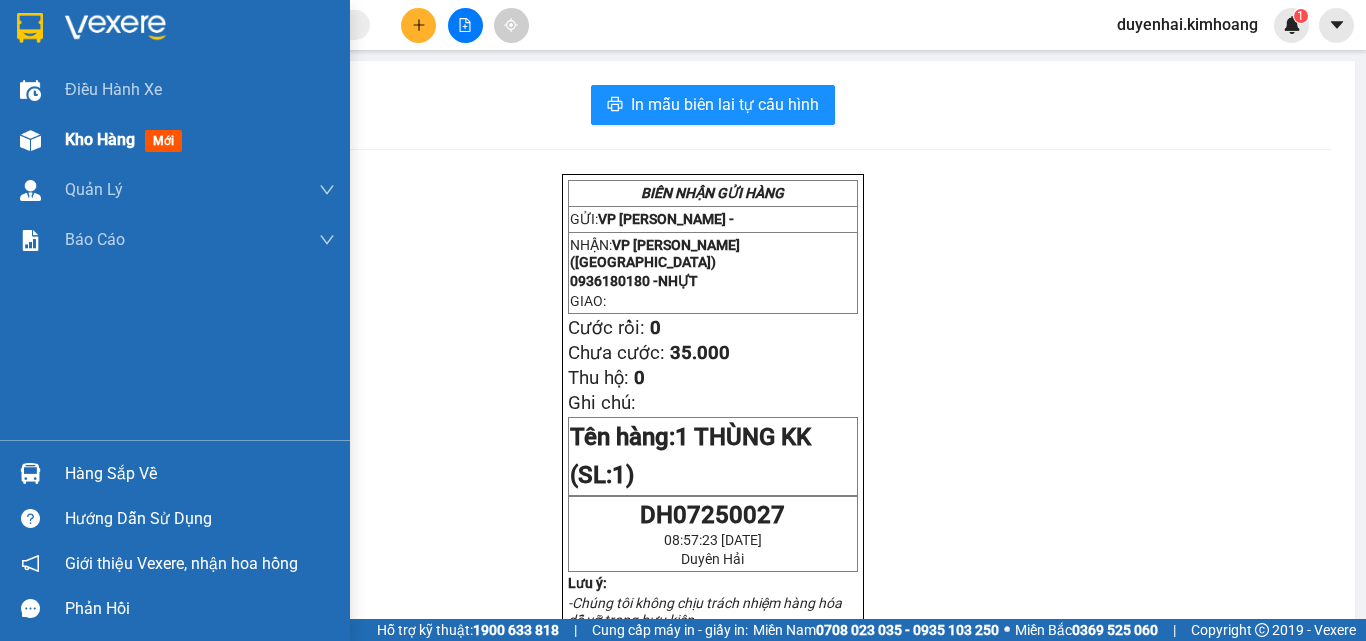 click on "Kho hàng" at bounding box center (100, 139) 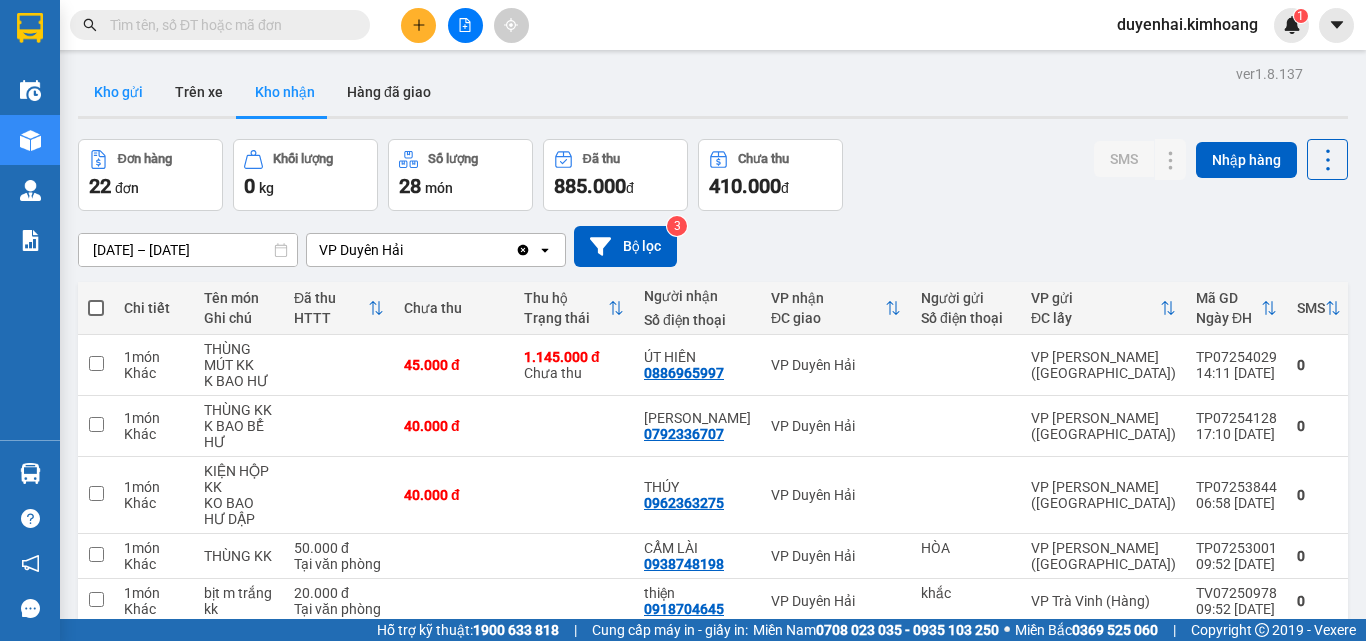 click on "Kho gửi" at bounding box center [118, 92] 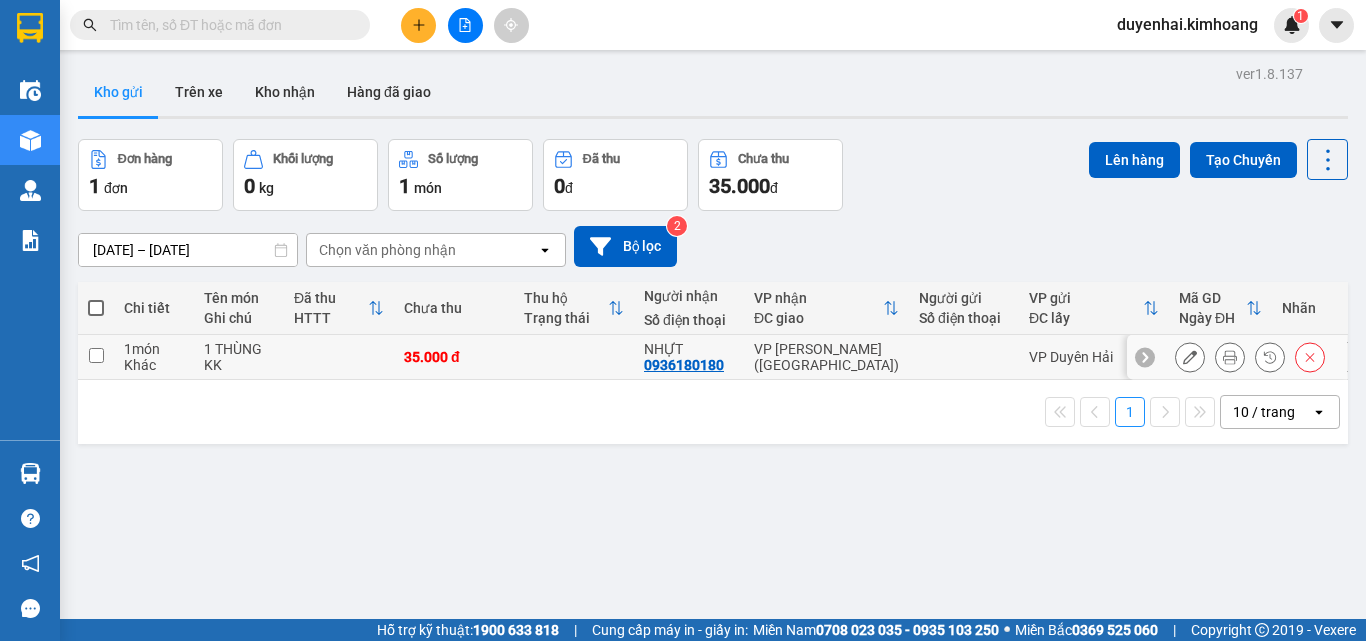 click at bounding box center (96, 355) 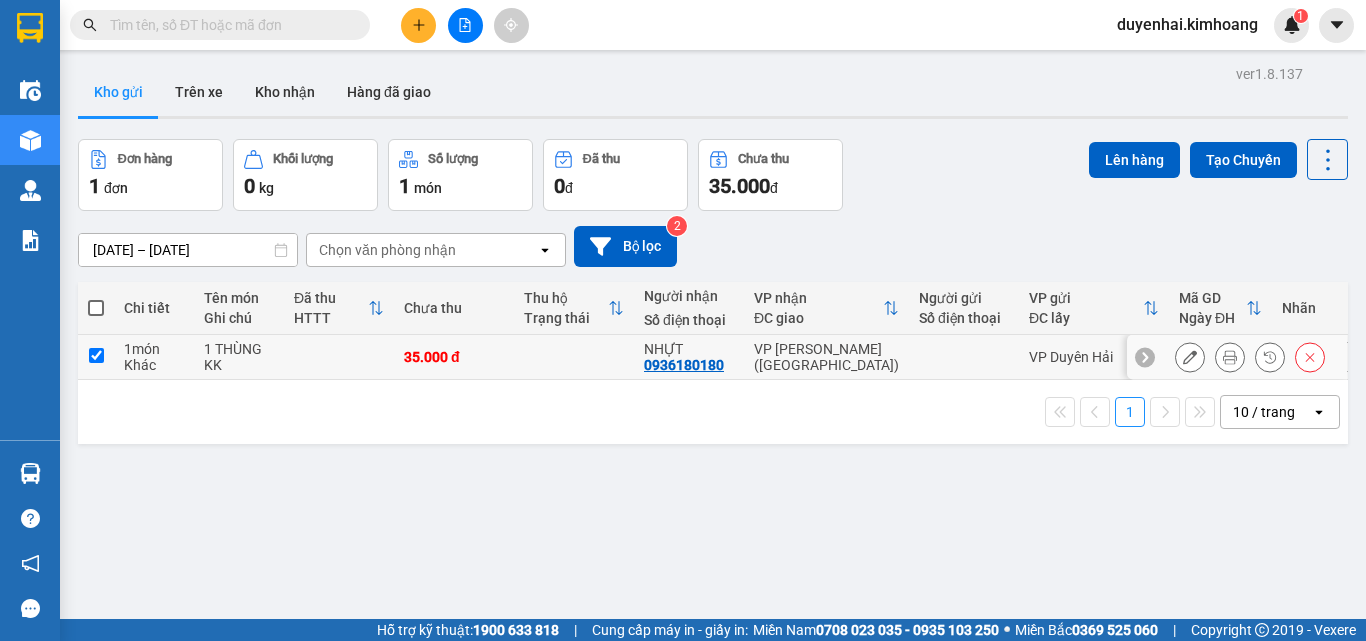 checkbox on "true" 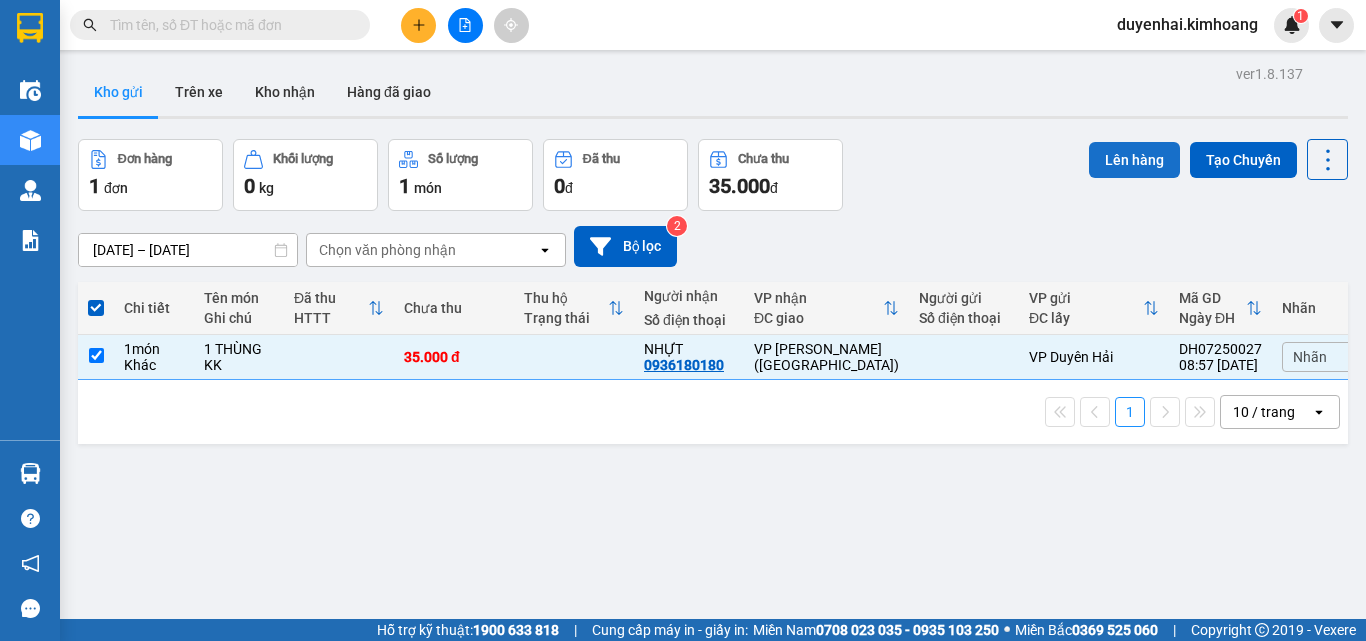 click on "Lên hàng" at bounding box center [1134, 160] 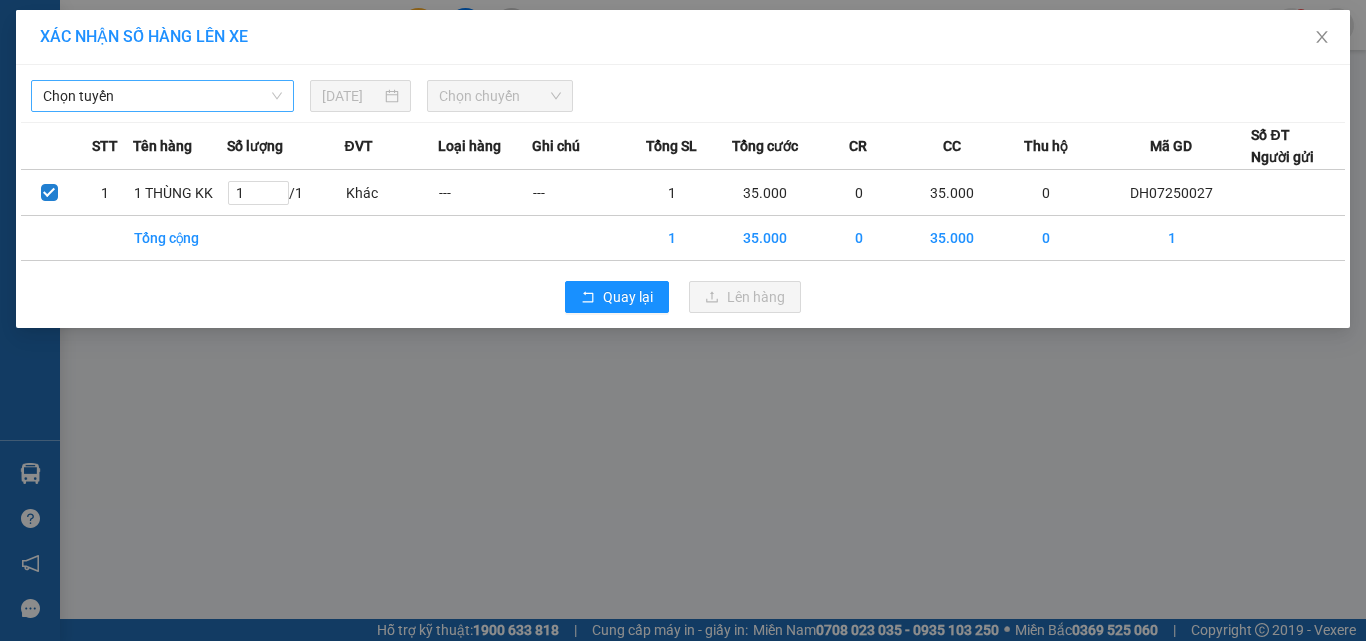 click on "Chọn tuyến" at bounding box center (162, 96) 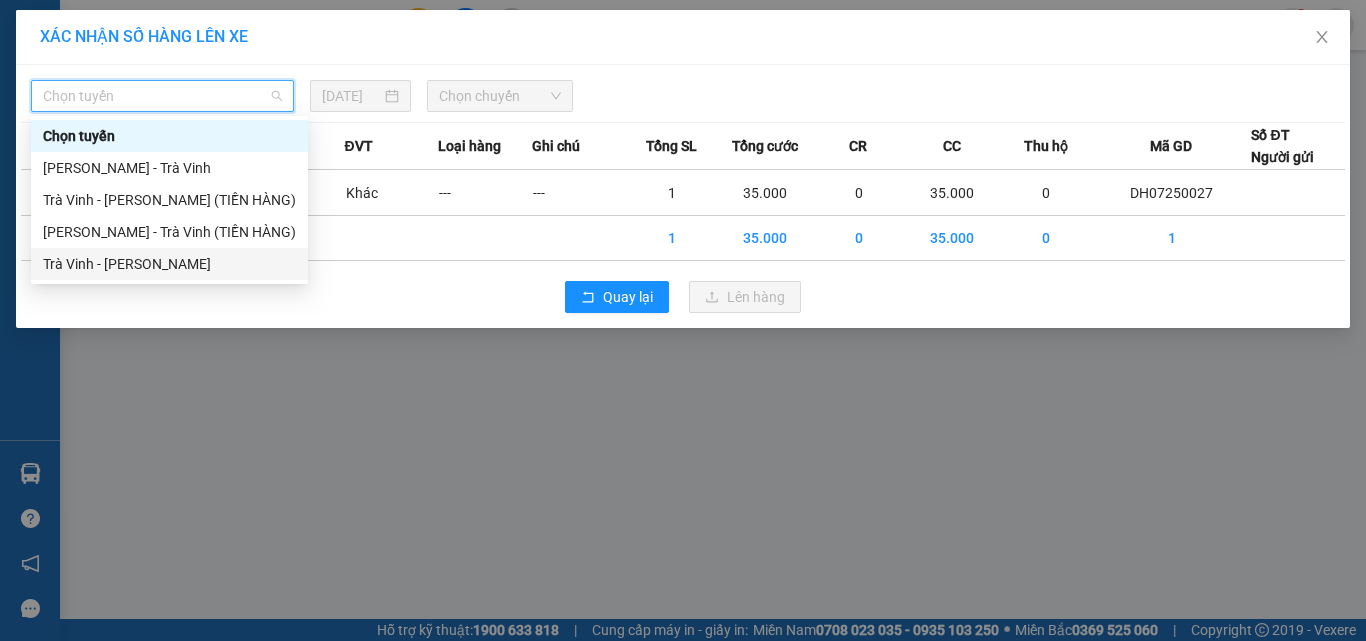 click on "Trà Vinh - [PERSON_NAME]" at bounding box center (169, 264) 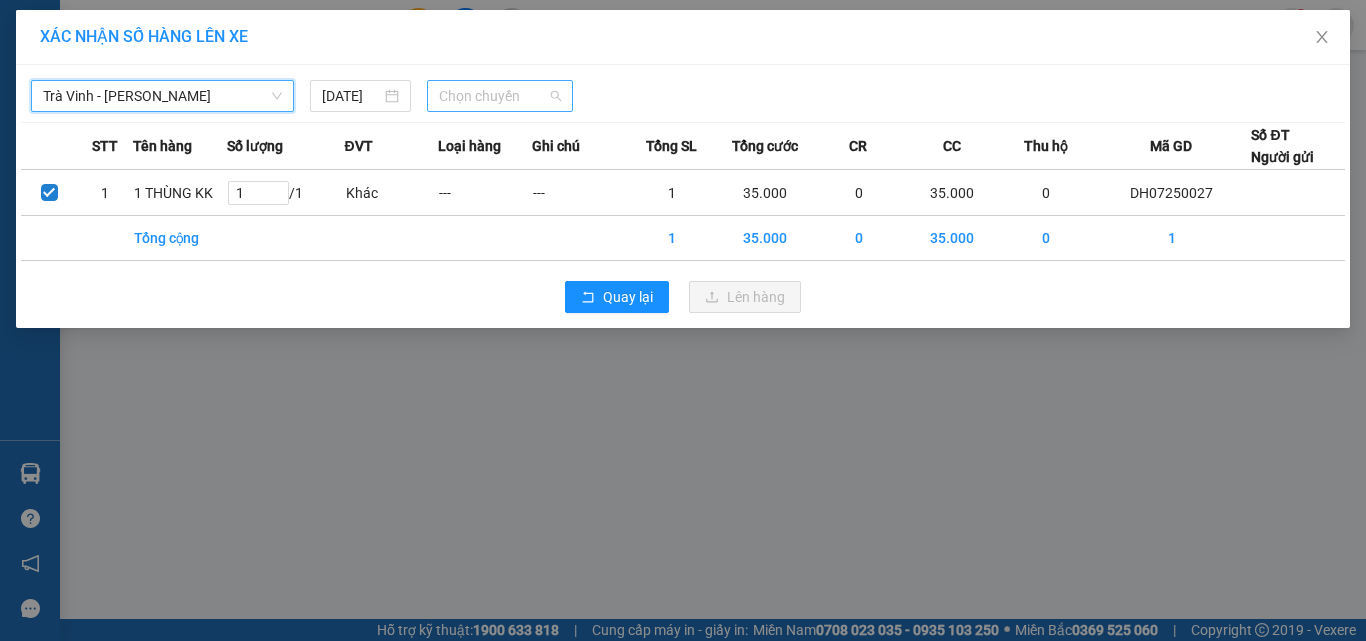 click on "Chọn chuyến" at bounding box center (500, 96) 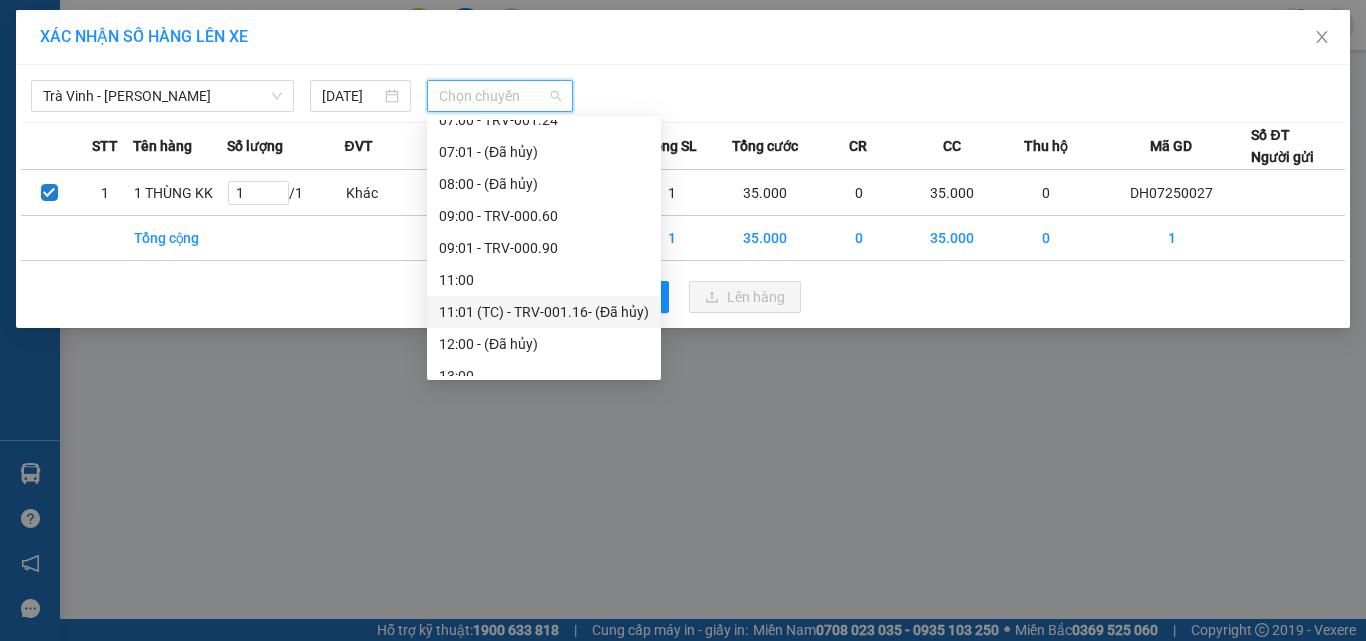 scroll, scrollTop: 500, scrollLeft: 0, axis: vertical 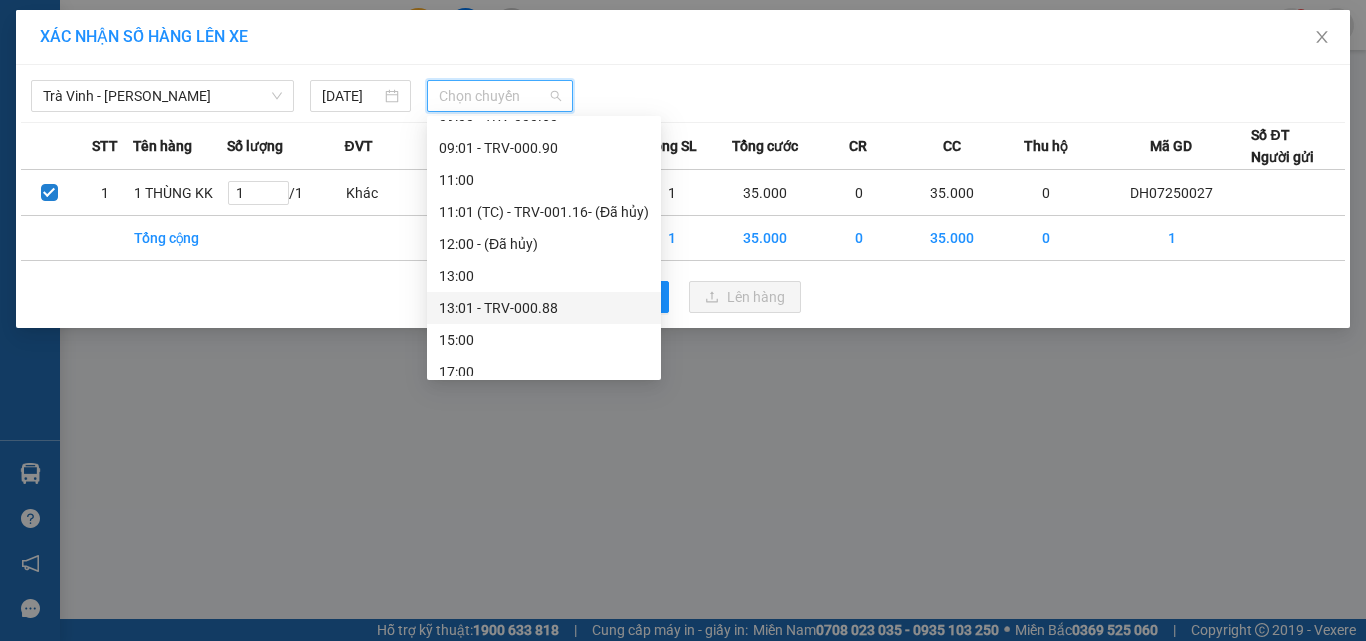 click on "13:01     - TRV-000.88" at bounding box center [544, 308] 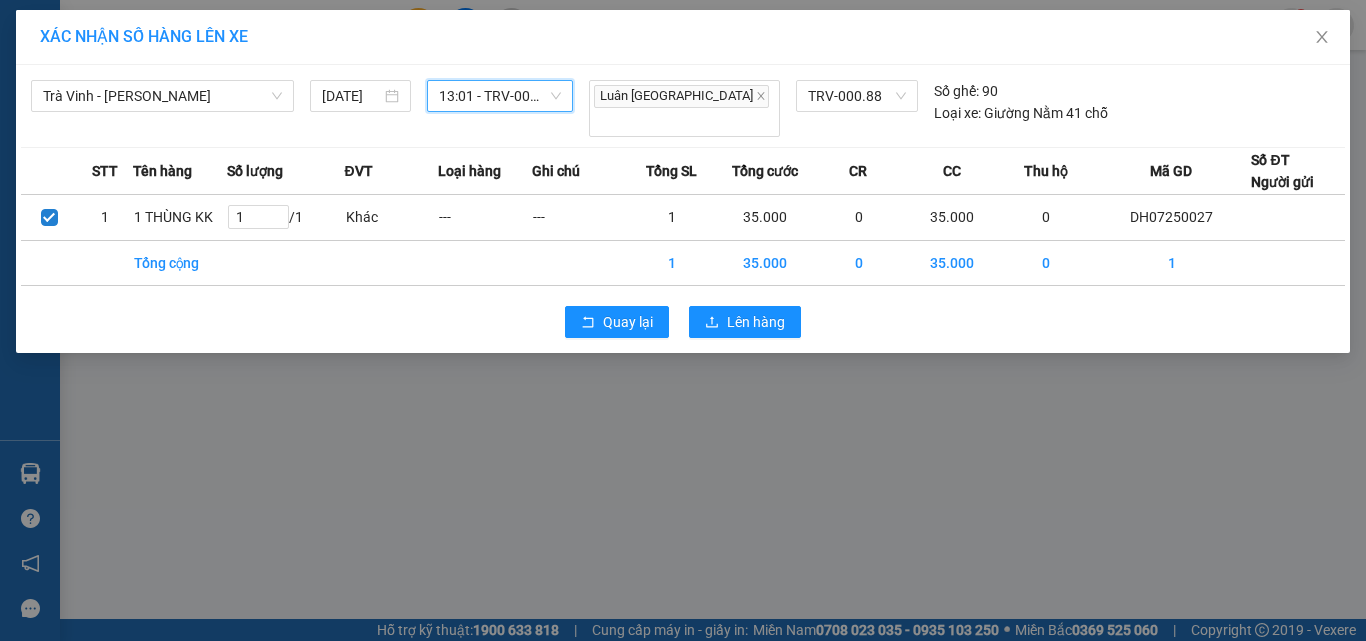 click on "13:01     - TRV-000.88" at bounding box center [500, 96] 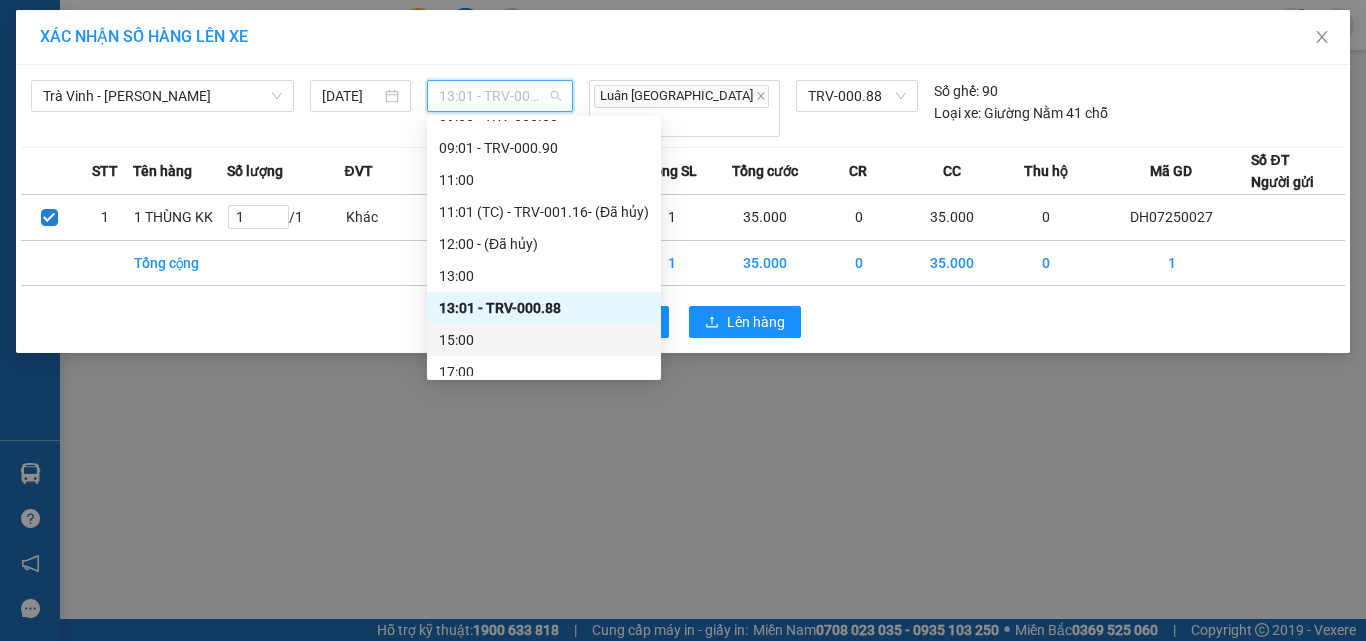 scroll, scrollTop: 576, scrollLeft: 0, axis: vertical 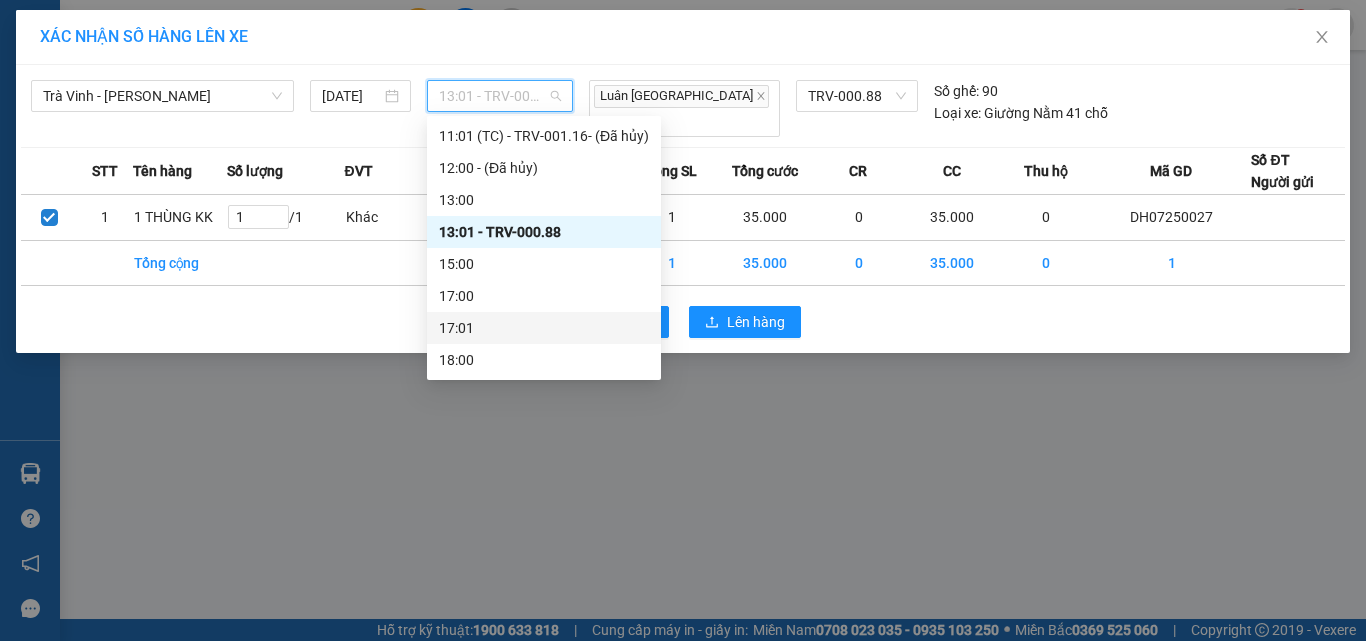 click on "17:01" at bounding box center [544, 328] 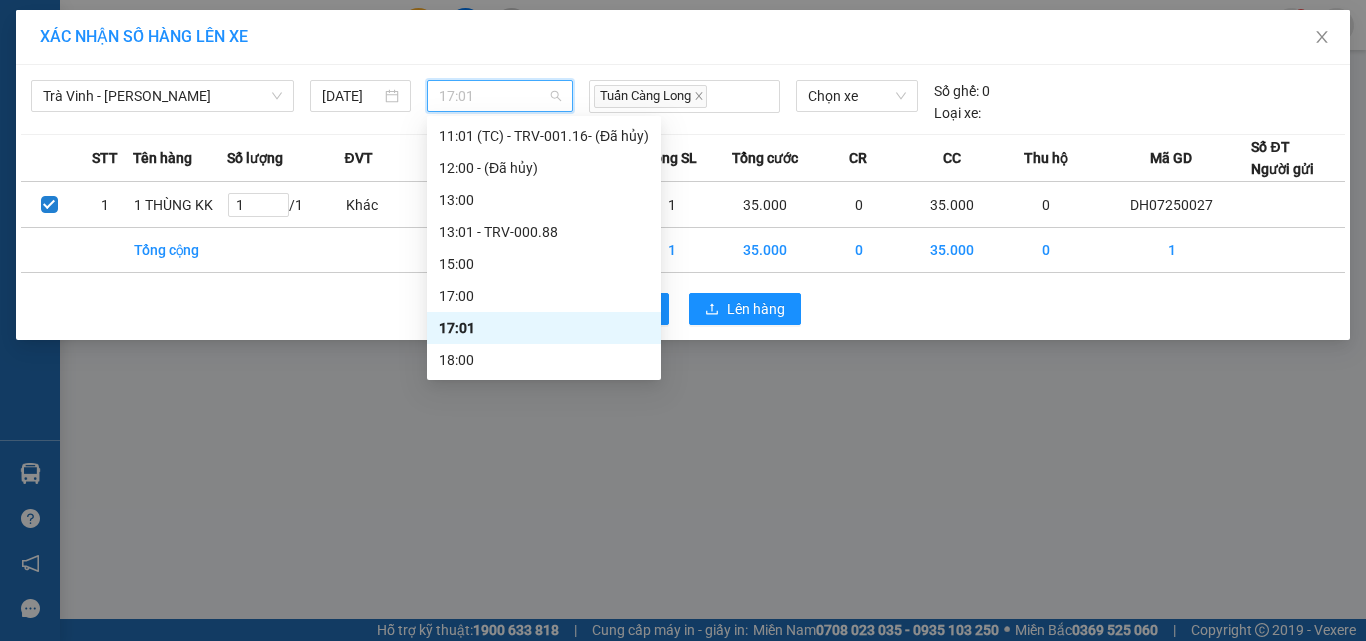 click on "17:01" at bounding box center [500, 96] 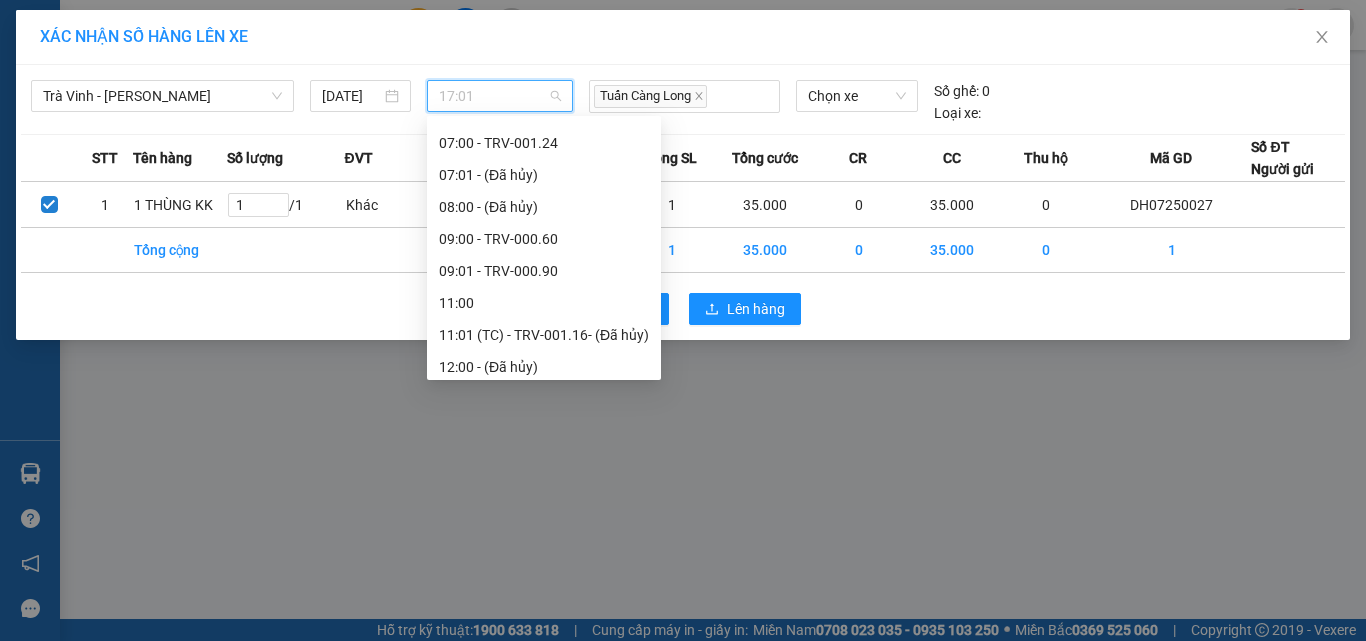 scroll, scrollTop: 376, scrollLeft: 0, axis: vertical 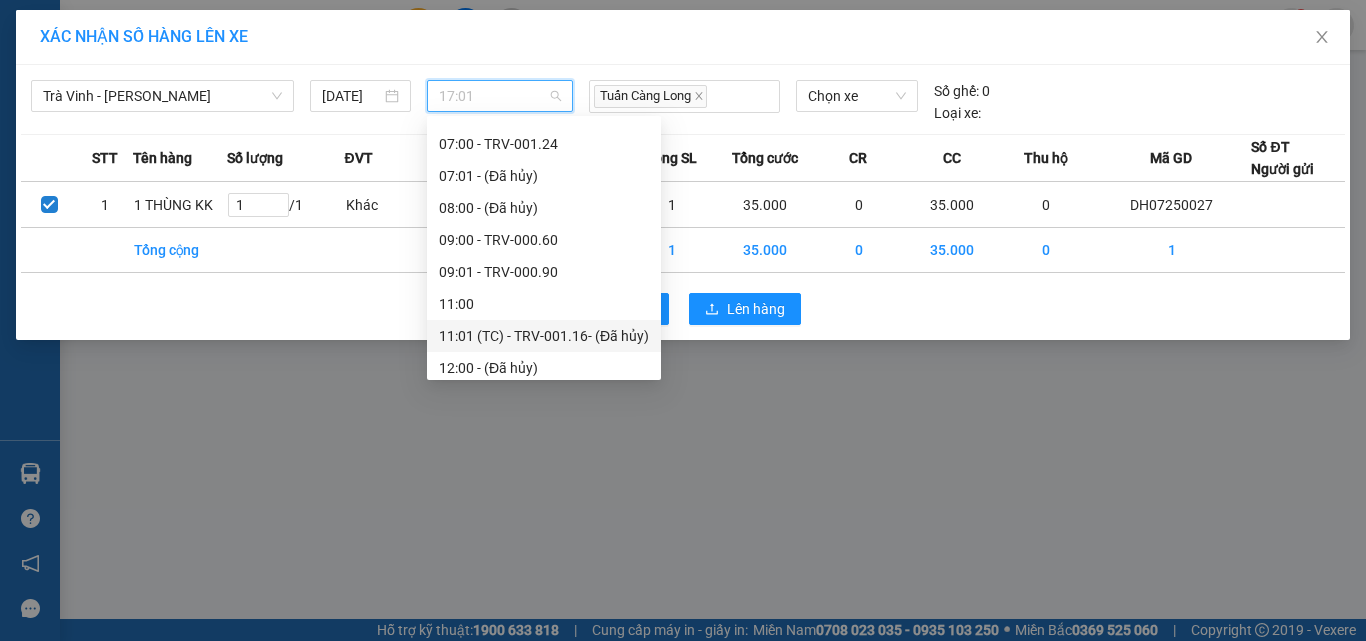 click on "11:01   (TC)   - TRV-001.16  - (Đã hủy)" at bounding box center (544, 336) 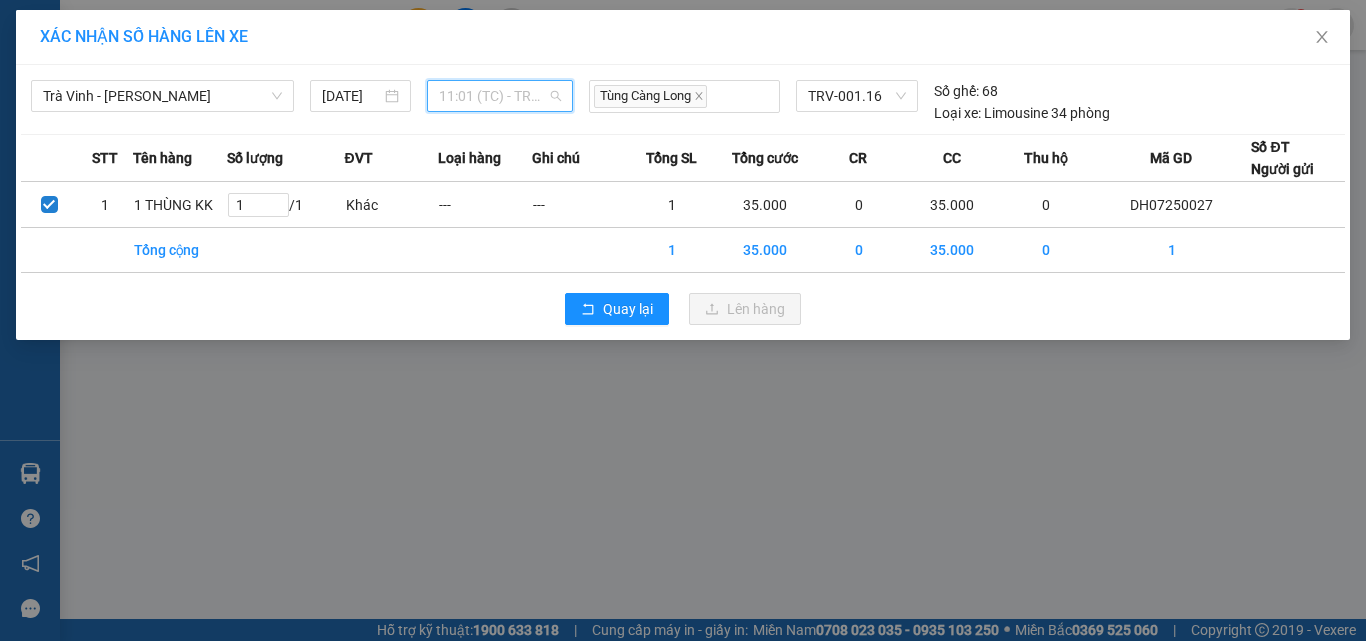click on "11:01   (TC)   - TRV-001.16  - (Đã hủy)" at bounding box center [500, 96] 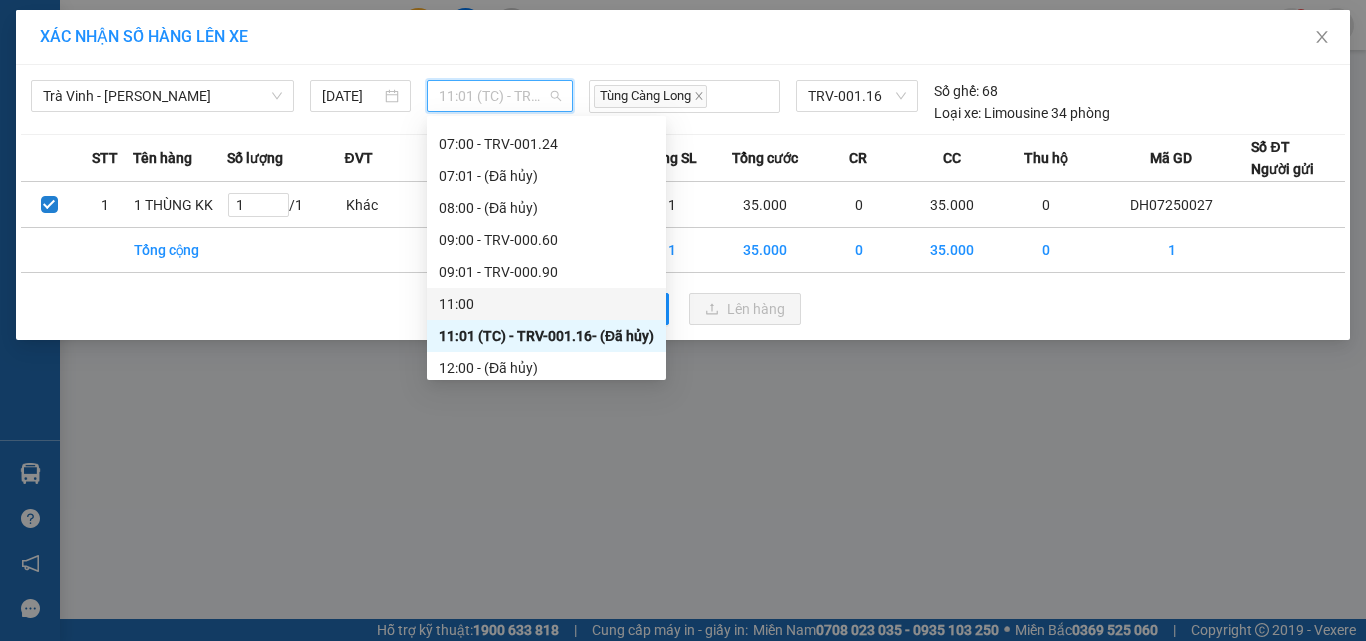 click on "11:00" at bounding box center [546, 304] 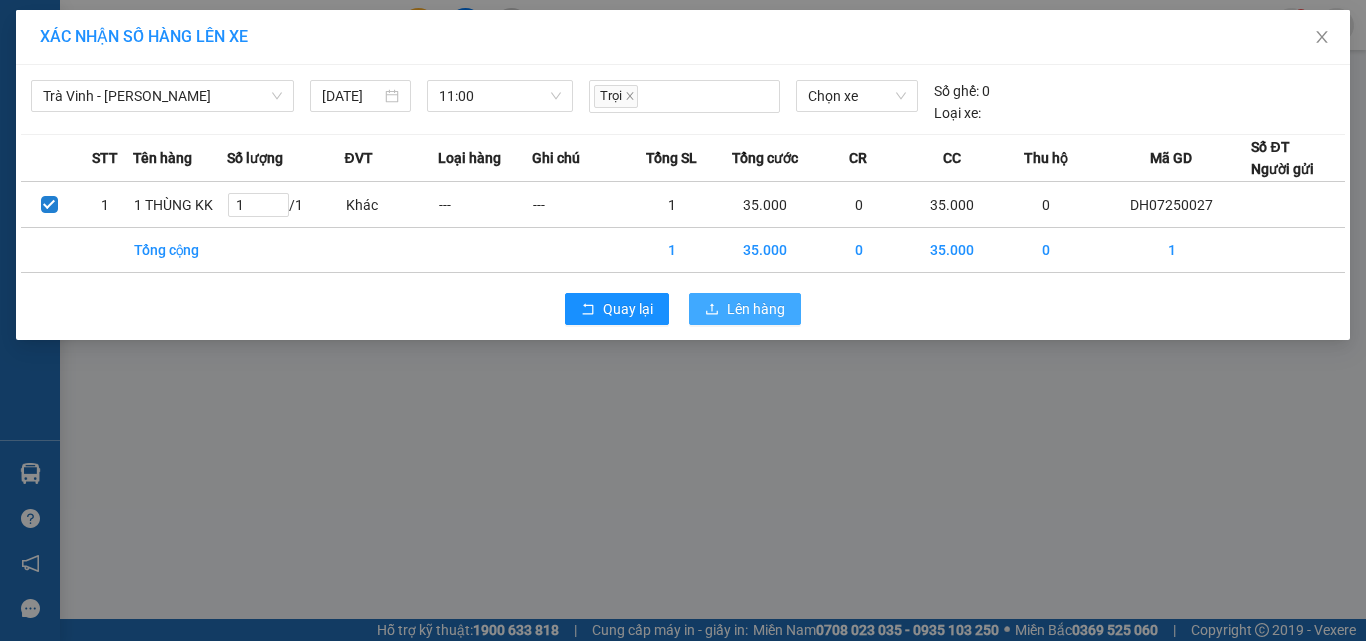 click on "Lên hàng" at bounding box center [756, 309] 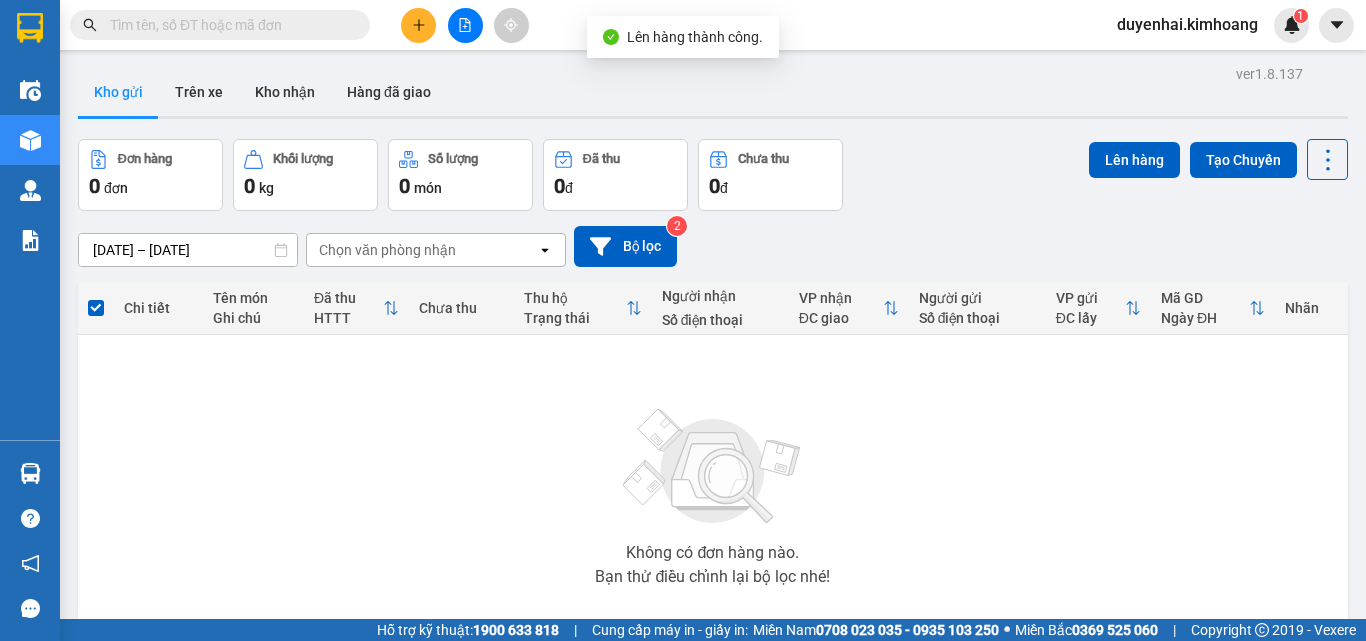 click on "Không có đơn hàng nào. Bạn thử điều chỉnh lại bộ lọc nhé!" at bounding box center (713, 491) 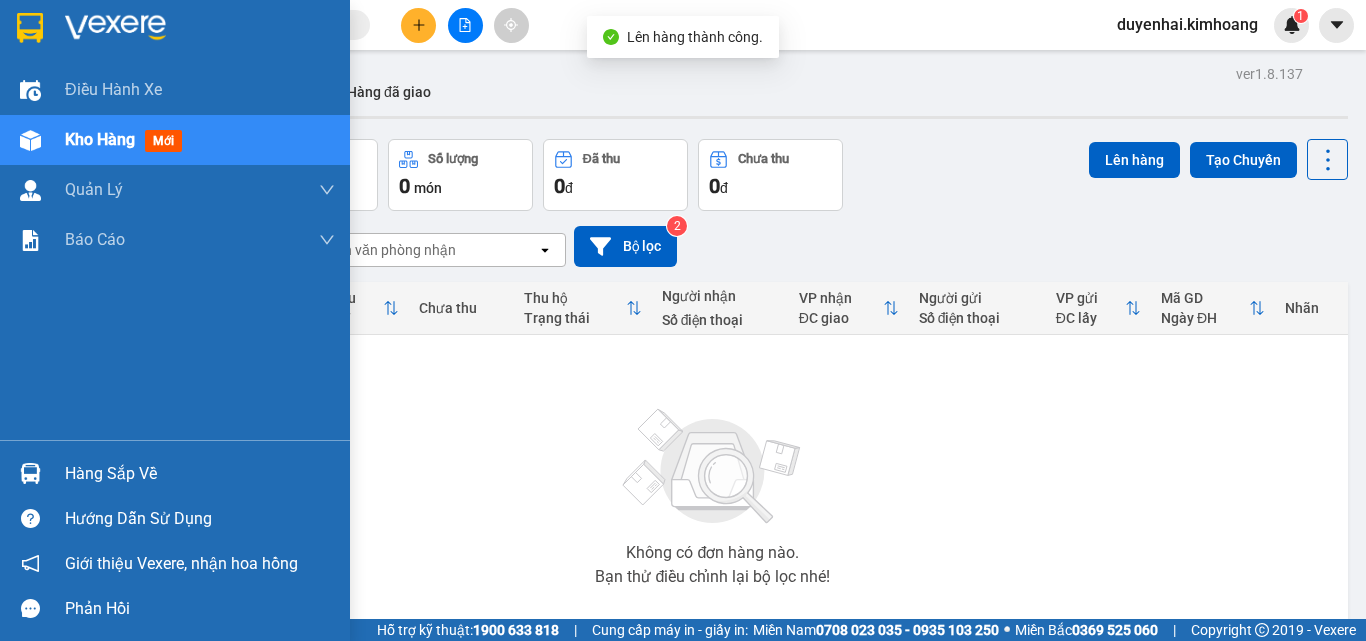 click on "Hàng sắp về" at bounding box center [200, 474] 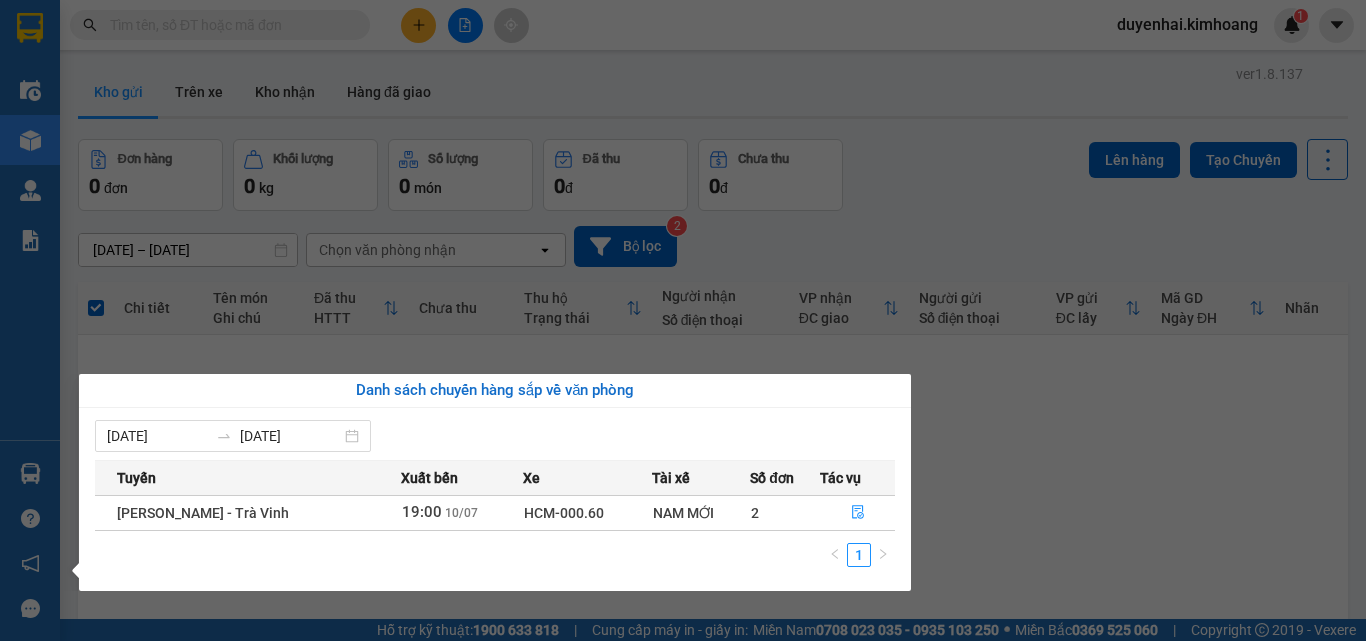 click on "Kết quả tìm kiếm ( 0 )  Bộ lọc  No Data duyenhai.kimhoang 1     Điều hành xe     Kho hàng mới     Quản [PERSON_NAME] lý chuyến Quản lý khách hàng mới     Báo cáo Báo cáo dòng tiền (1 ca) Báo cáo dòng tiền (2 ca) Báo cáo tiền mặt Doanh số tạo đơn theo VP gửi (trạm) Hàng sắp về Hướng dẫn sử dụng Giới thiệu Vexere, nhận hoa hồng Phản hồi Phần mềm hỗ trợ bạn tốt chứ? ver  1.8.137 Kho gửi Trên xe Kho nhận Hàng đã giao Đơn hàng 0 đơn Khối lượng 0 kg Số lượng 0 món Đã thu 0  đ Chưa thu 0  đ Lên hàng Tạo Chuyến [DATE] – [DATE] Press the down arrow key to interact with the calendar and select a date. Press the escape button to close the calendar. Selected date range is from [DATE] to [DATE]. Chọn văn phòng nhận open Bộ lọc 2 Chi tiết Tên món Ghi chú Đã thu HTTT Chưa thu Thu hộ Trạng thái Người nhận Số điện thoại VP nhận ĐC giao Mã GD" at bounding box center [683, 320] 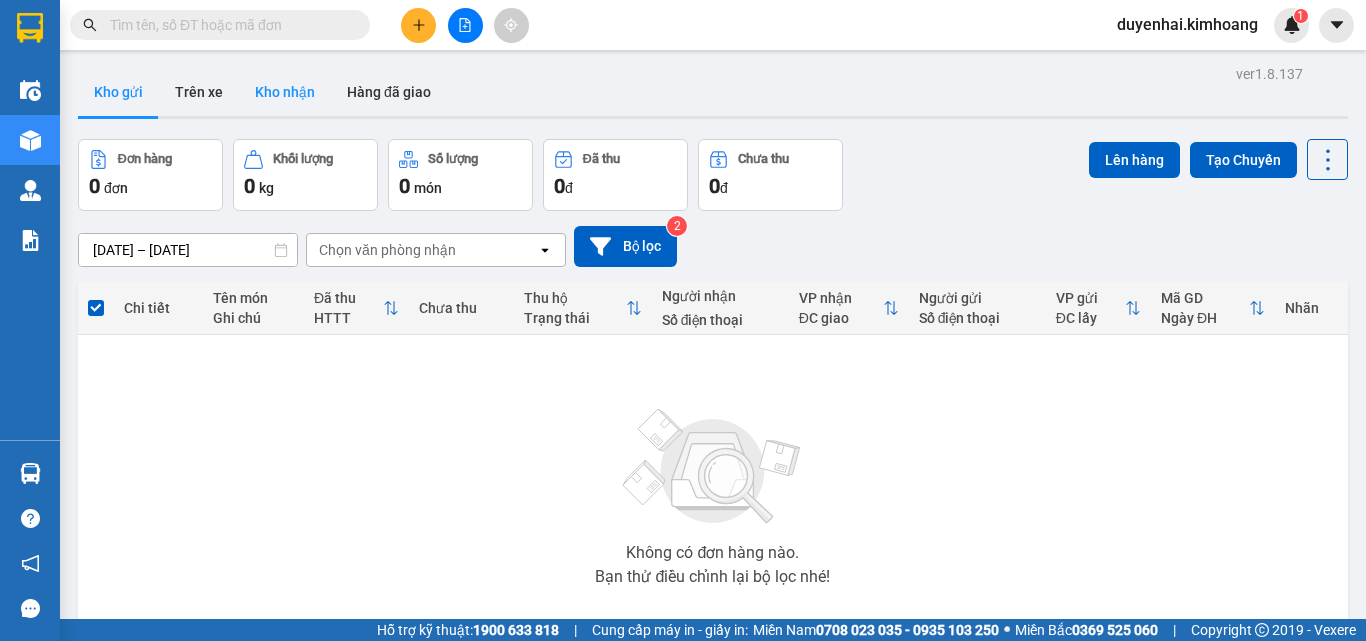 click on "Kho nhận" at bounding box center (285, 92) 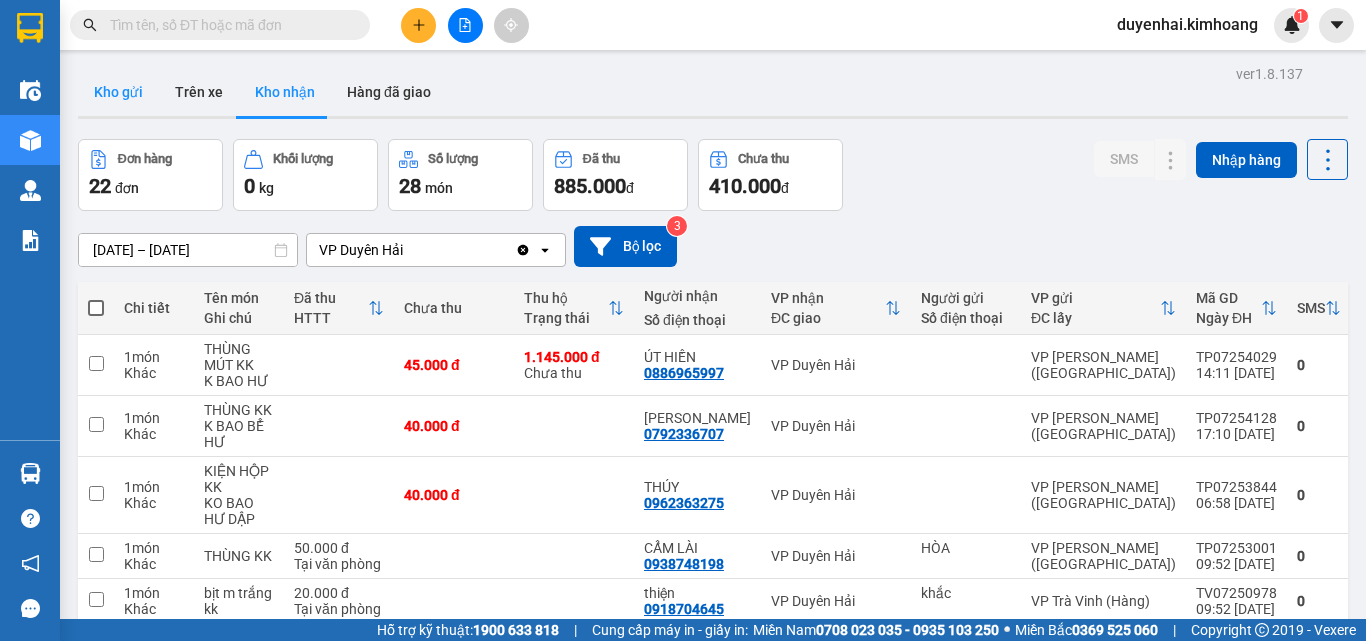 click on "Kho gửi" at bounding box center [118, 92] 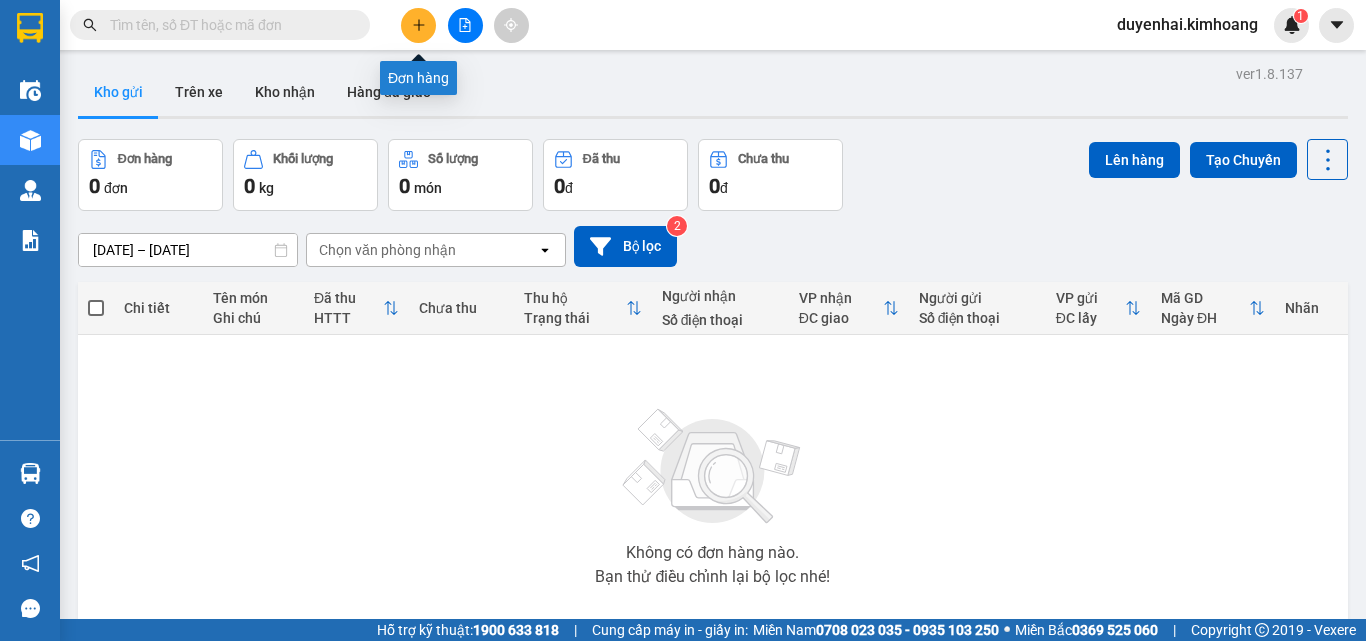 click at bounding box center [418, 25] 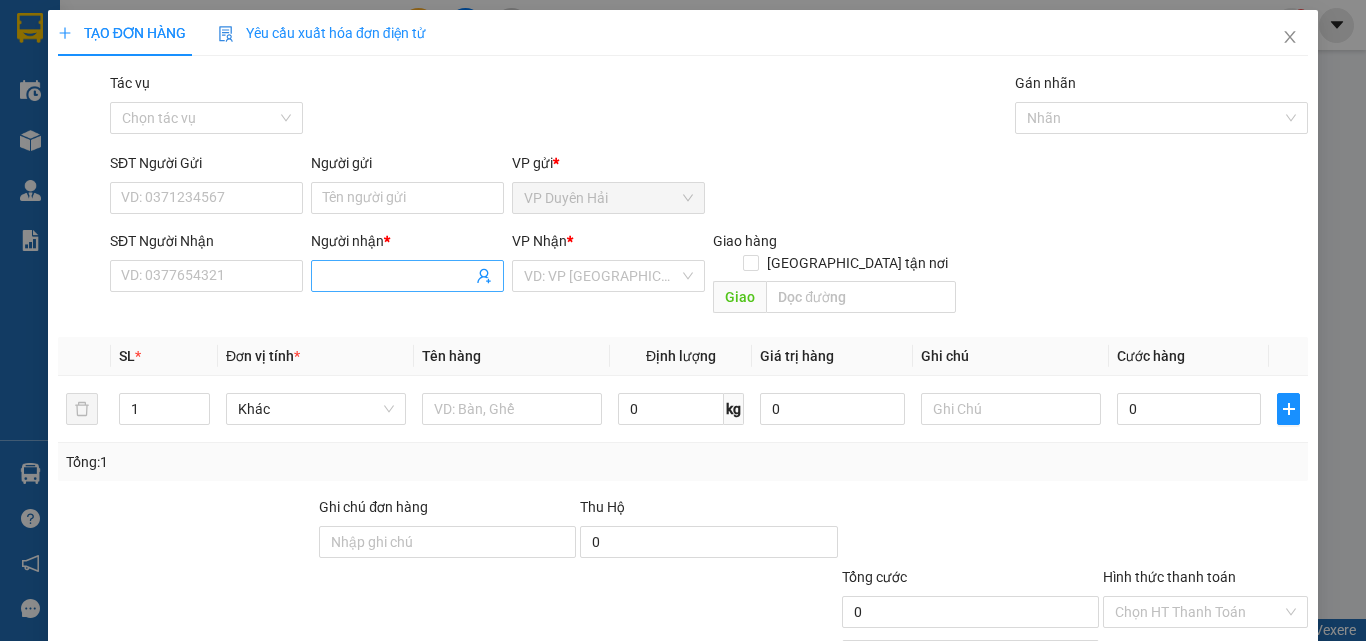 click on "Người nhận  *" at bounding box center [397, 276] 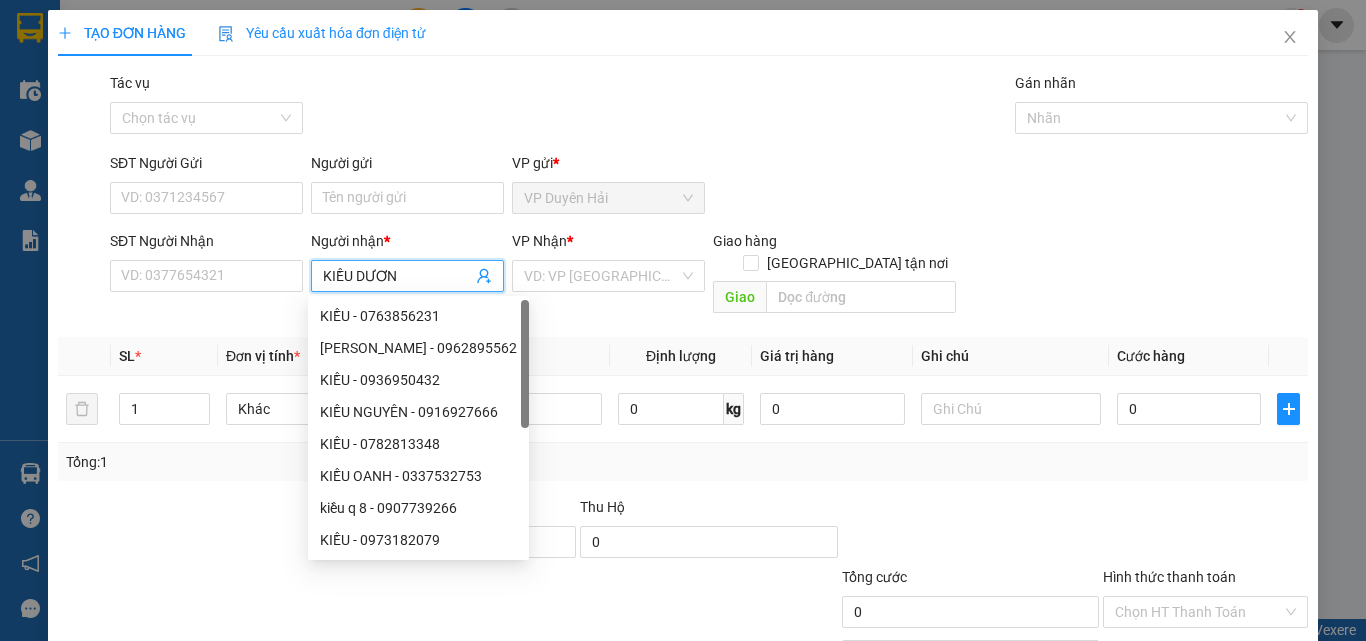 type on "[PERSON_NAME]" 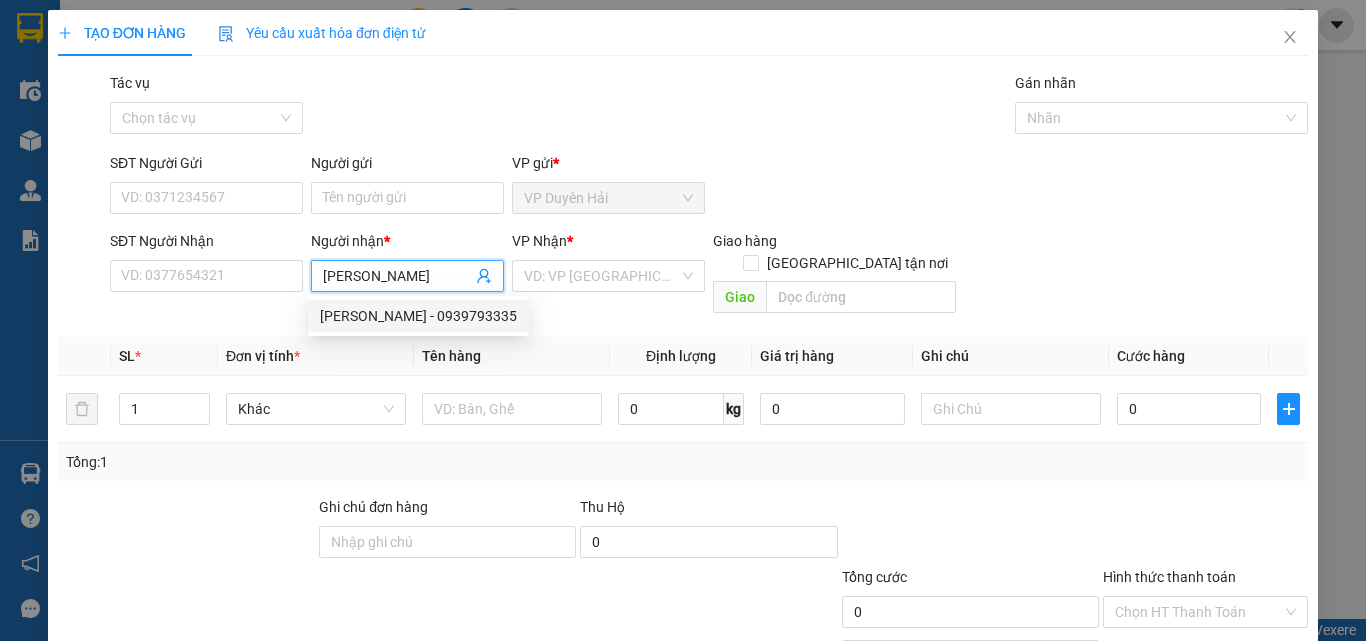 click on "[PERSON_NAME] - 0939793335" at bounding box center [418, 316] 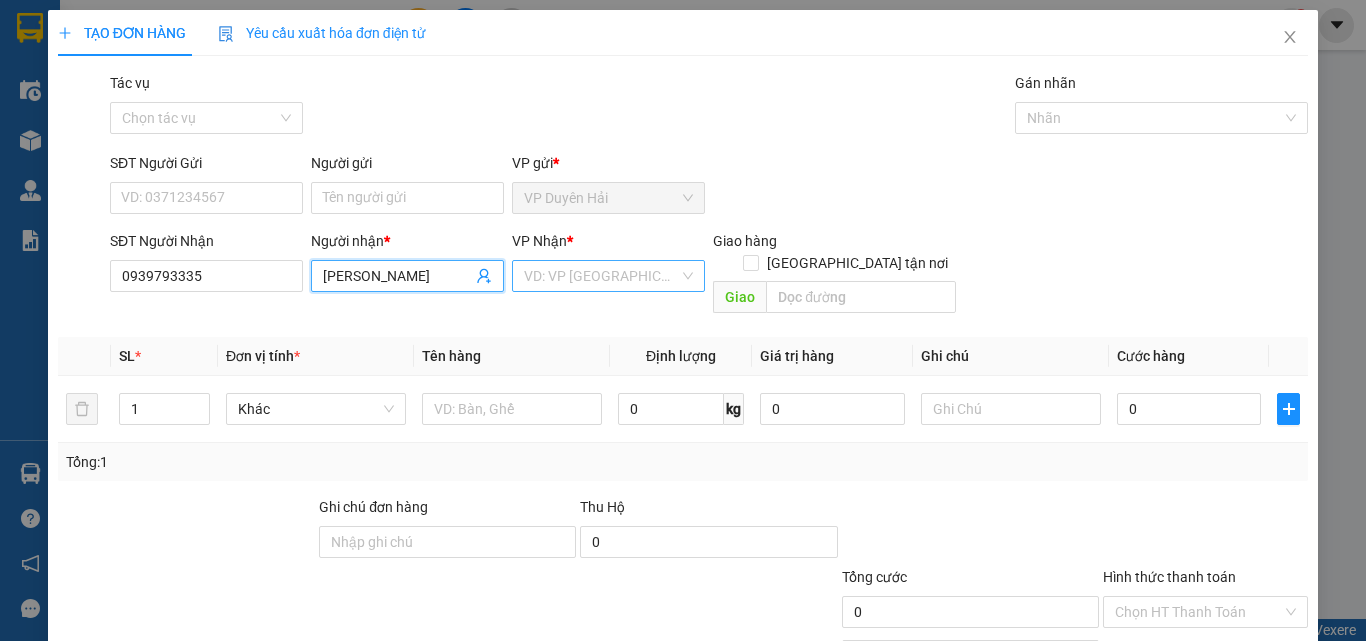 type on "[PERSON_NAME]" 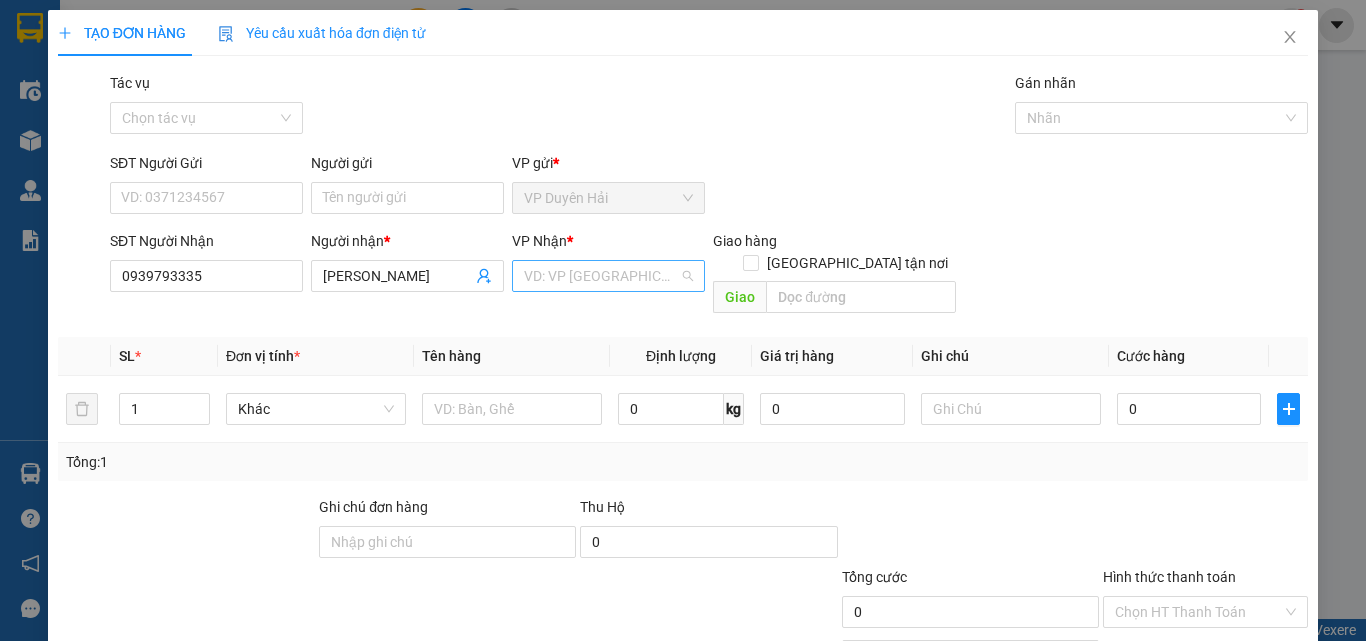 click at bounding box center [601, 276] 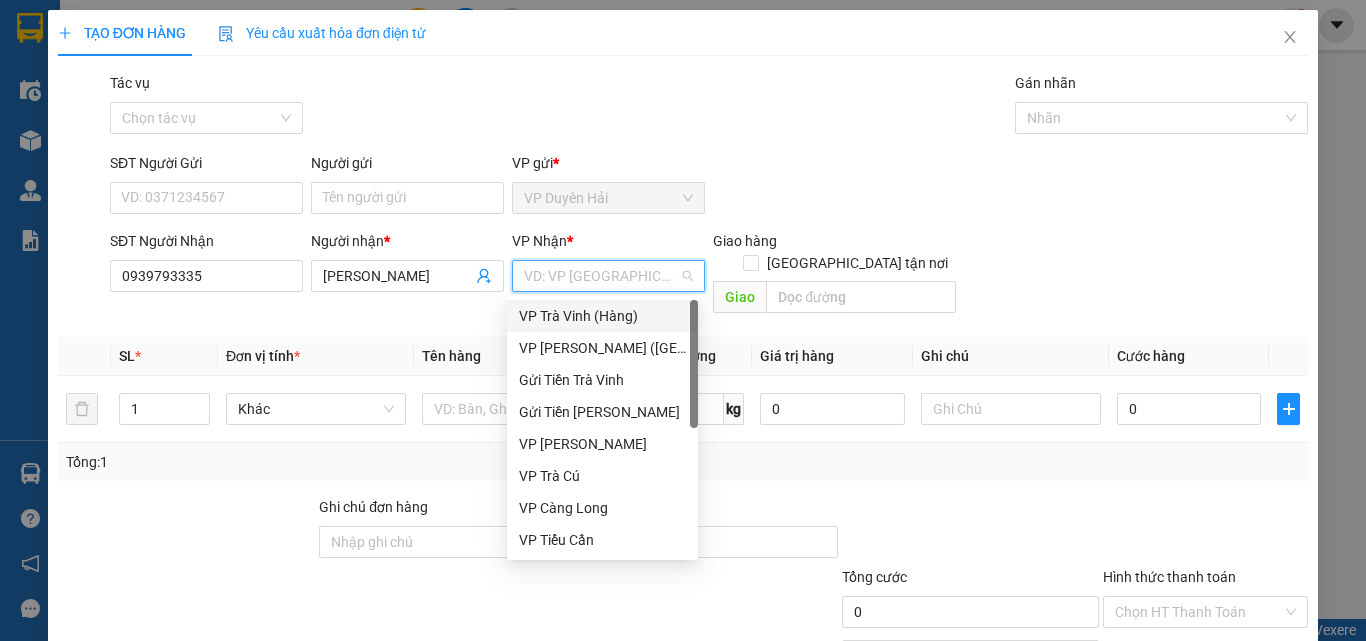click on "VP Trà Vinh (Hàng)" at bounding box center [602, 316] 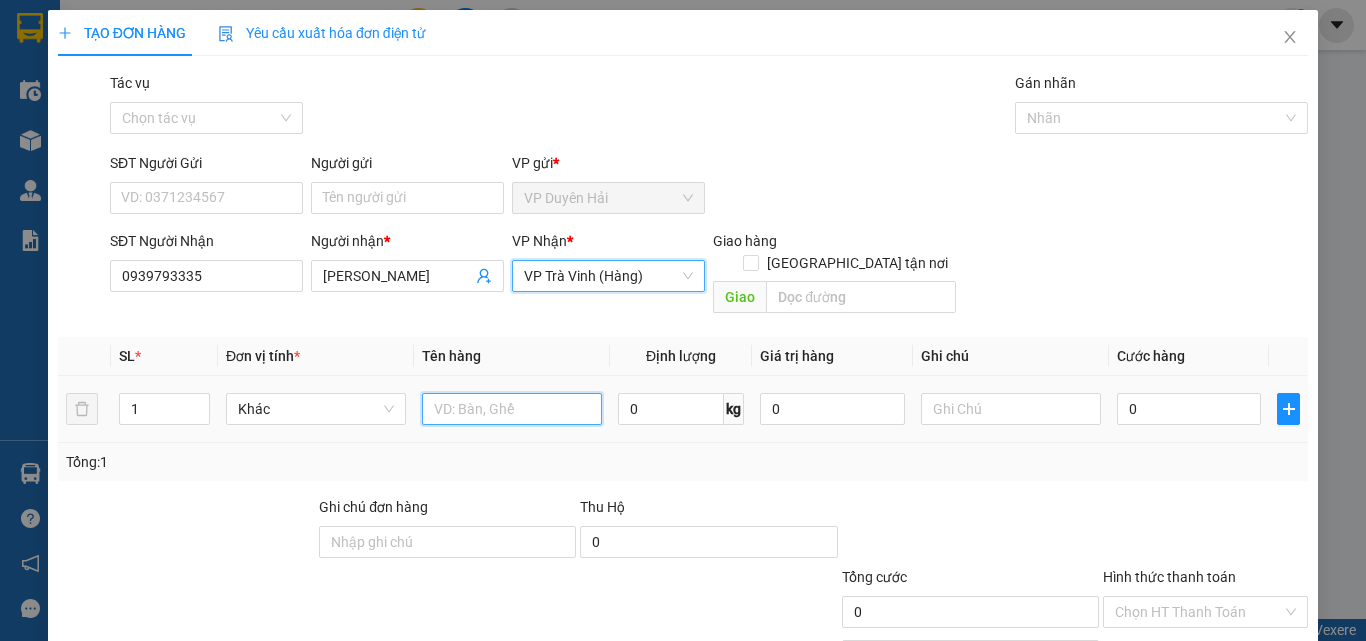 click at bounding box center (512, 409) 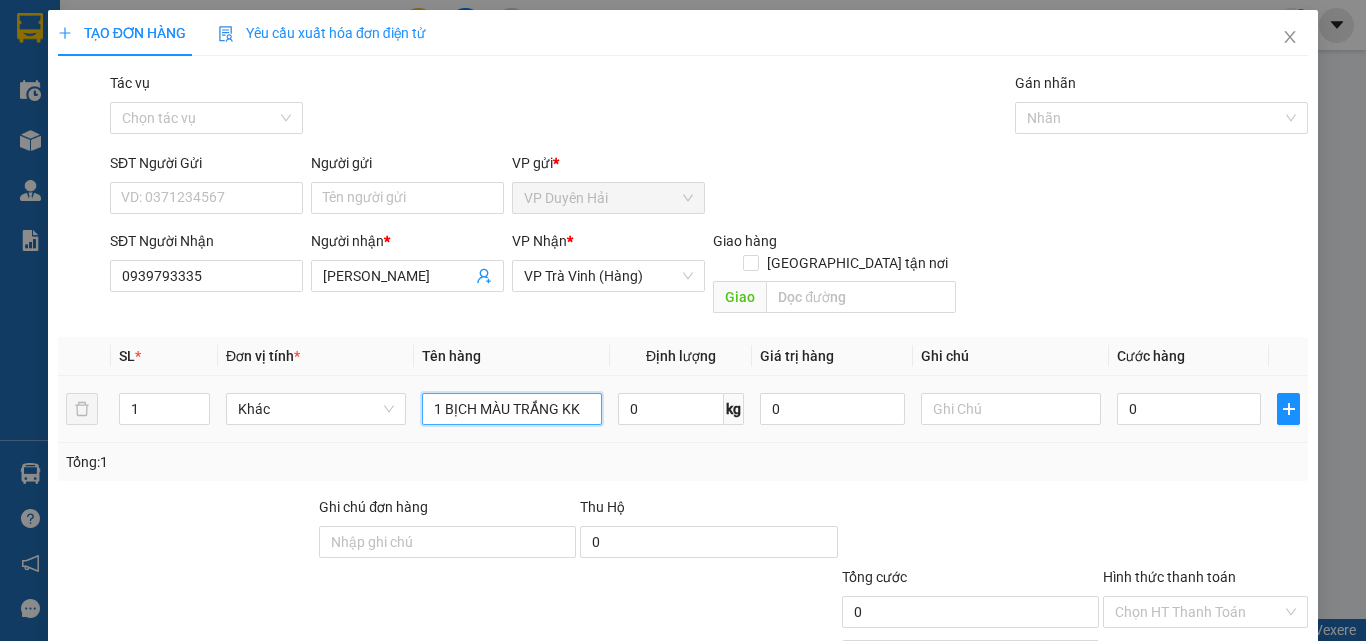 type on "1 BỊCH MÀU TRẮNG KK" 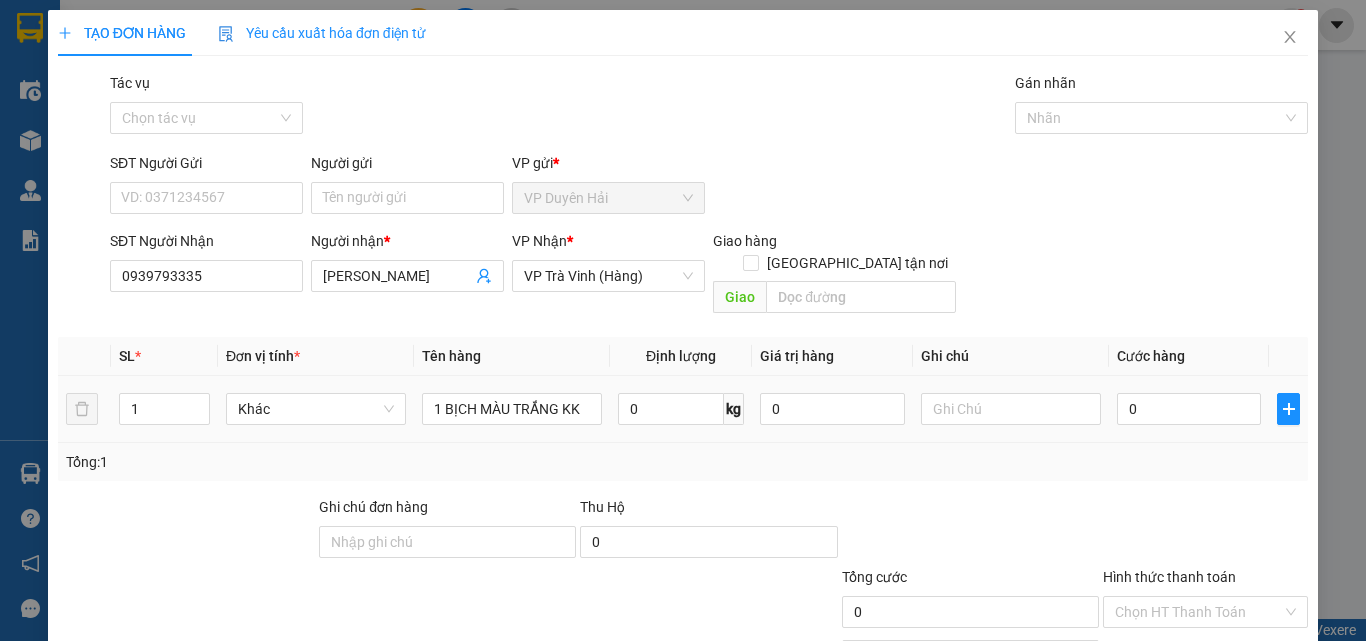 click on "0" at bounding box center [1189, 409] 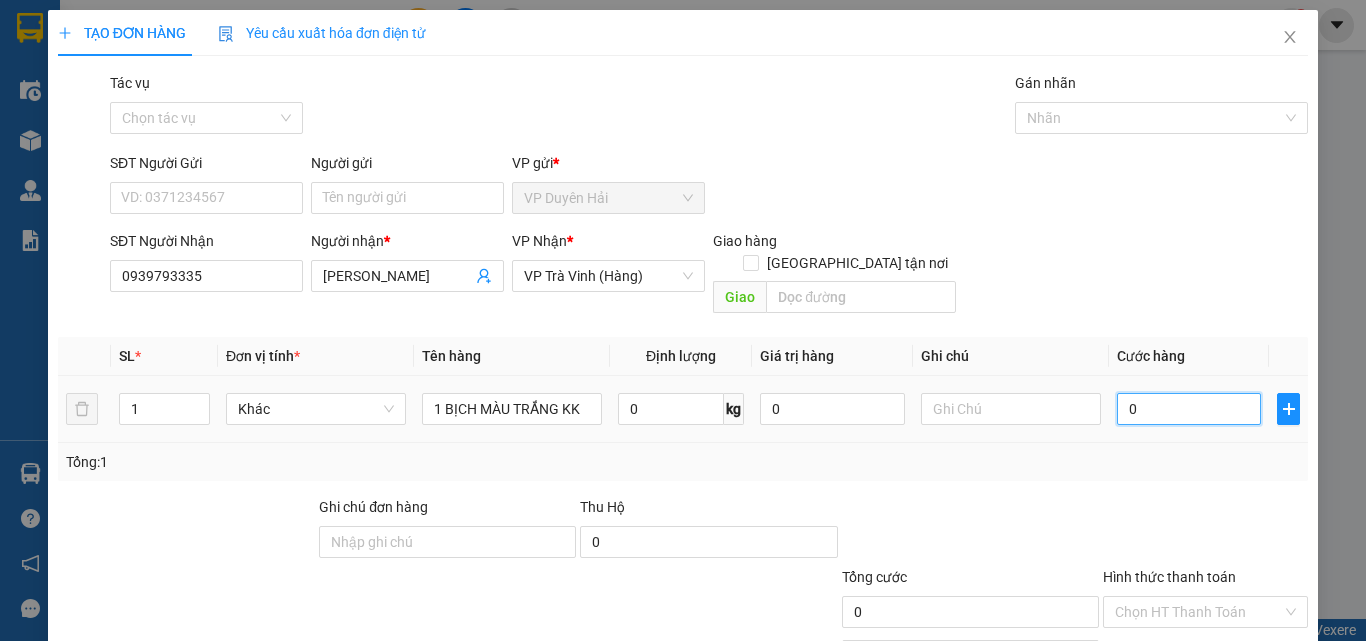 click on "0" at bounding box center (1189, 409) 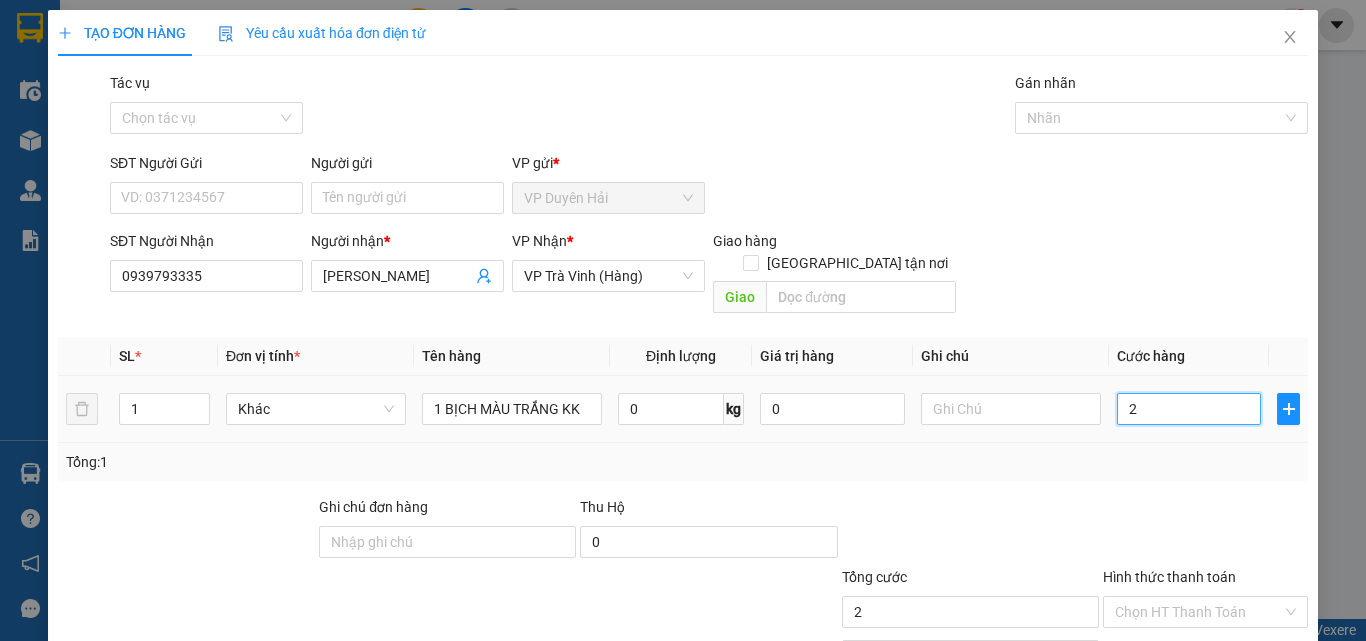type on "25" 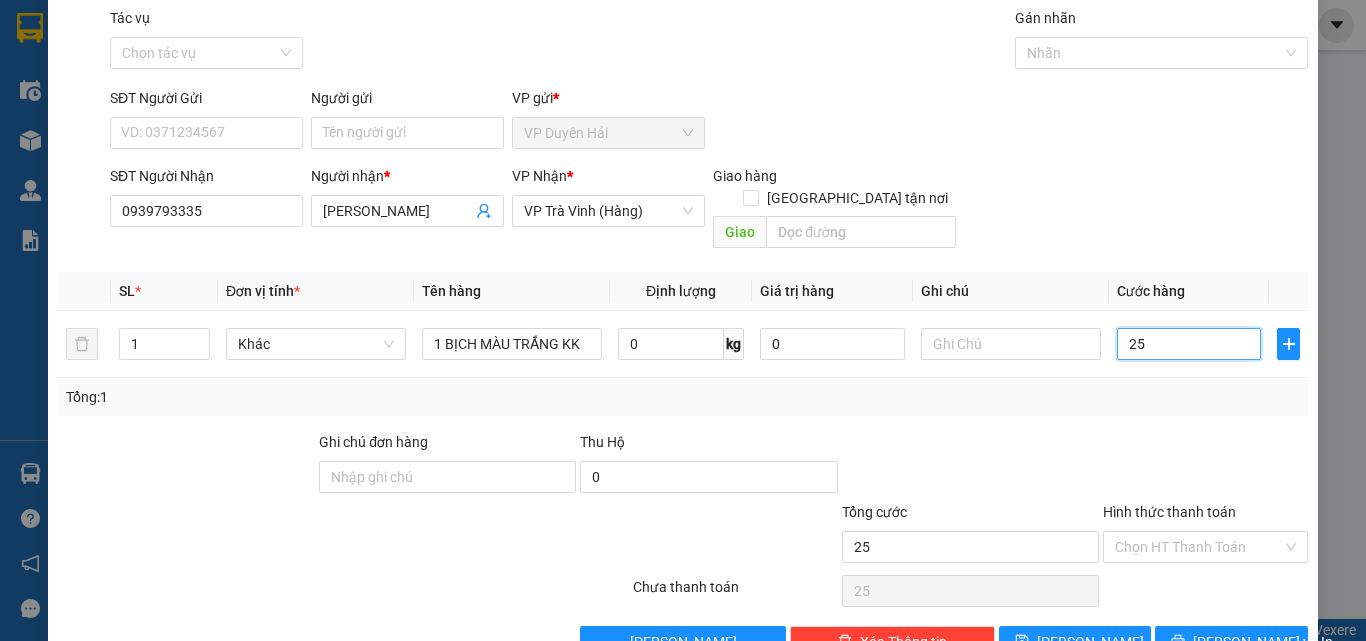 scroll, scrollTop: 99, scrollLeft: 0, axis: vertical 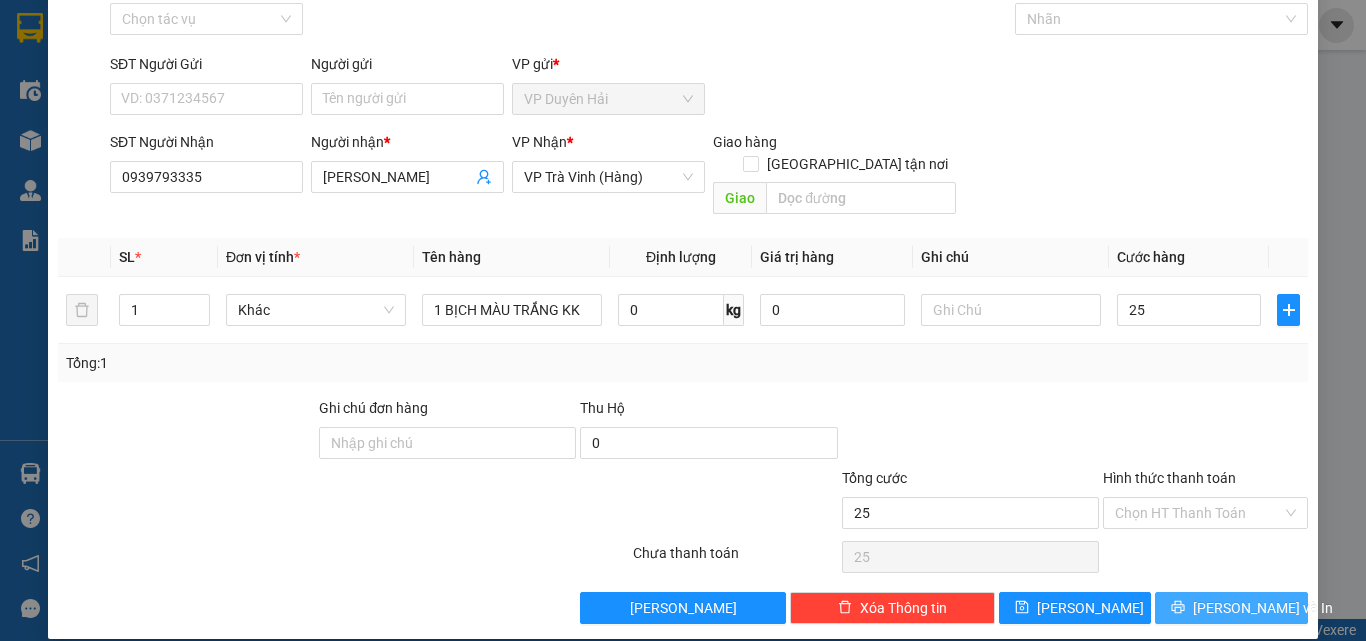 type on "25.000" 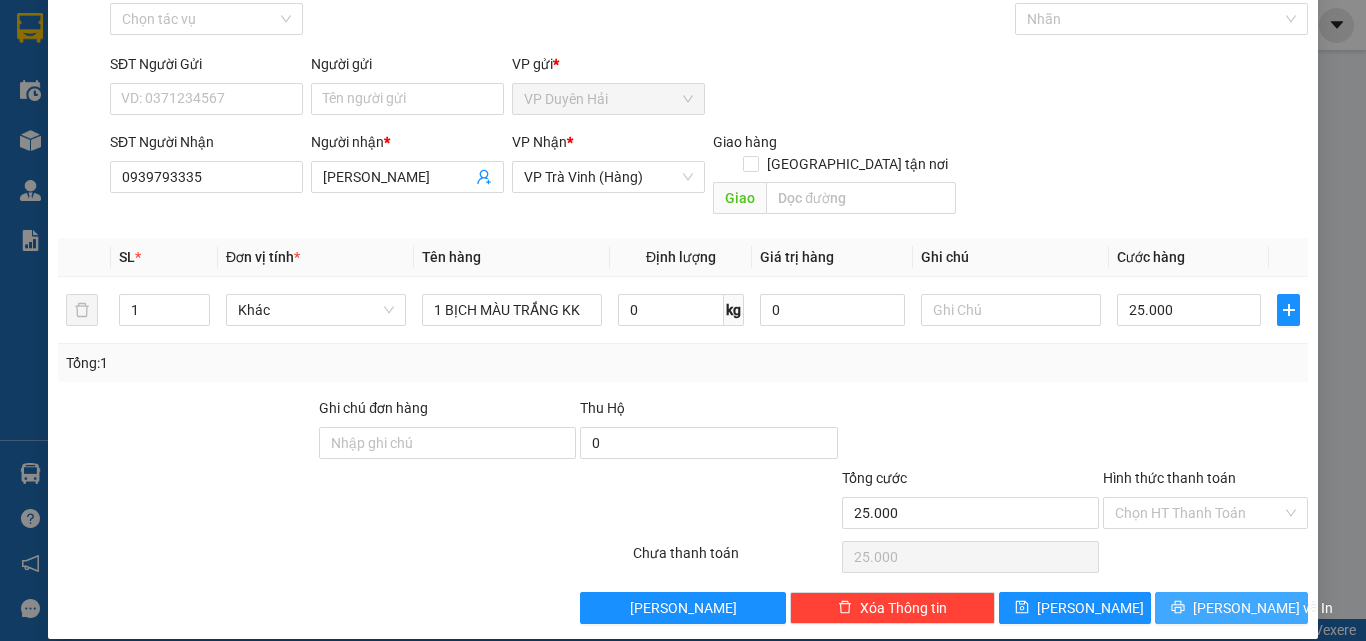 click 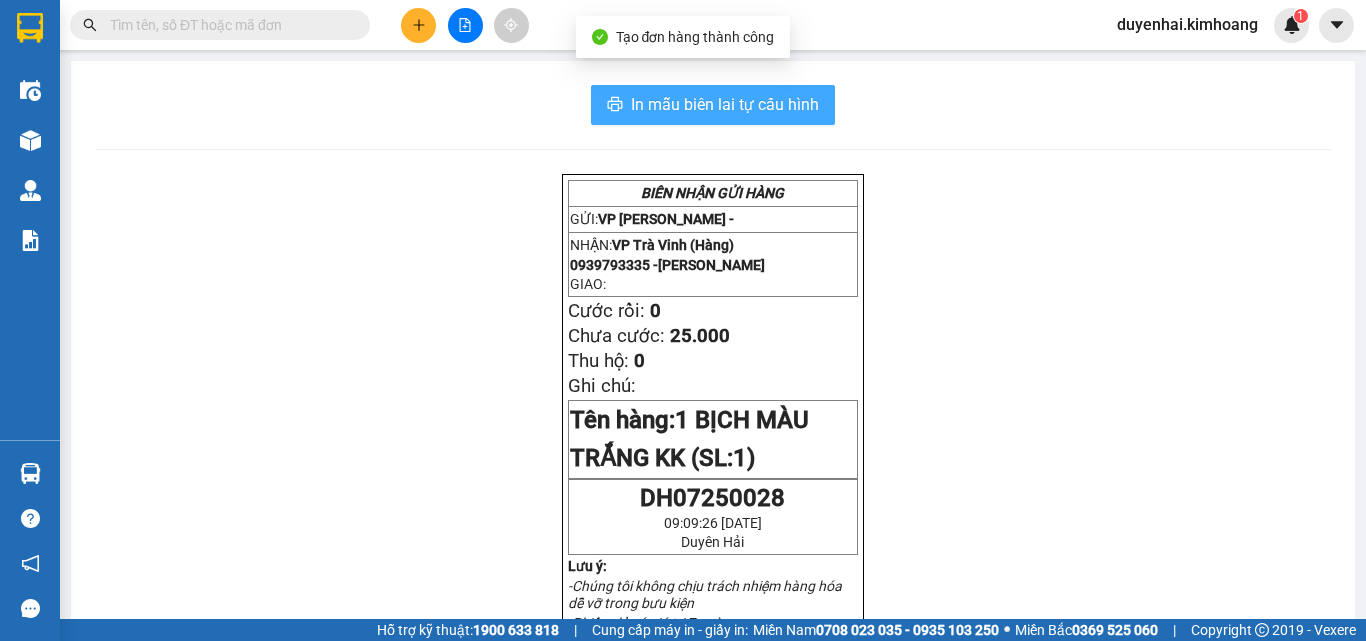 click on "In mẫu biên lai tự cấu hình" at bounding box center [725, 104] 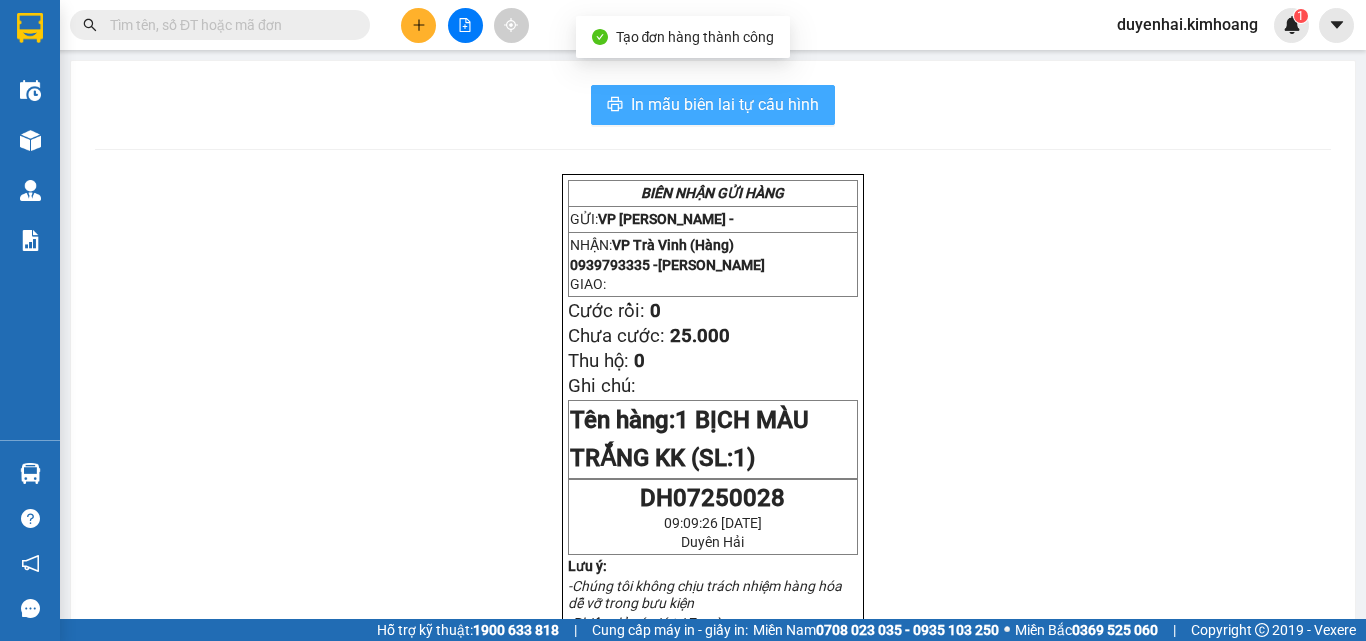 scroll, scrollTop: 0, scrollLeft: 0, axis: both 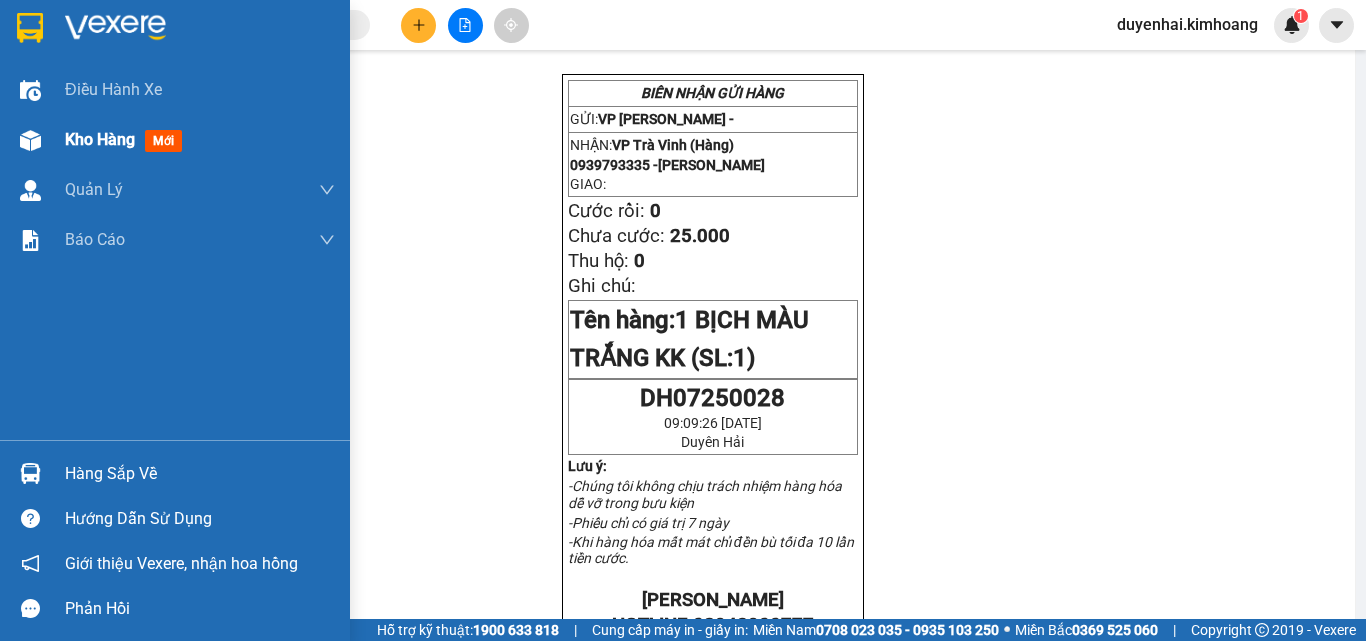 click on "Kho hàng mới" at bounding box center [127, 139] 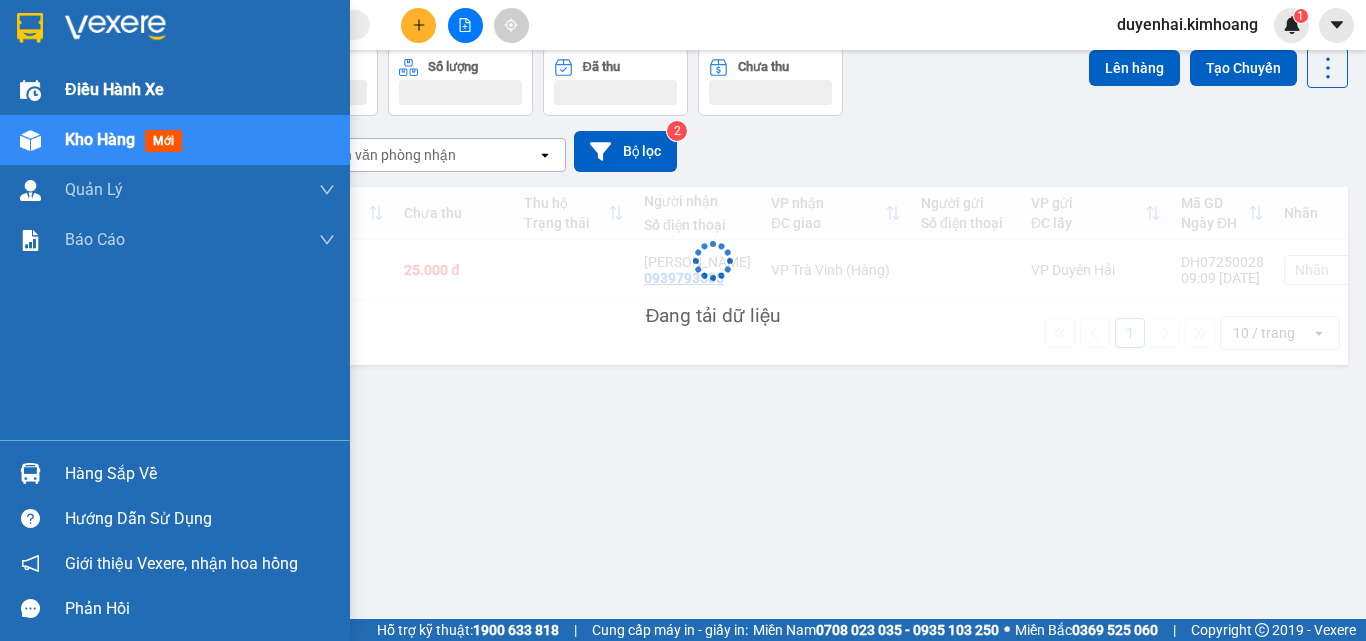 scroll, scrollTop: 92, scrollLeft: 0, axis: vertical 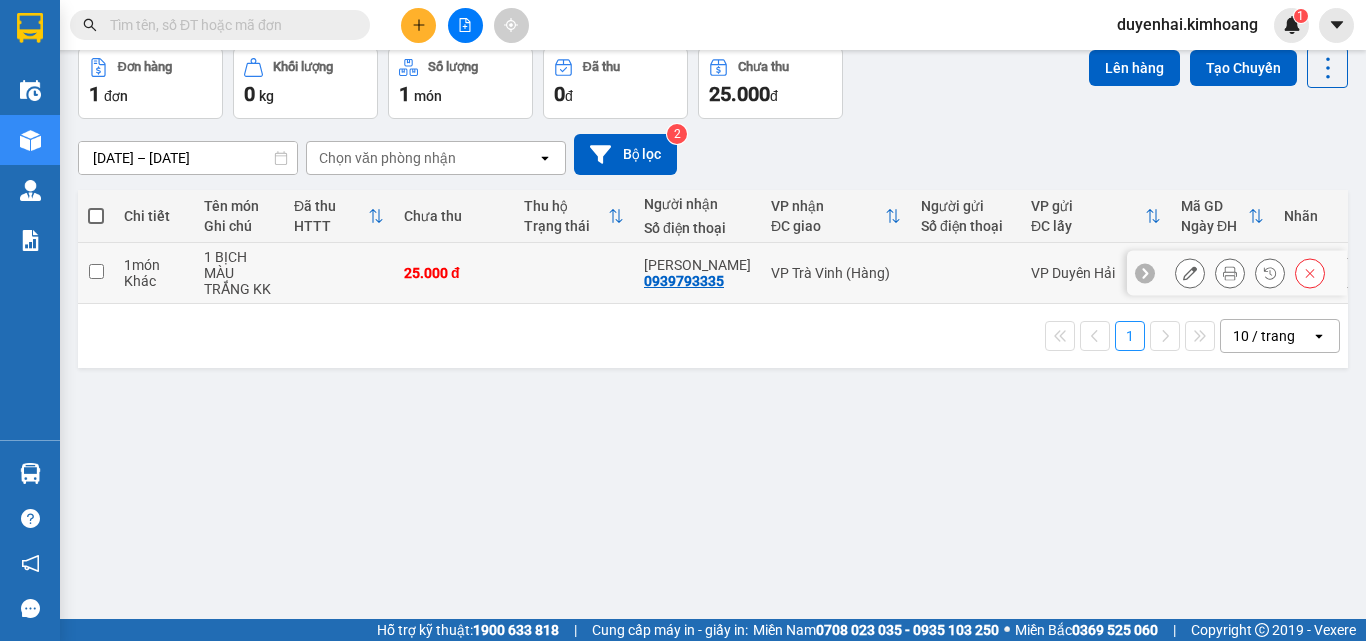 click at bounding box center (96, 271) 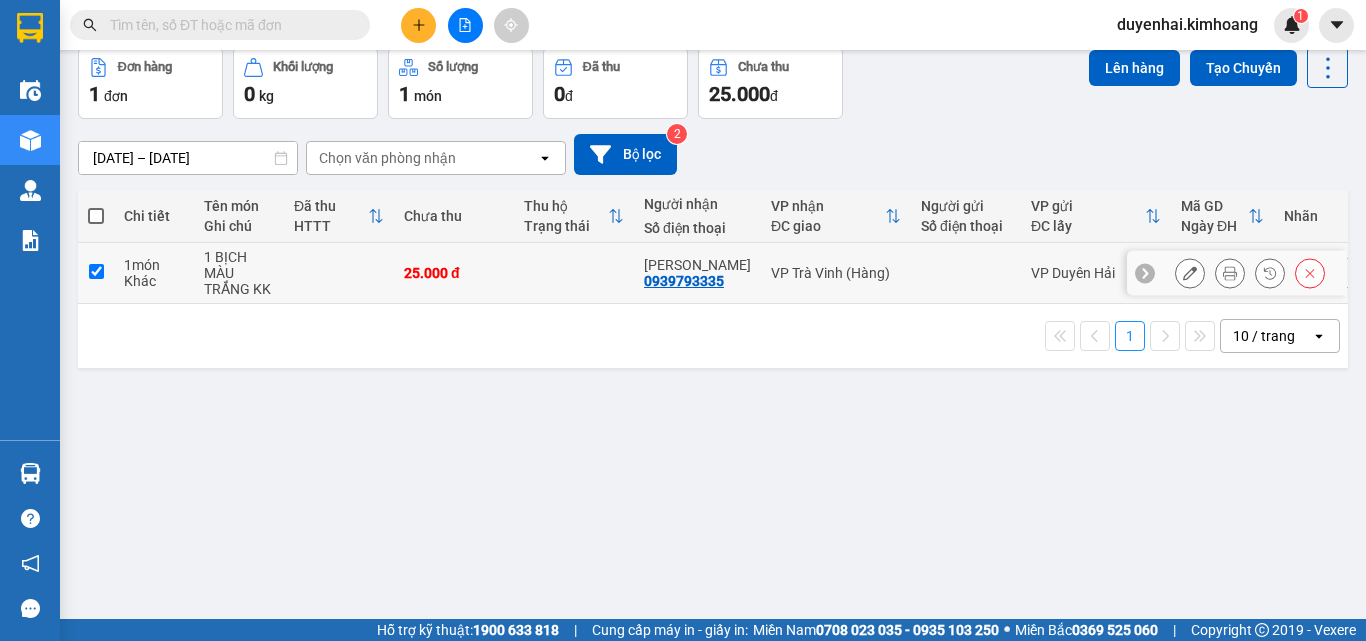 checkbox on "true" 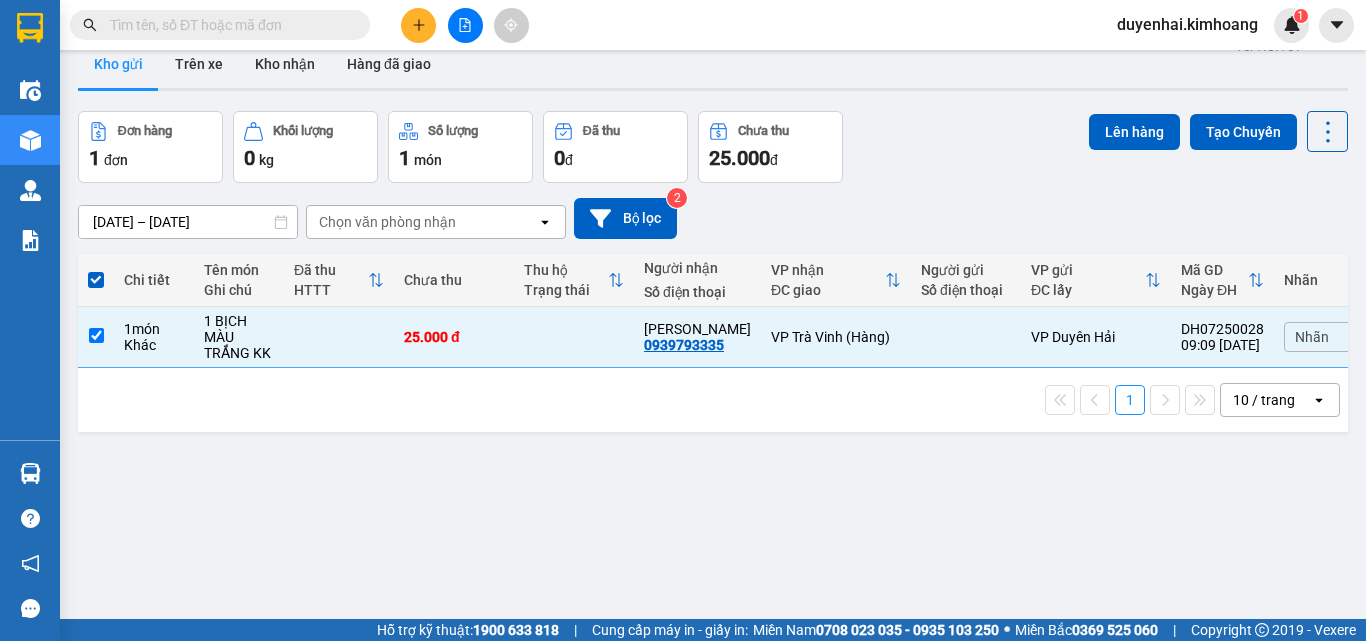 scroll, scrollTop: 0, scrollLeft: 0, axis: both 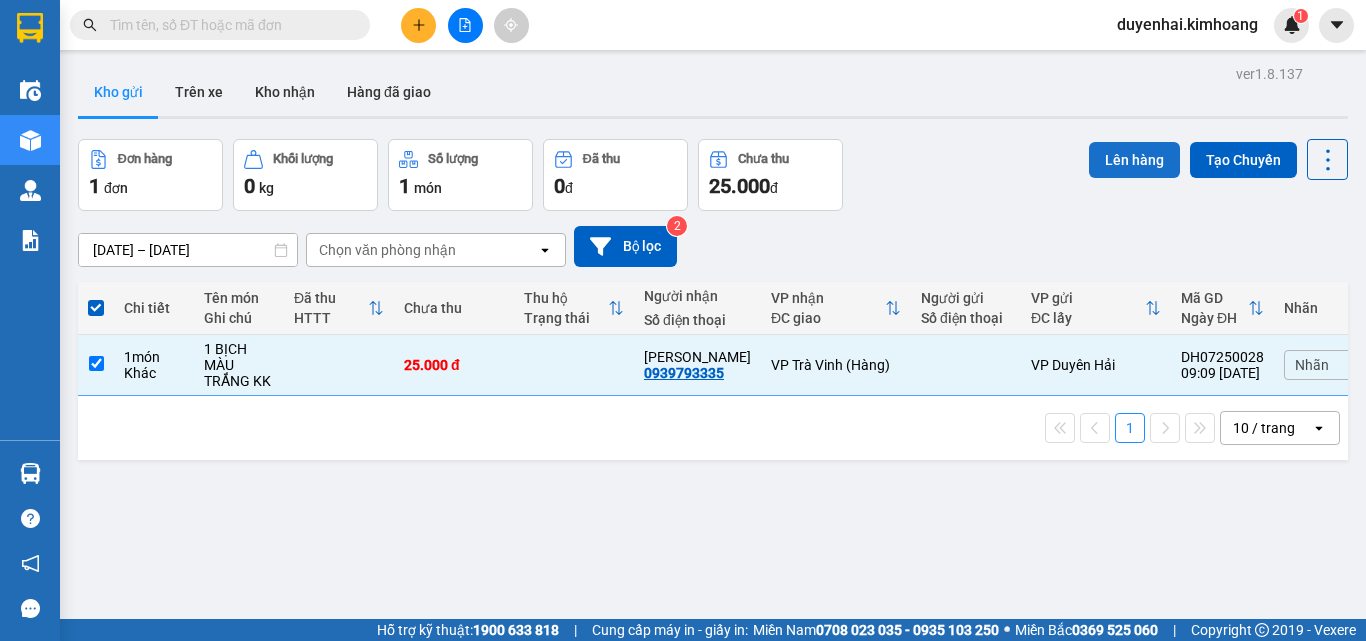 click on "Lên hàng" at bounding box center (1134, 160) 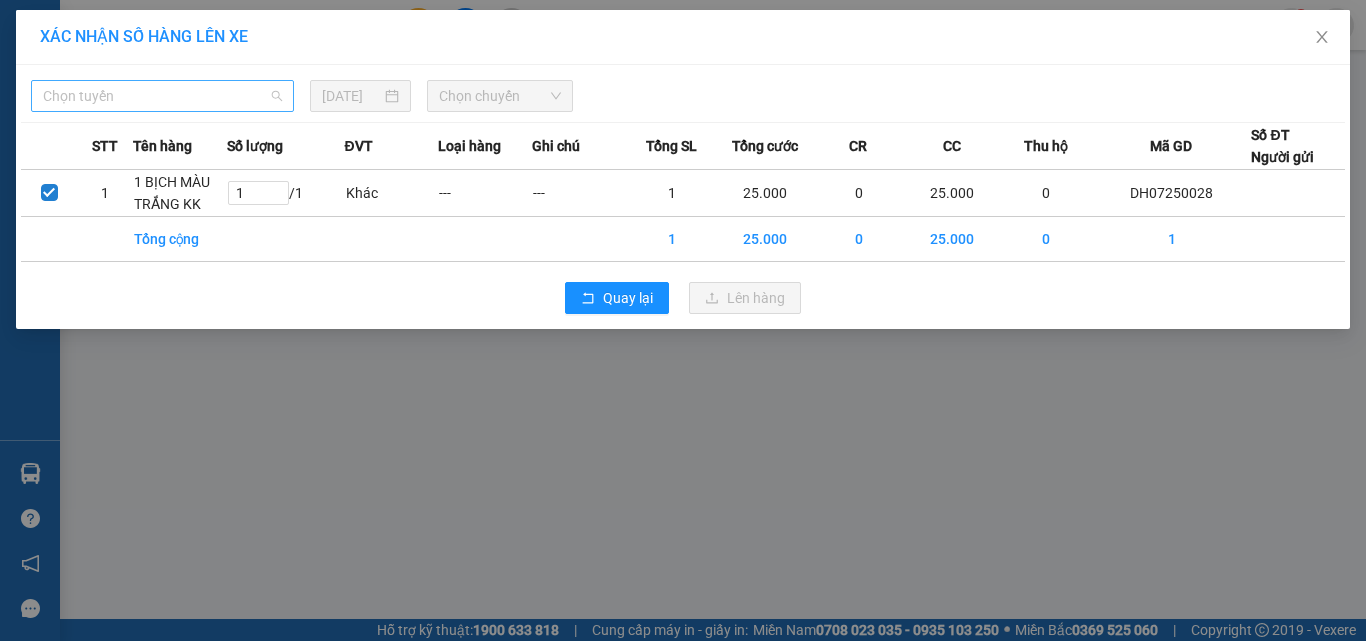 click on "Chọn tuyến" at bounding box center [162, 96] 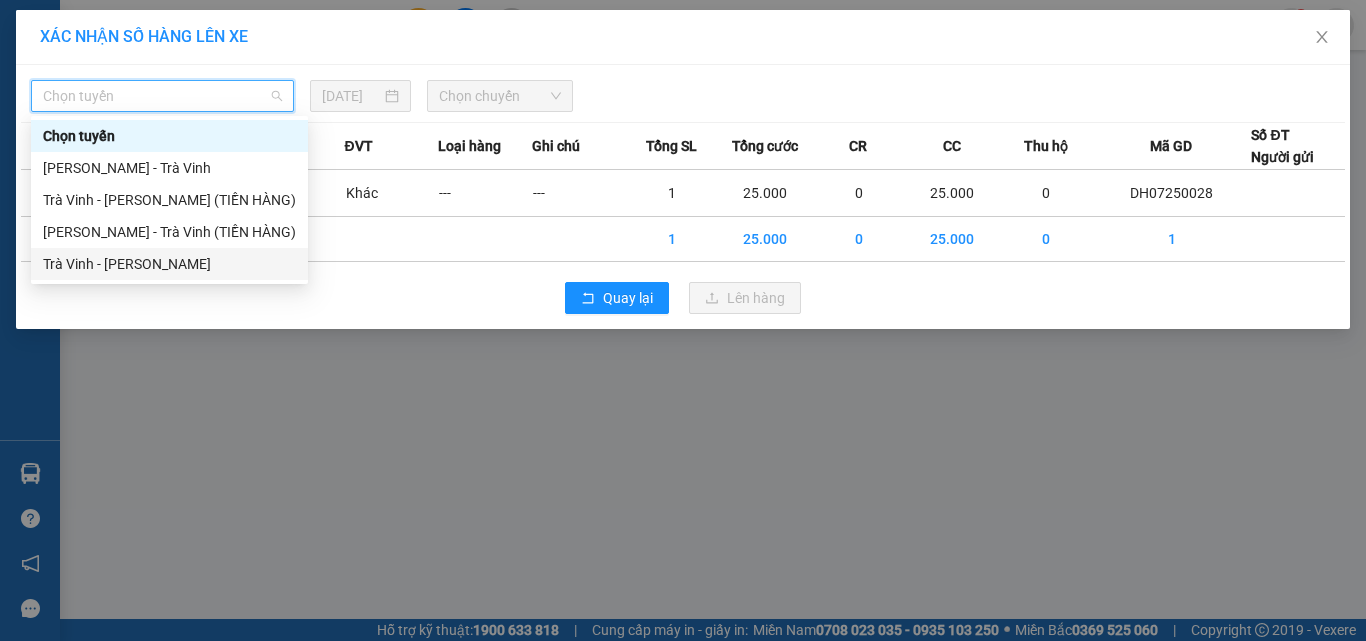 click on "Trà Vinh - [PERSON_NAME]" at bounding box center (169, 264) 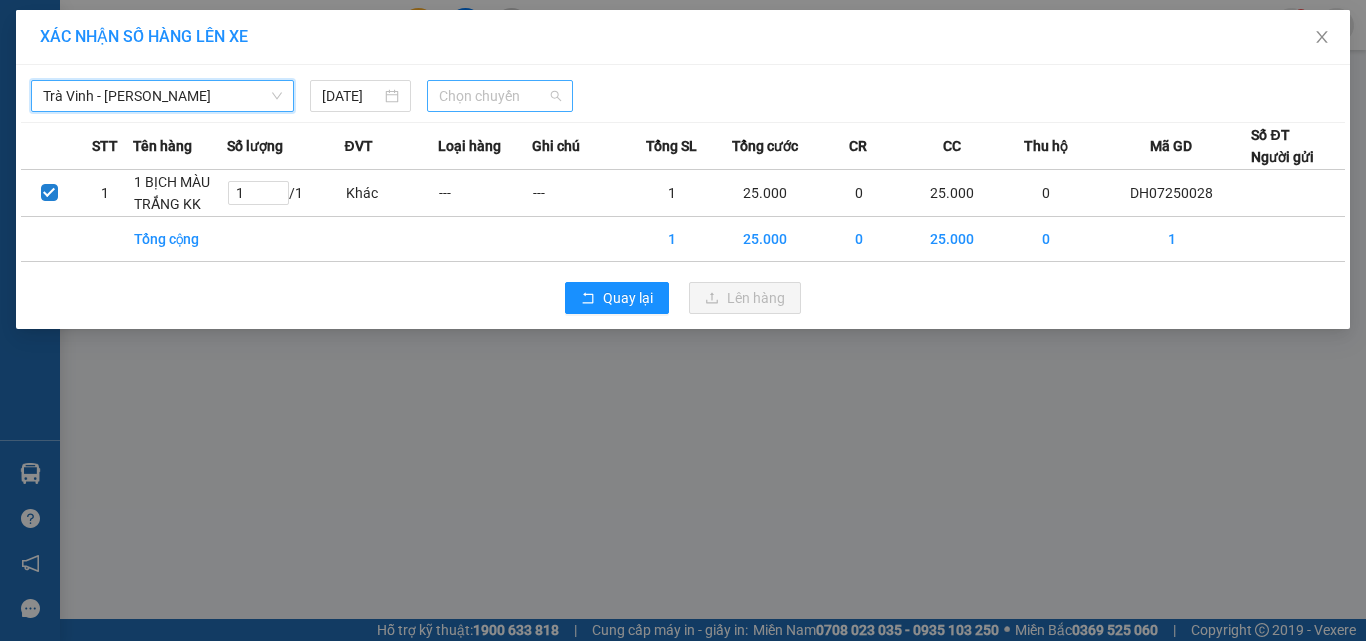 click on "Chọn chuyến" at bounding box center (500, 96) 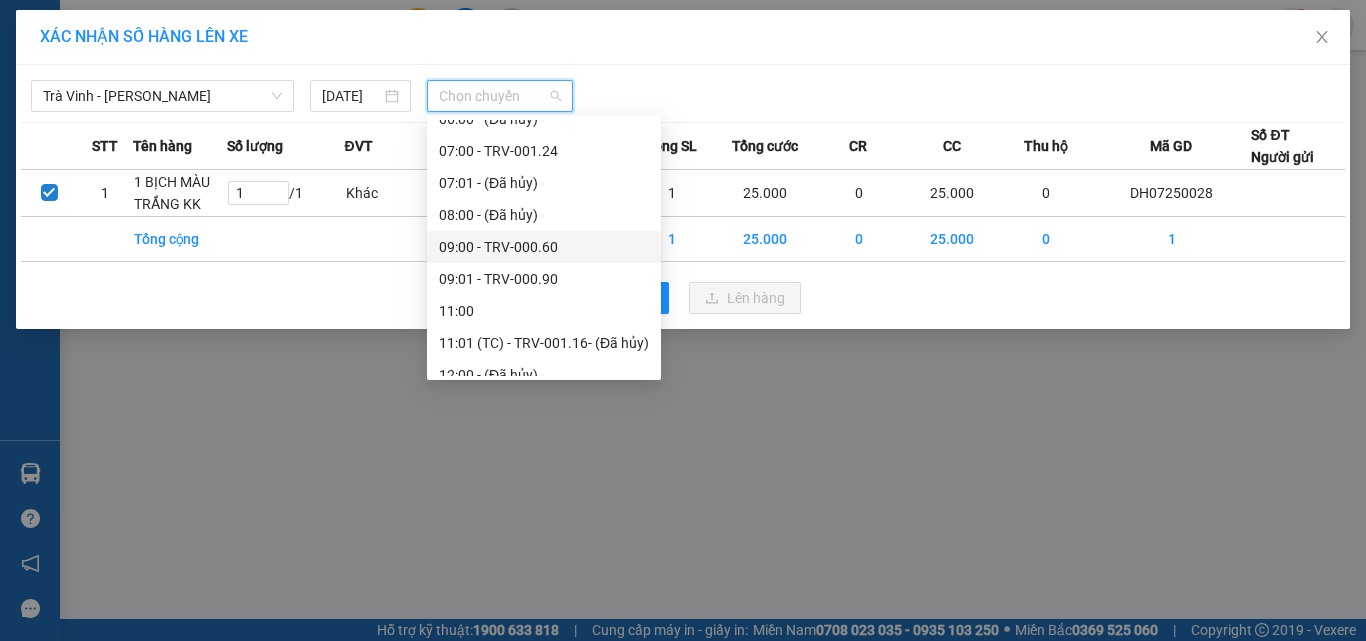 scroll, scrollTop: 400, scrollLeft: 0, axis: vertical 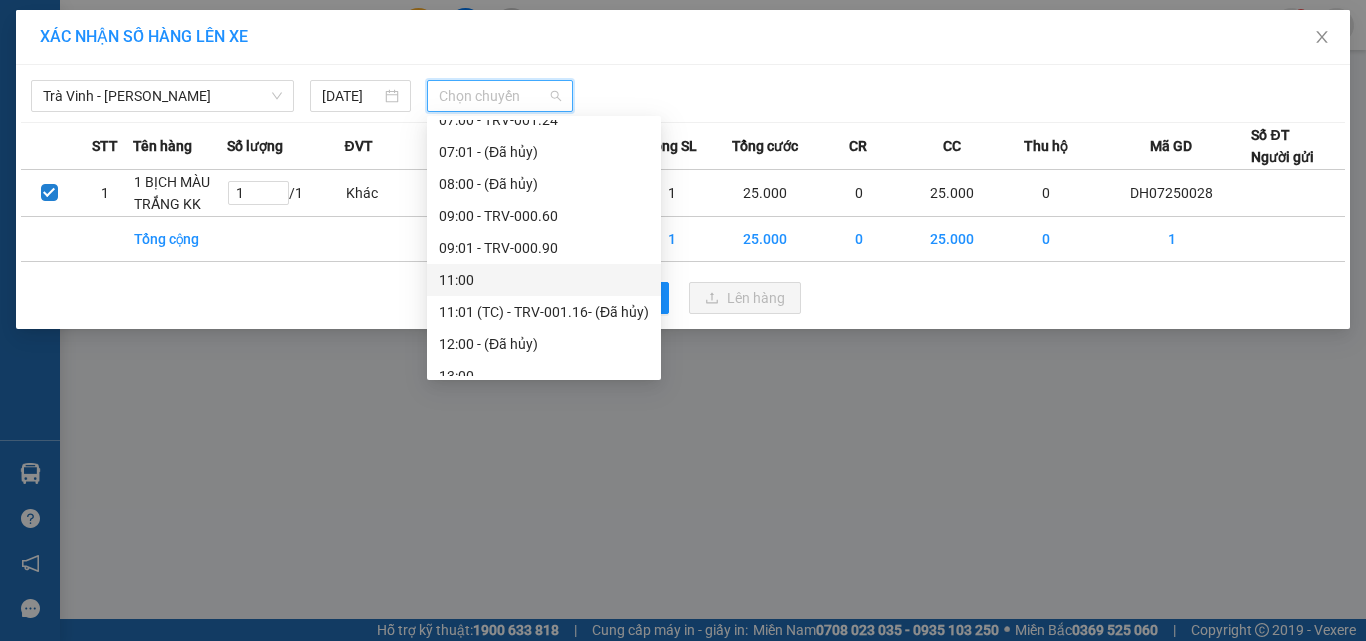click on "11:00" at bounding box center [544, 280] 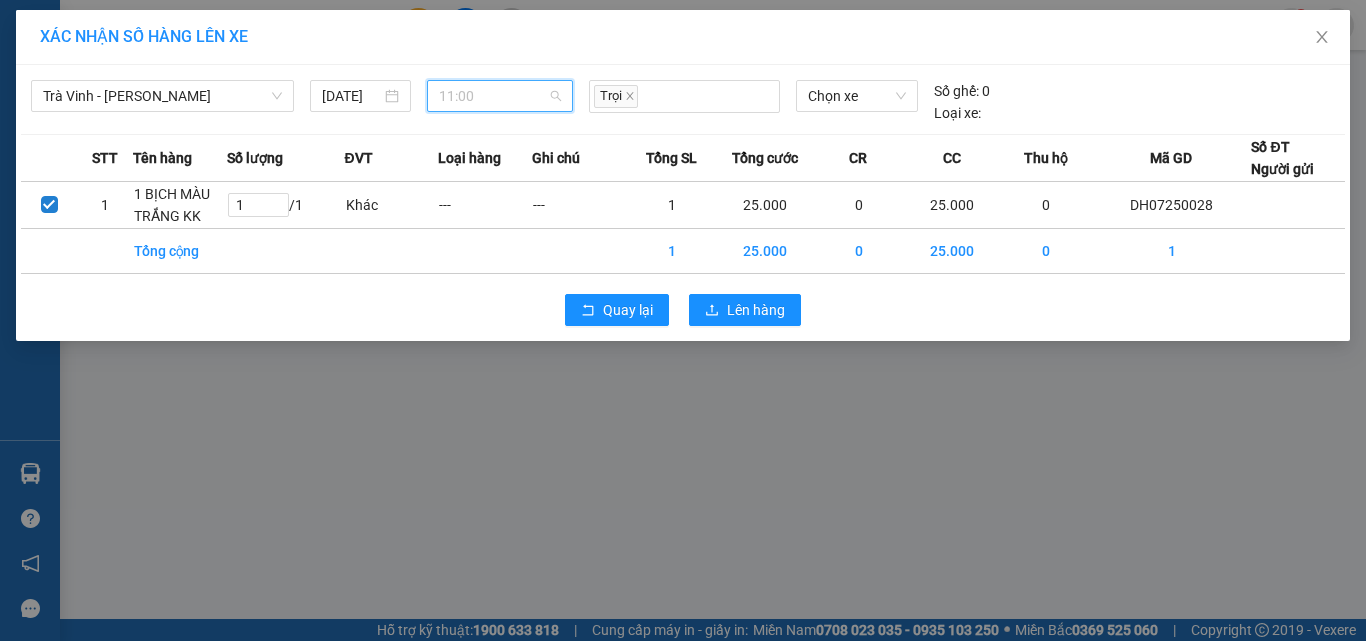 click on "11:00" at bounding box center [500, 96] 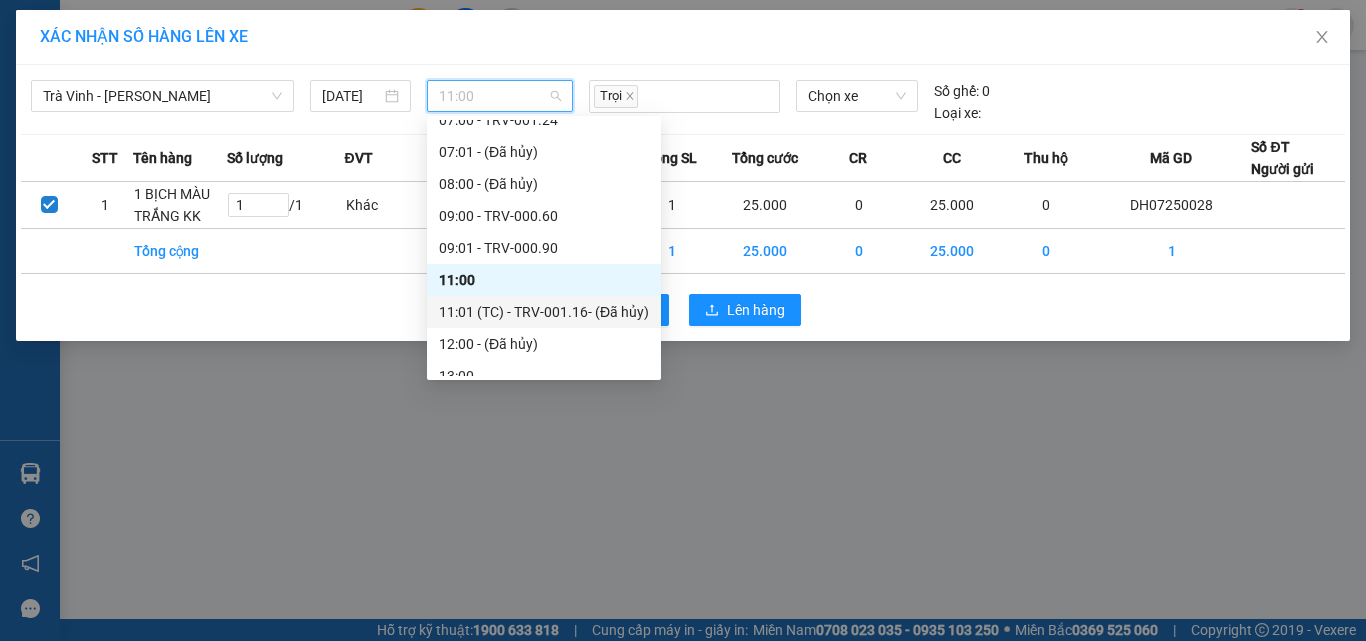 drag, startPoint x: 504, startPoint y: 313, endPoint x: 498, endPoint y: 204, distance: 109.165016 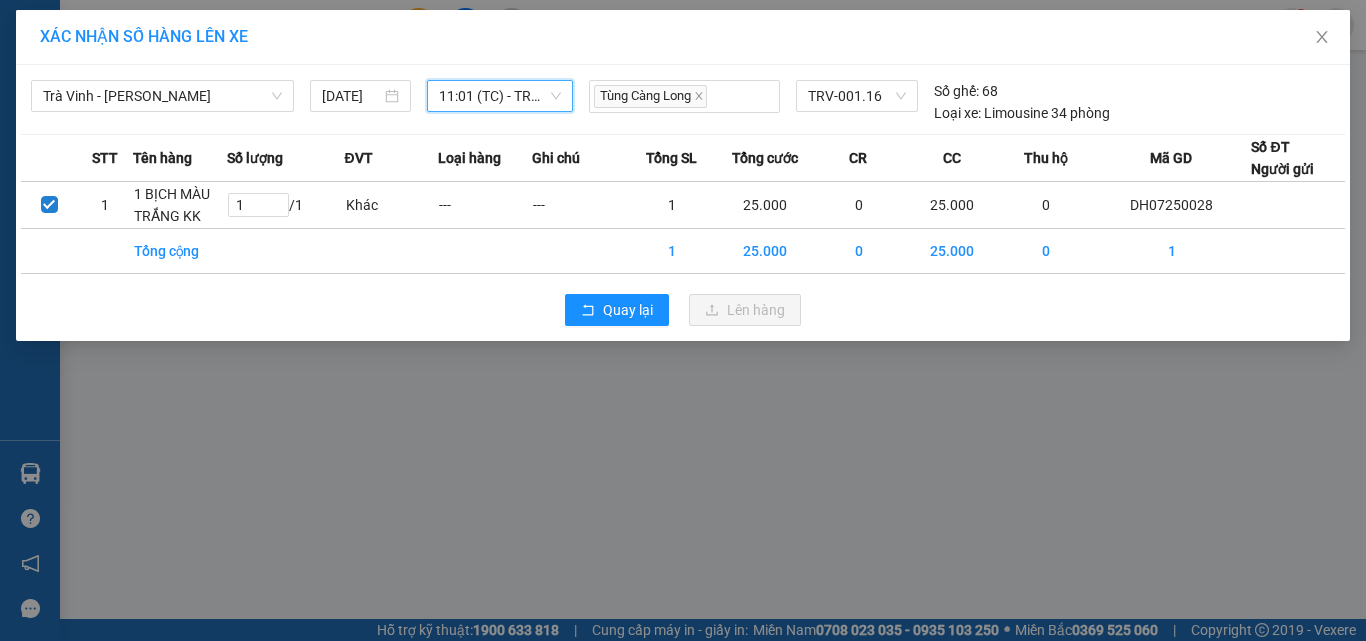 click on "11:01   (TC)   - TRV-001.16  - (Đã hủy)" at bounding box center [500, 96] 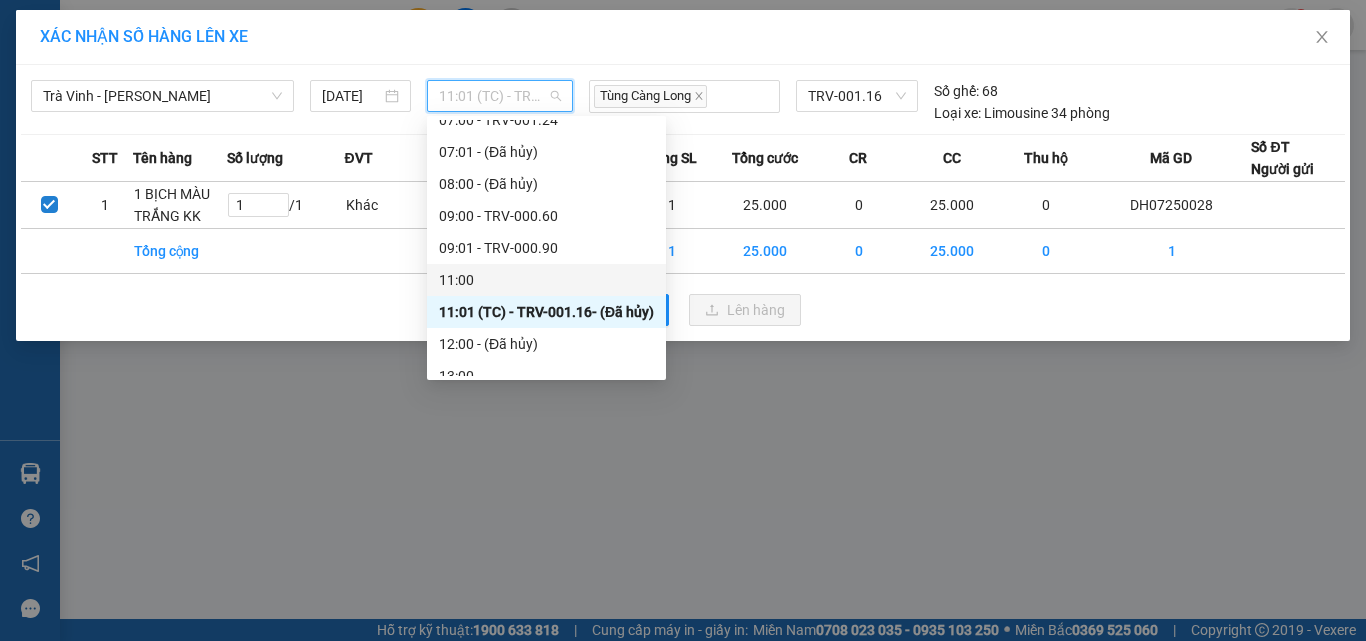 click on "11:00" at bounding box center [546, 280] 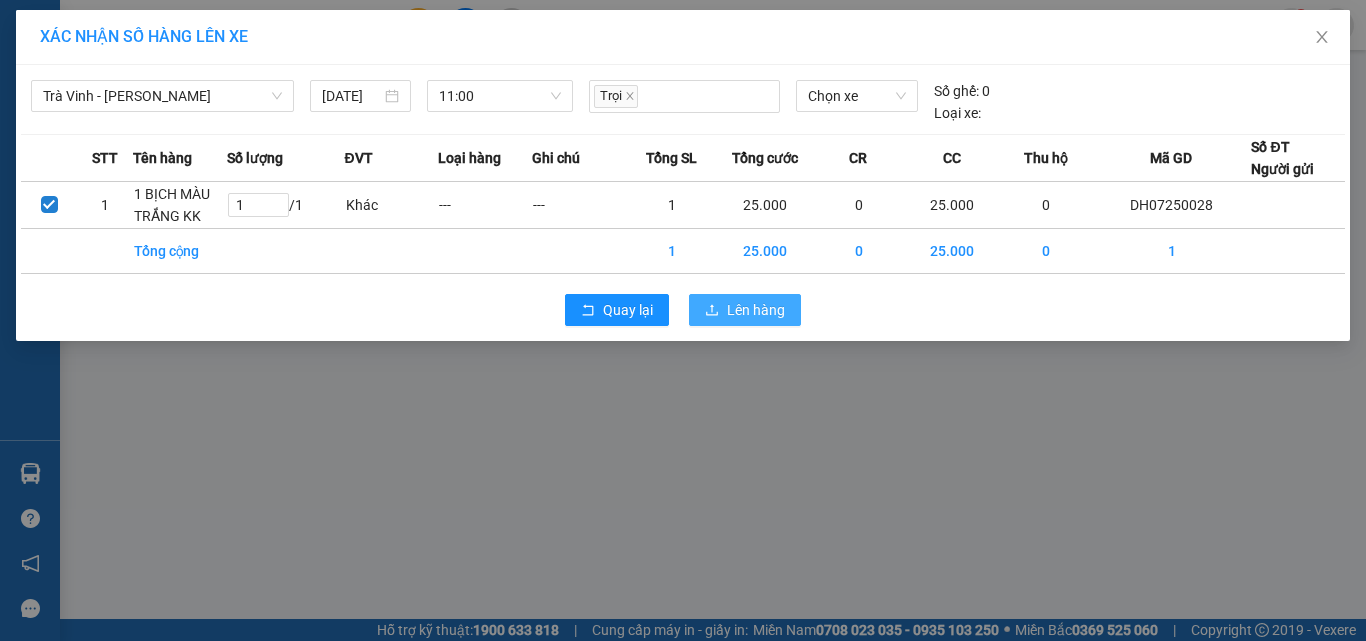 click on "Lên hàng" at bounding box center [756, 310] 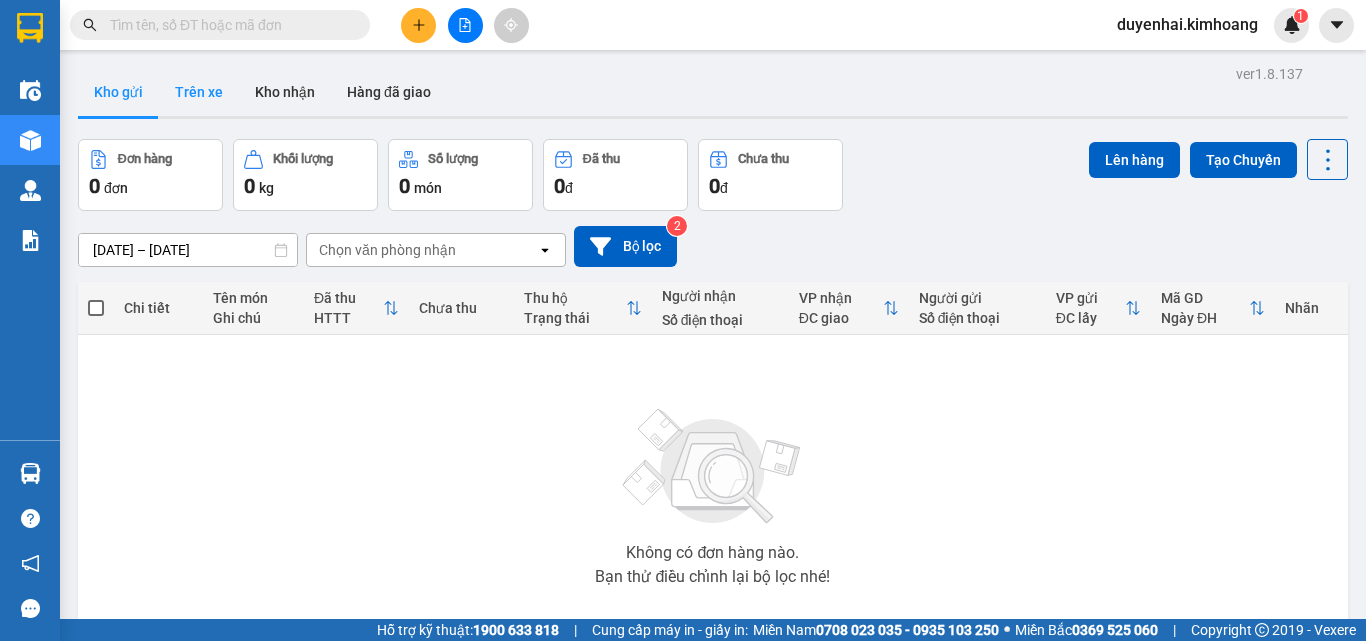 click on "Trên xe" at bounding box center (199, 92) 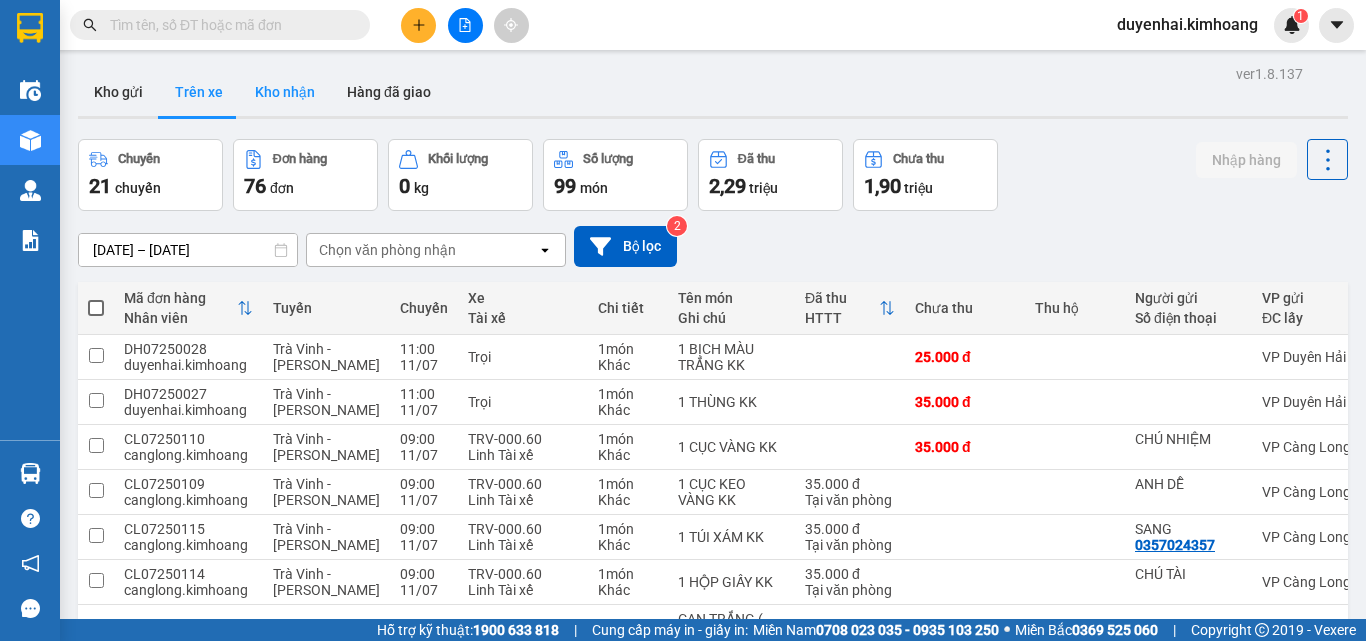 click on "Kho nhận" at bounding box center (285, 92) 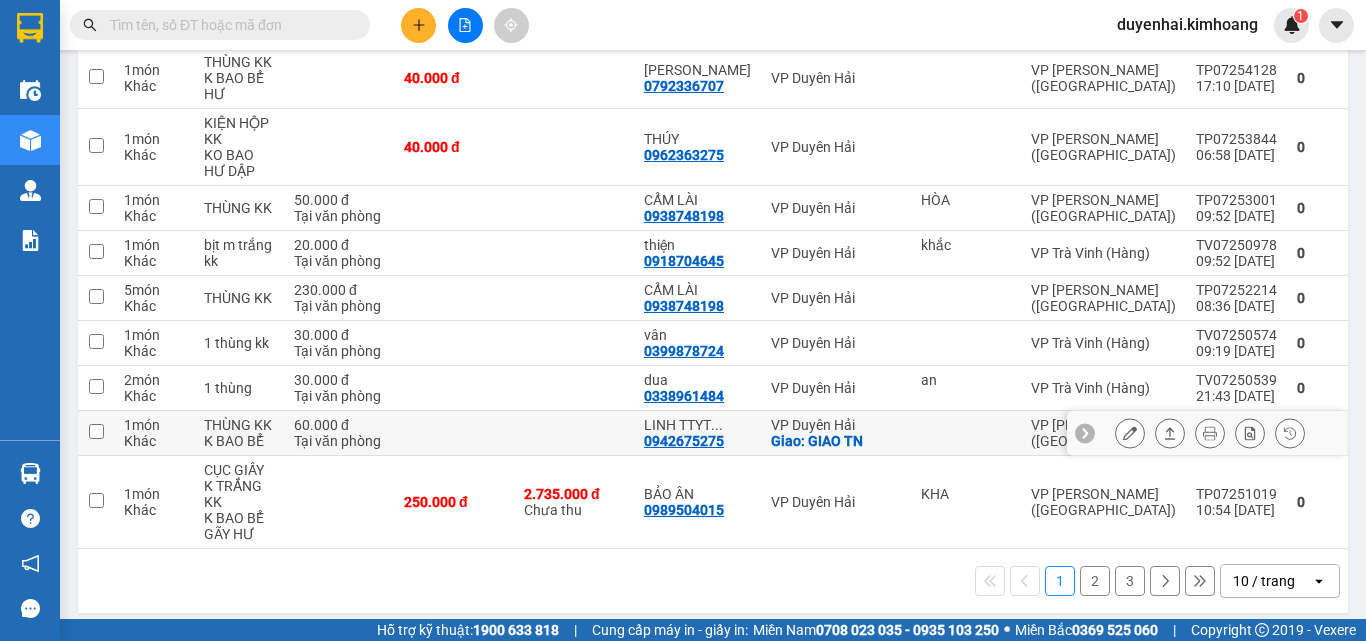 scroll, scrollTop: 368, scrollLeft: 0, axis: vertical 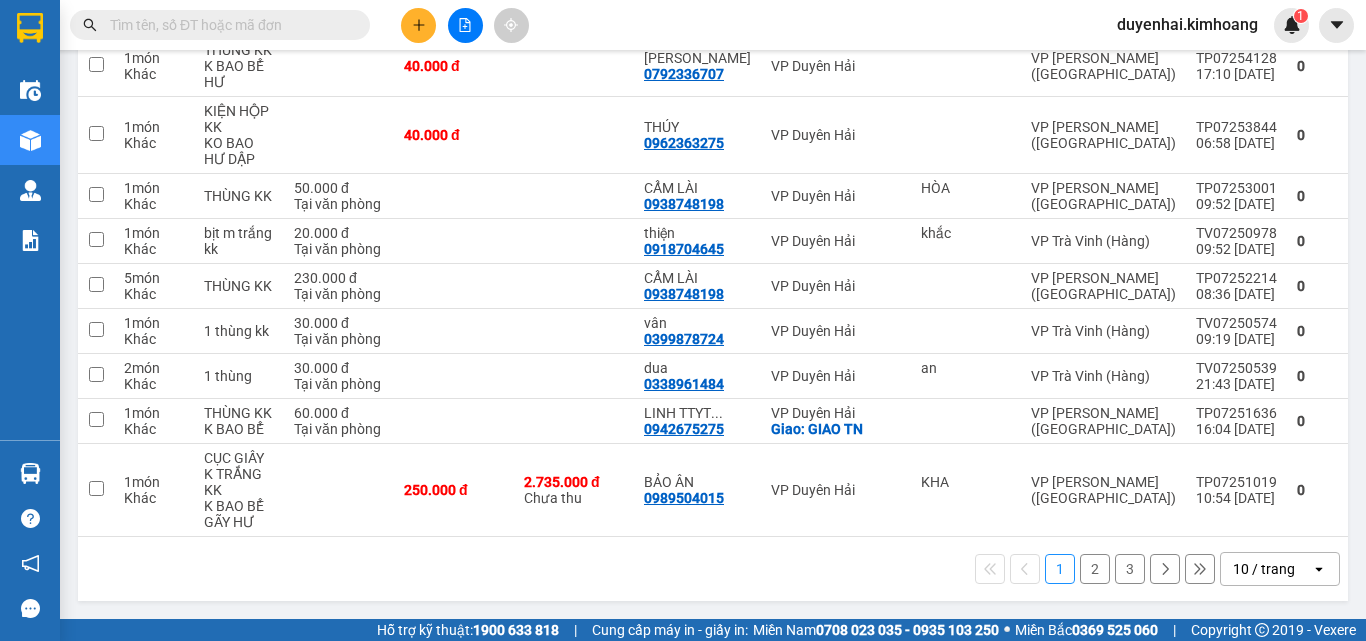 click on "2" at bounding box center (1095, 569) 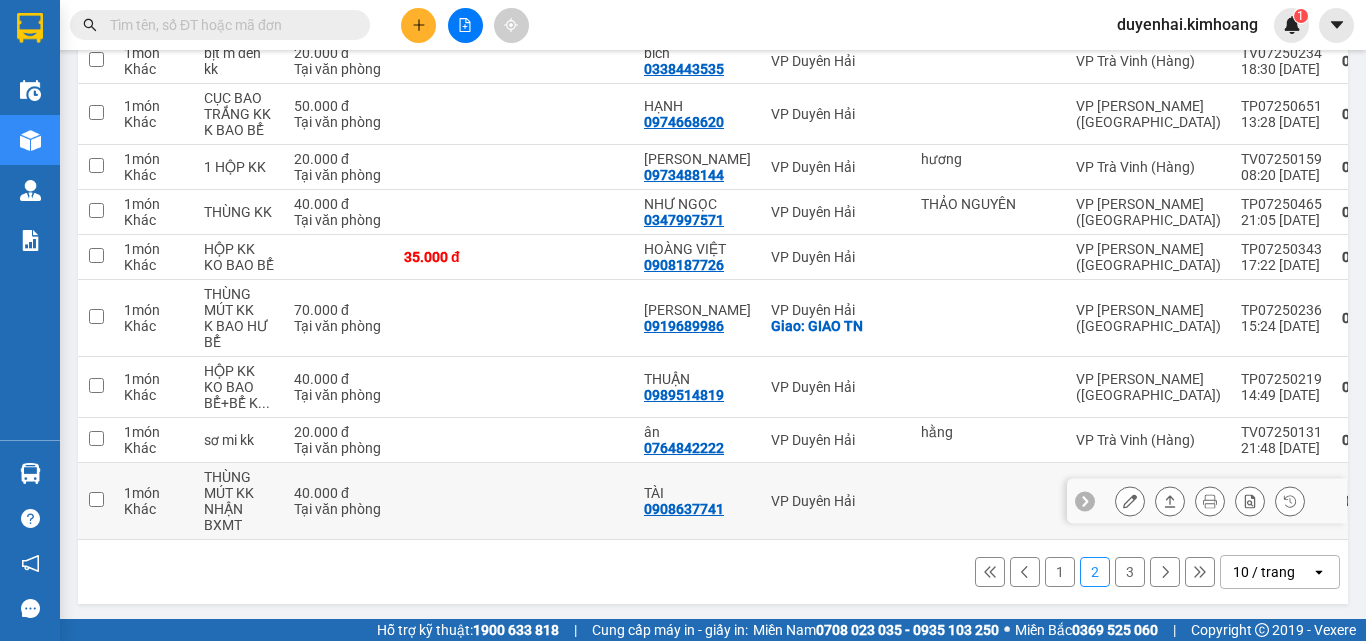 scroll, scrollTop: 376, scrollLeft: 0, axis: vertical 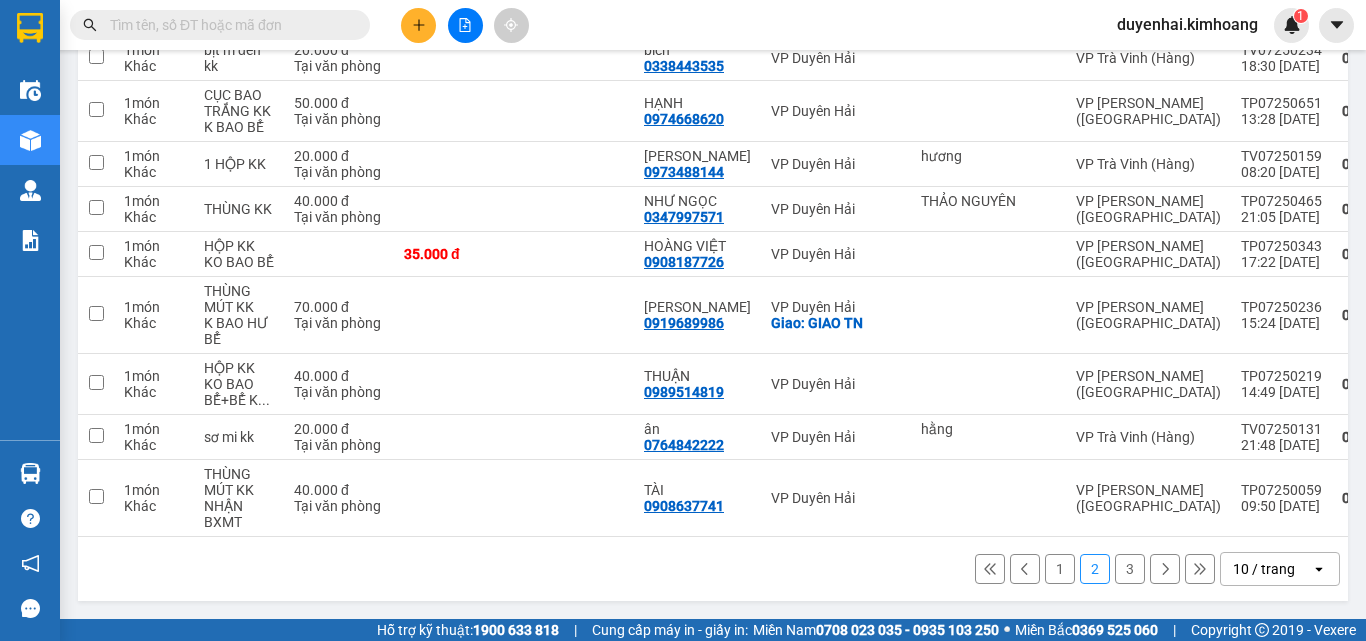 click on "3" at bounding box center [1130, 569] 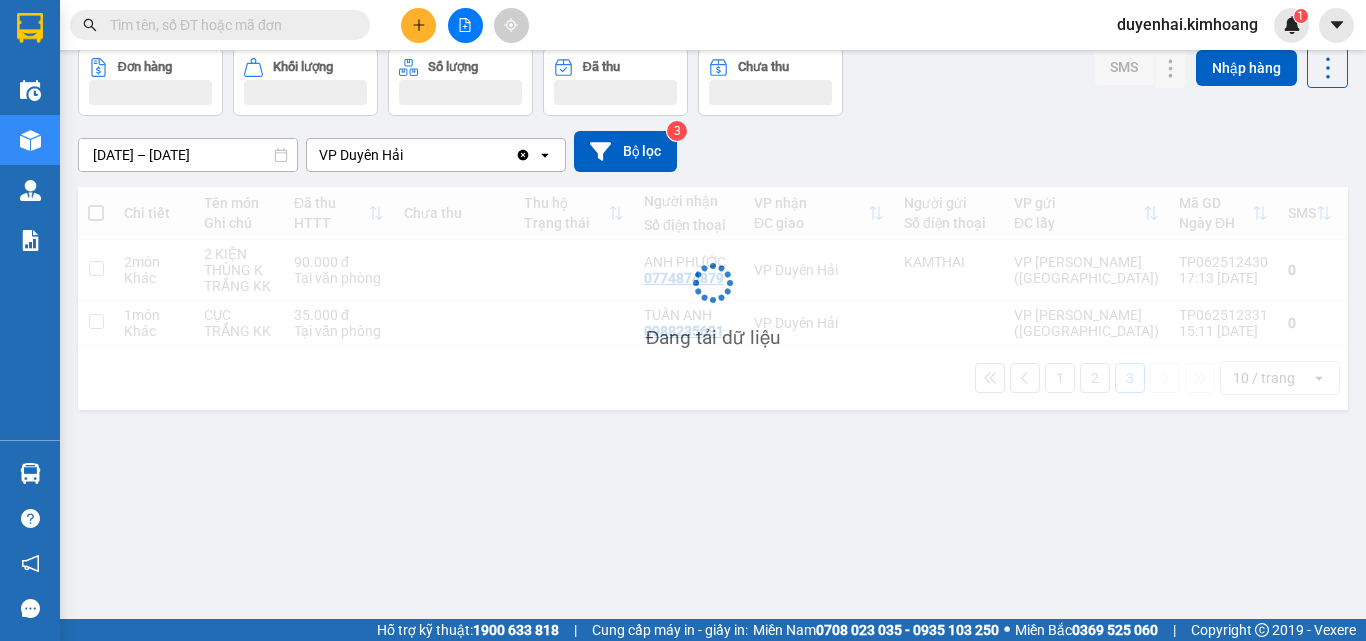scroll, scrollTop: 92, scrollLeft: 0, axis: vertical 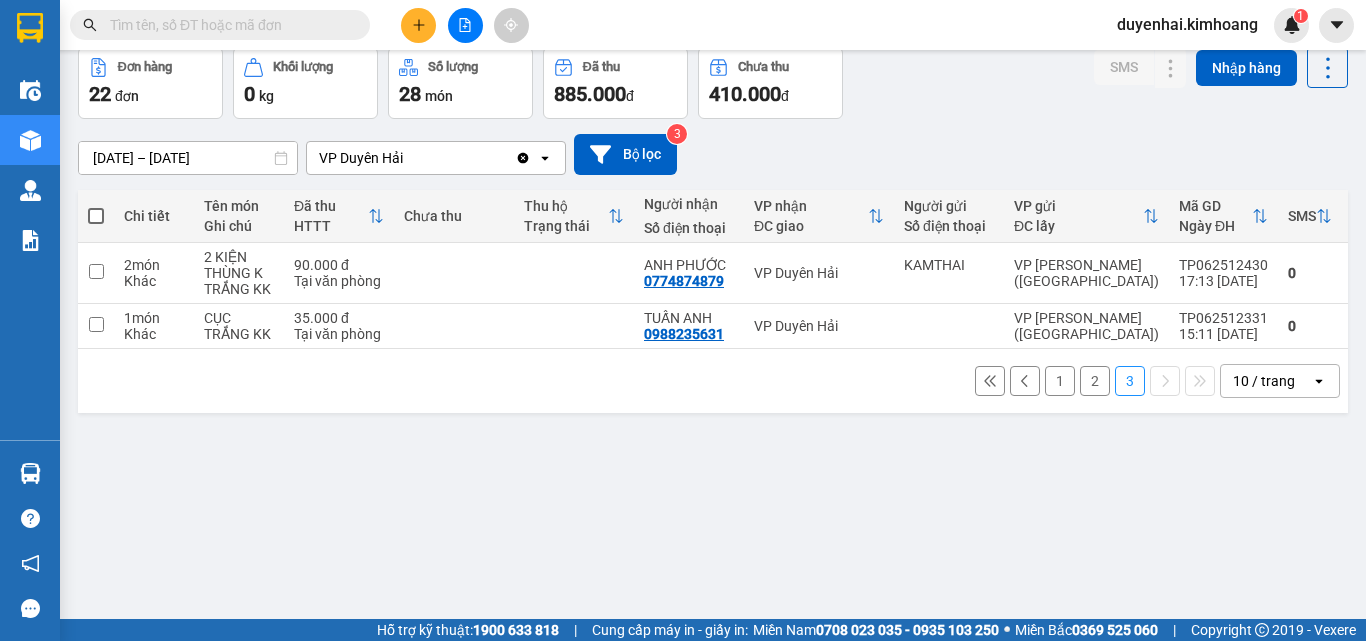 click on "1" at bounding box center [1060, 381] 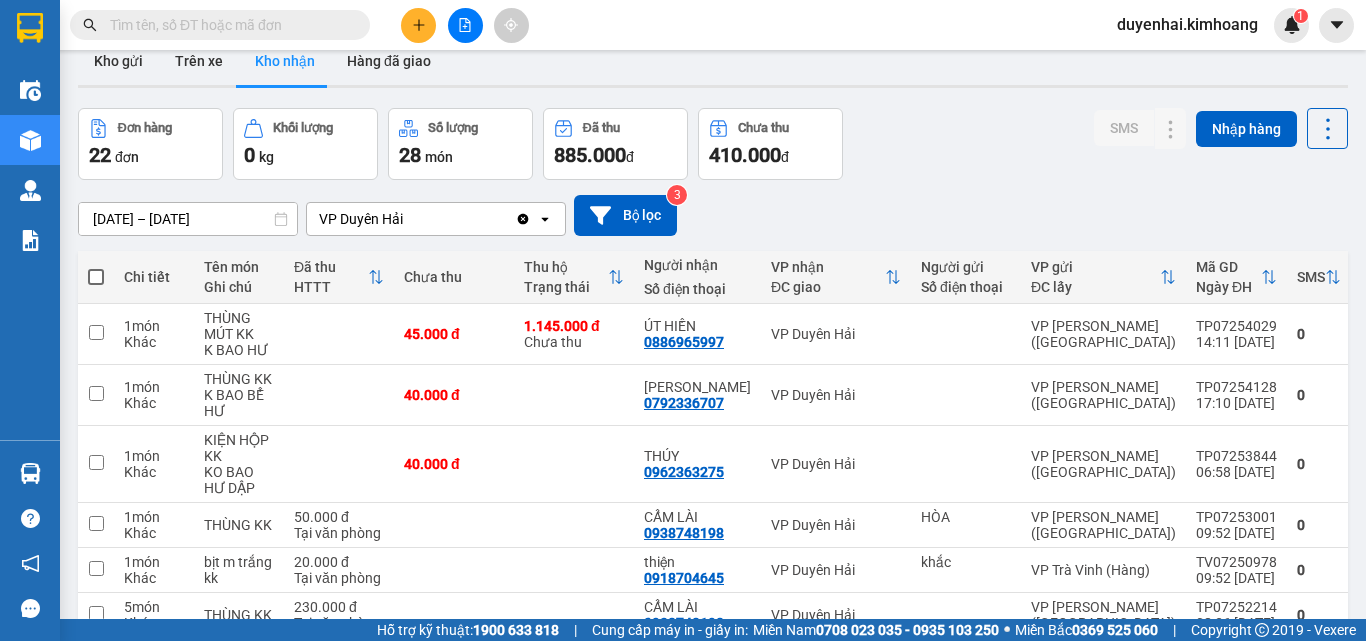 scroll, scrollTop: 0, scrollLeft: 0, axis: both 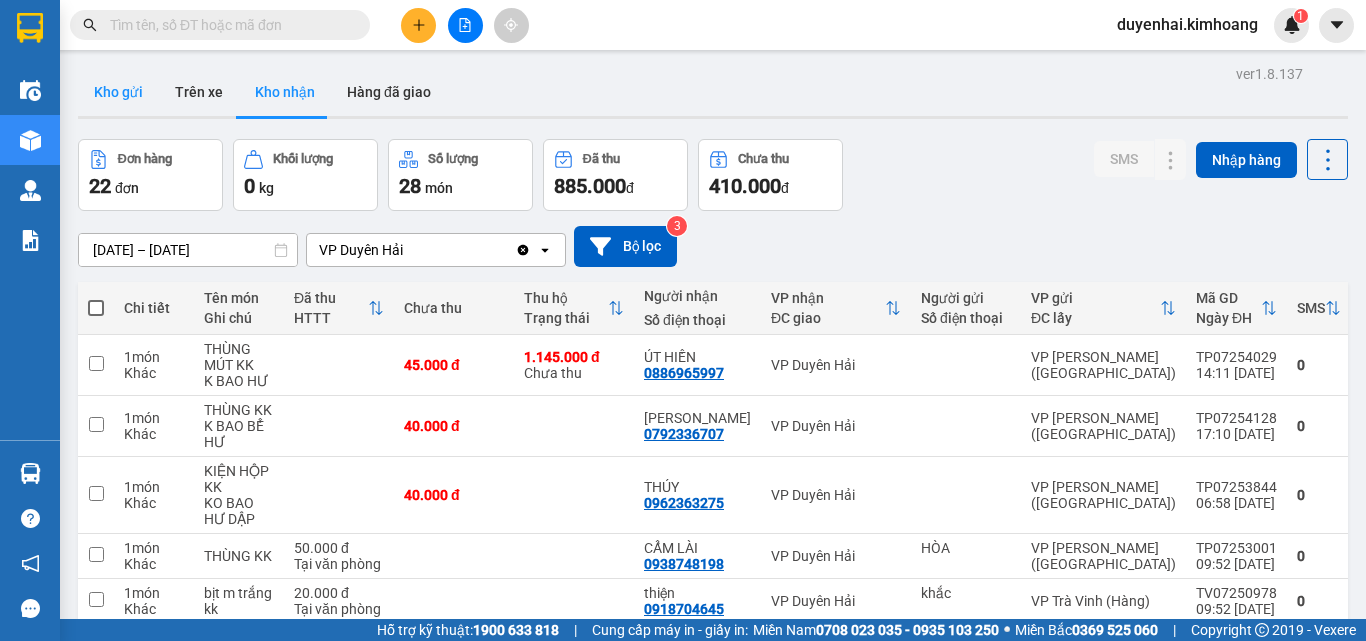 click on "Kho gửi" at bounding box center [118, 92] 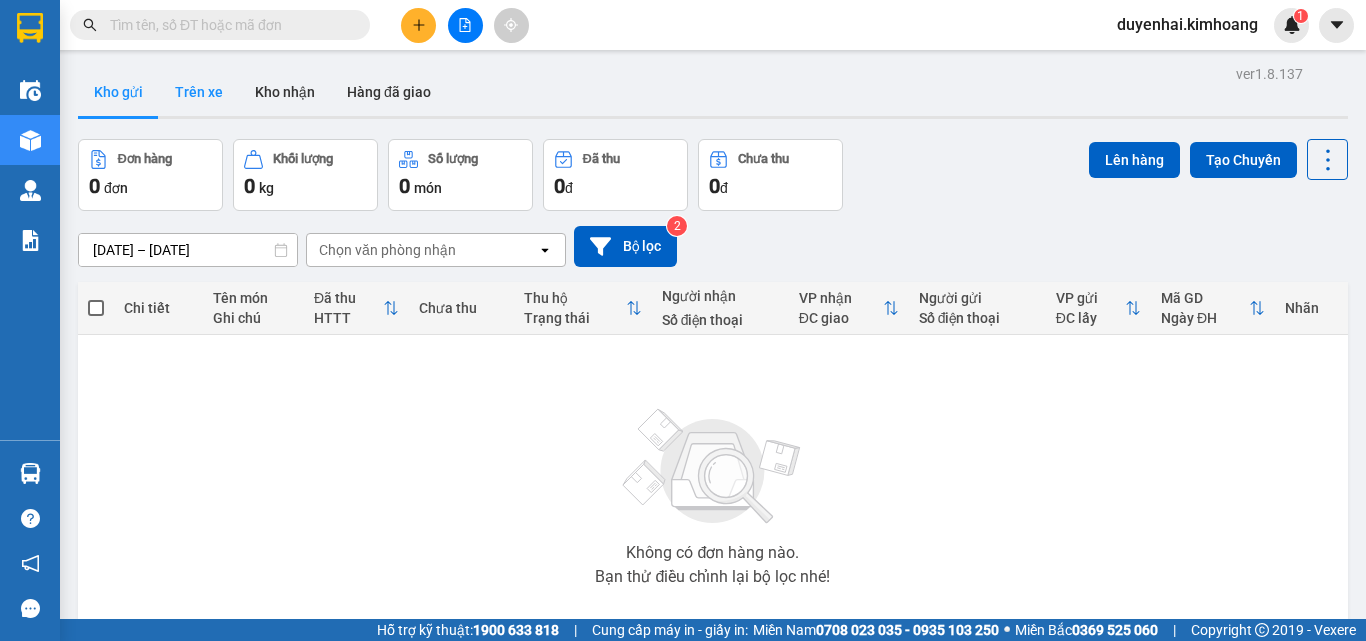 click on "Trên xe" at bounding box center (199, 92) 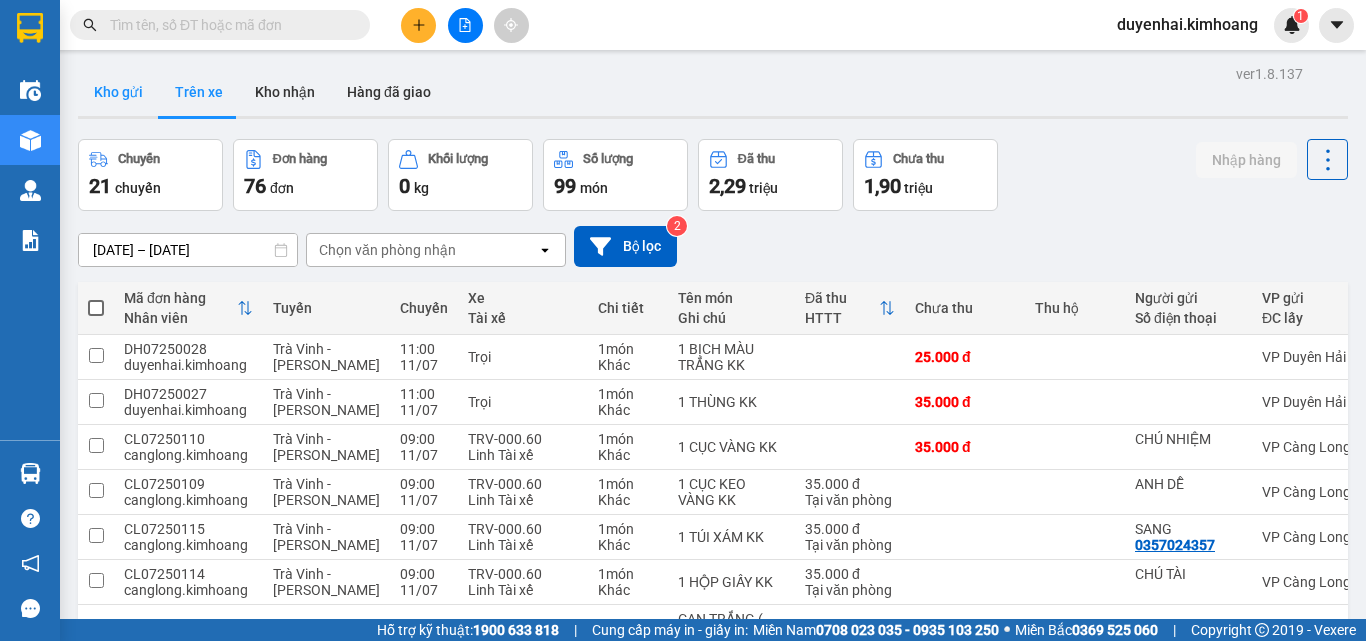click on "Kho gửi" at bounding box center (118, 92) 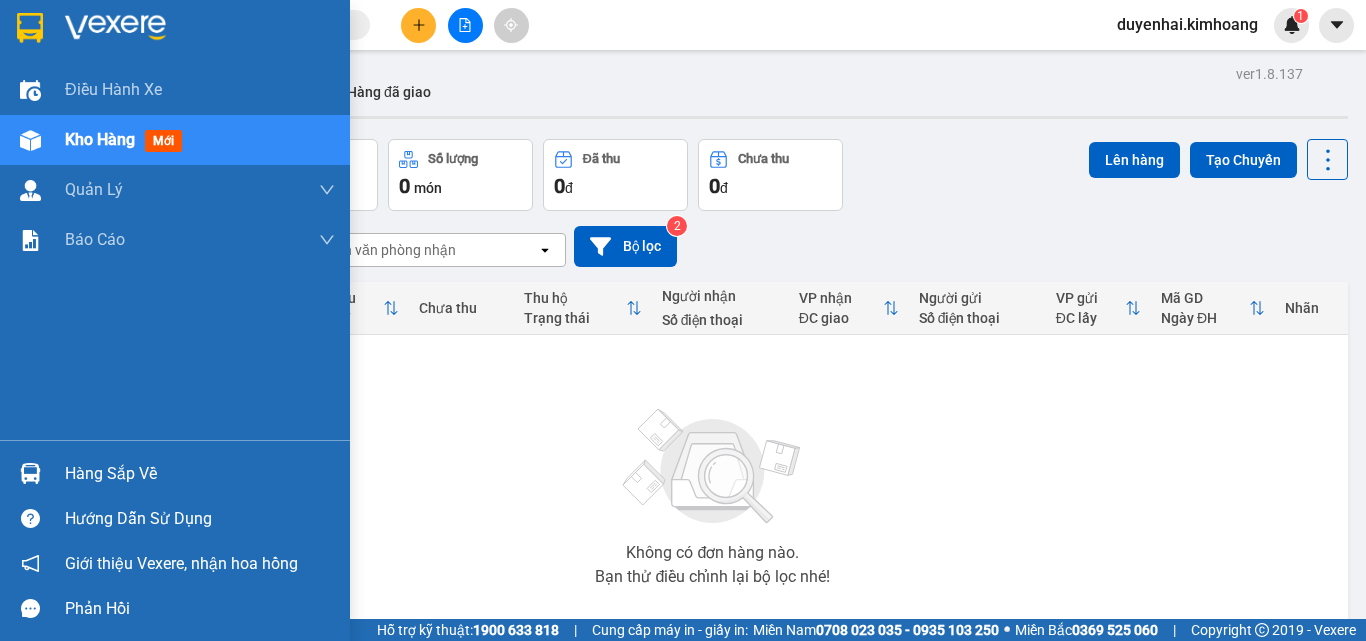 click on "Hàng sắp về" at bounding box center [200, 474] 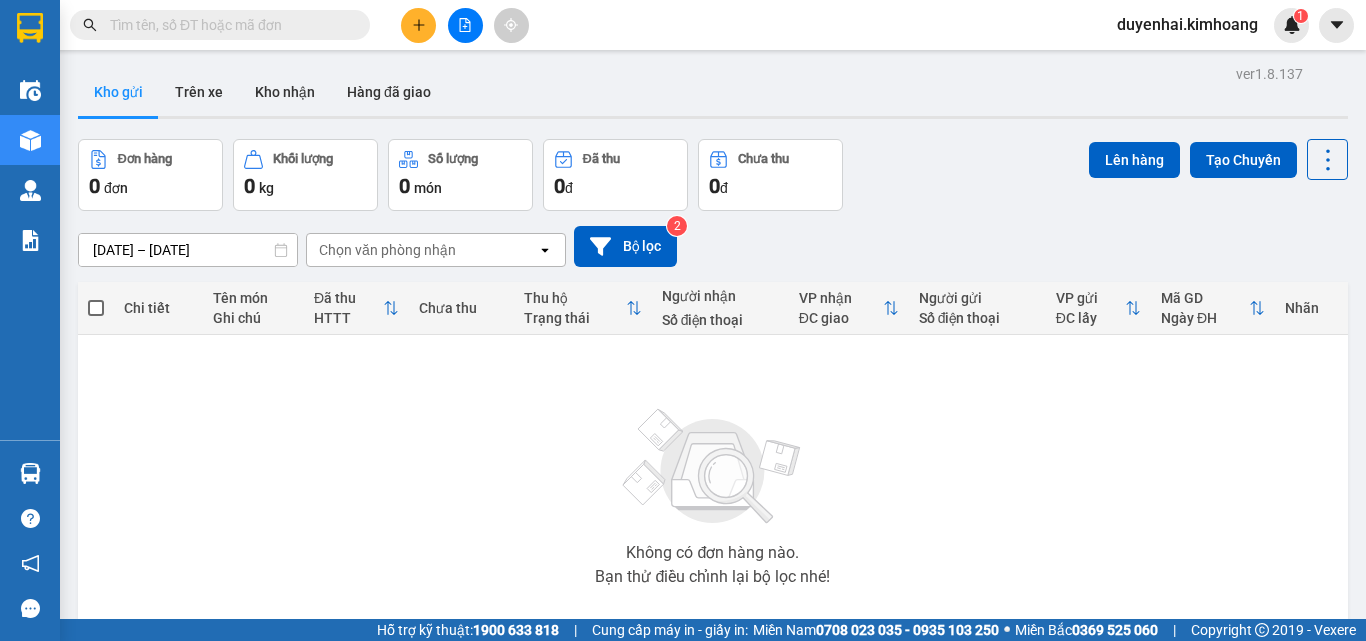 click on "Kết quả tìm kiếm ( 0 )  Bộ lọc  No Data duyenhai.kimhoang 1     Điều hành xe     Kho hàng mới     Quản [PERSON_NAME] lý chuyến Quản lý khách hàng mới     Báo cáo Báo cáo dòng tiền (1 ca) Báo cáo dòng tiền (2 ca) Báo cáo tiền mặt Doanh số tạo đơn theo VP gửi (trạm) Hàng sắp về Hướng dẫn sử dụng Giới thiệu Vexere, nhận hoa hồng Phản hồi Phần mềm hỗ trợ bạn tốt chứ? ver  1.8.137 Kho gửi Trên xe Kho nhận Hàng đã giao Đơn hàng 0 đơn Khối lượng 0 kg Số lượng 0 món Đã thu 0  đ Chưa thu 0  đ Lên hàng Tạo Chuyến [DATE] – [DATE] Press the down arrow key to interact with the calendar and select a date. Press the escape button to close the calendar. Selected date range is from [DATE] to [DATE]. Chọn văn phòng nhận open Bộ lọc 2 Chi tiết Tên món Ghi chú Đã thu HTTT Chưa thu Thu hộ Trạng thái Người nhận Số điện thoại VP nhận ĐC giao Mã GD" at bounding box center [683, 320] 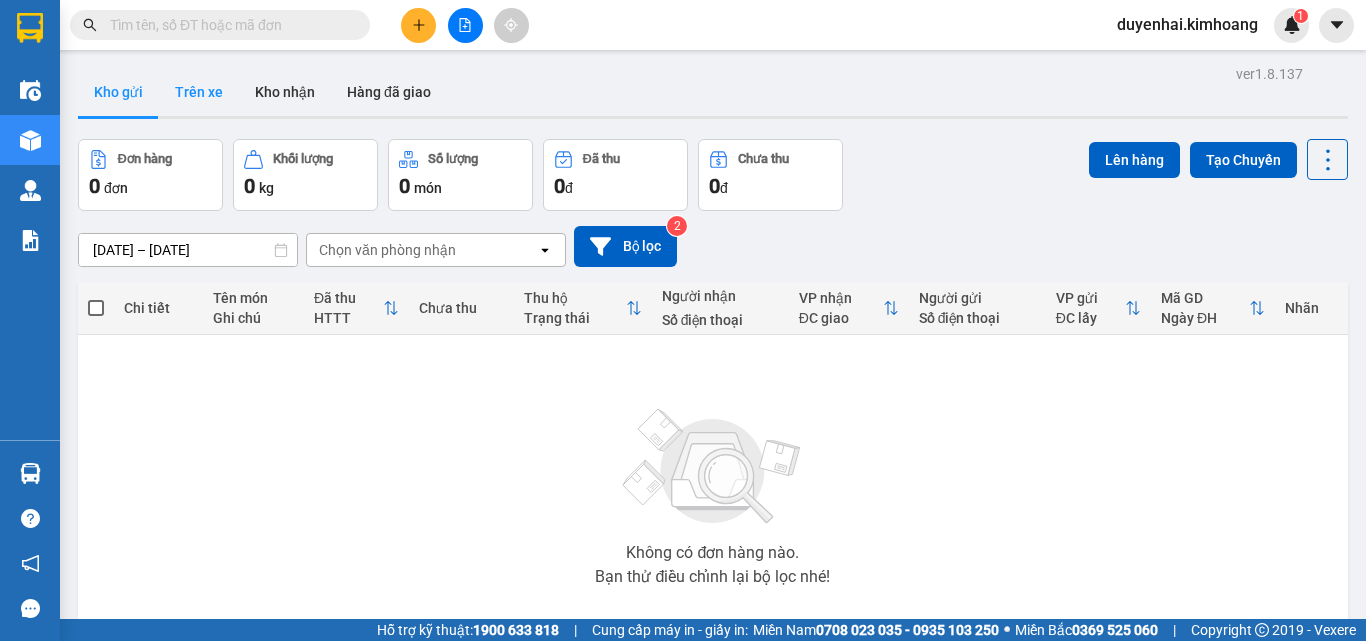 click on "Trên xe" at bounding box center (199, 92) 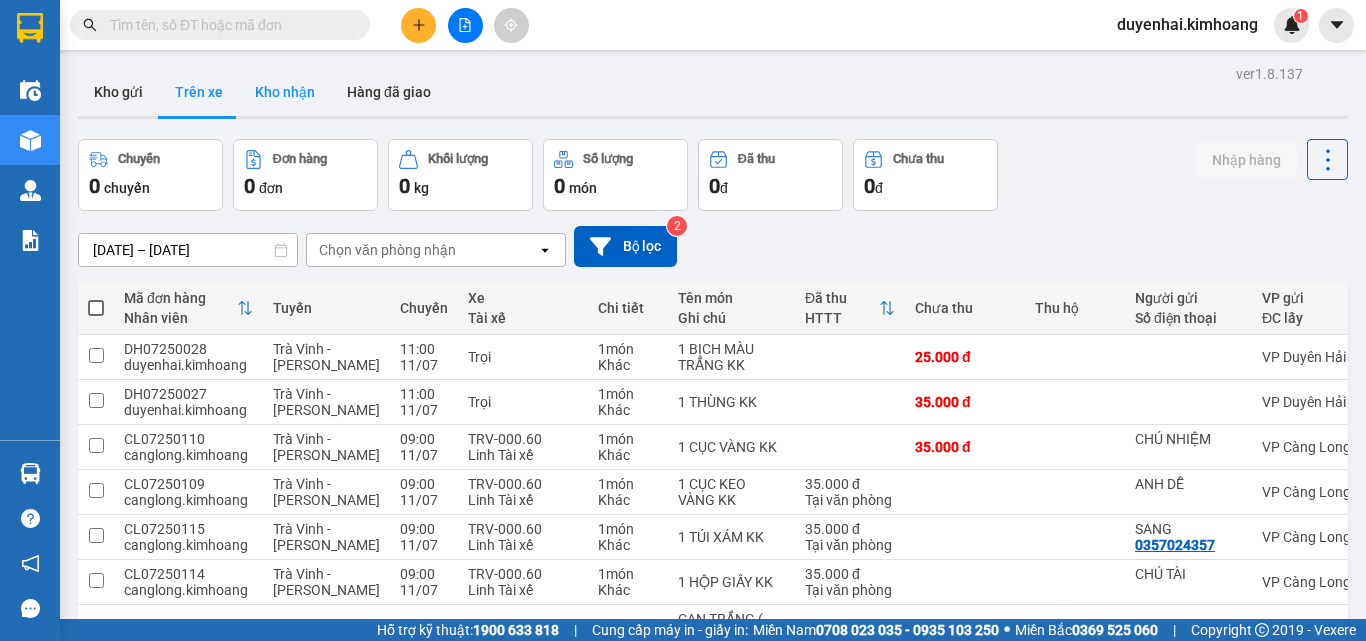 click on "Kho nhận" at bounding box center [285, 92] 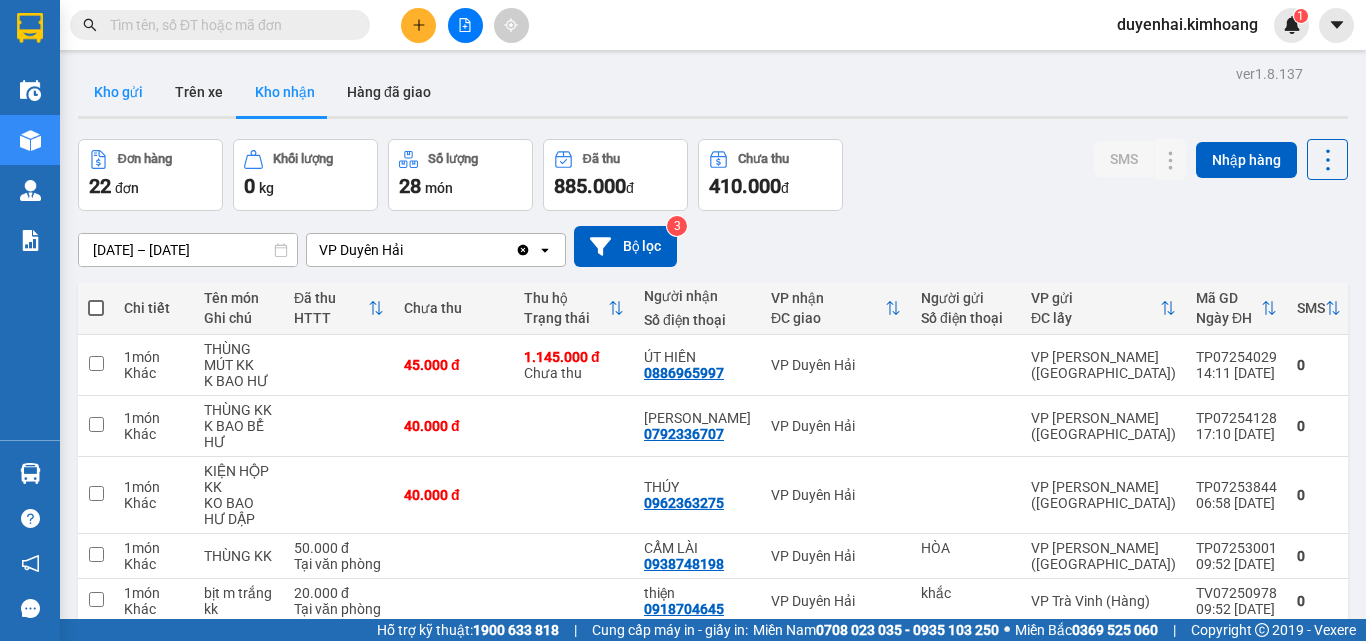 click on "Kho gửi" at bounding box center [118, 92] 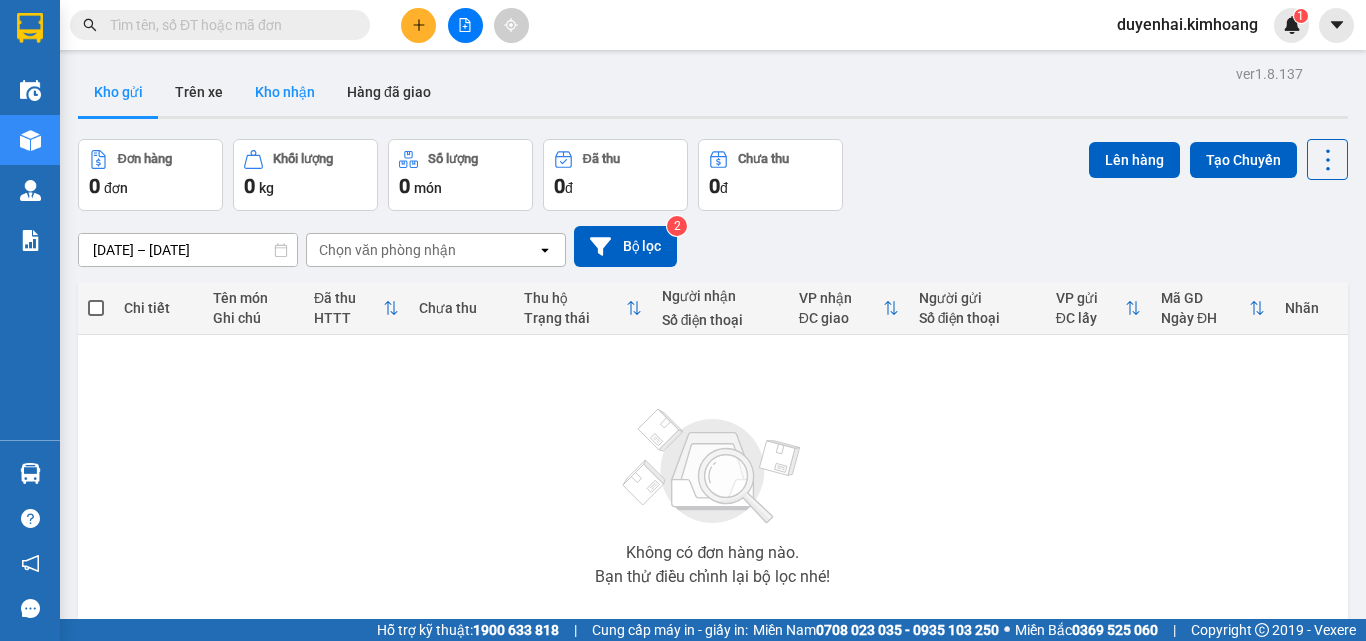 type 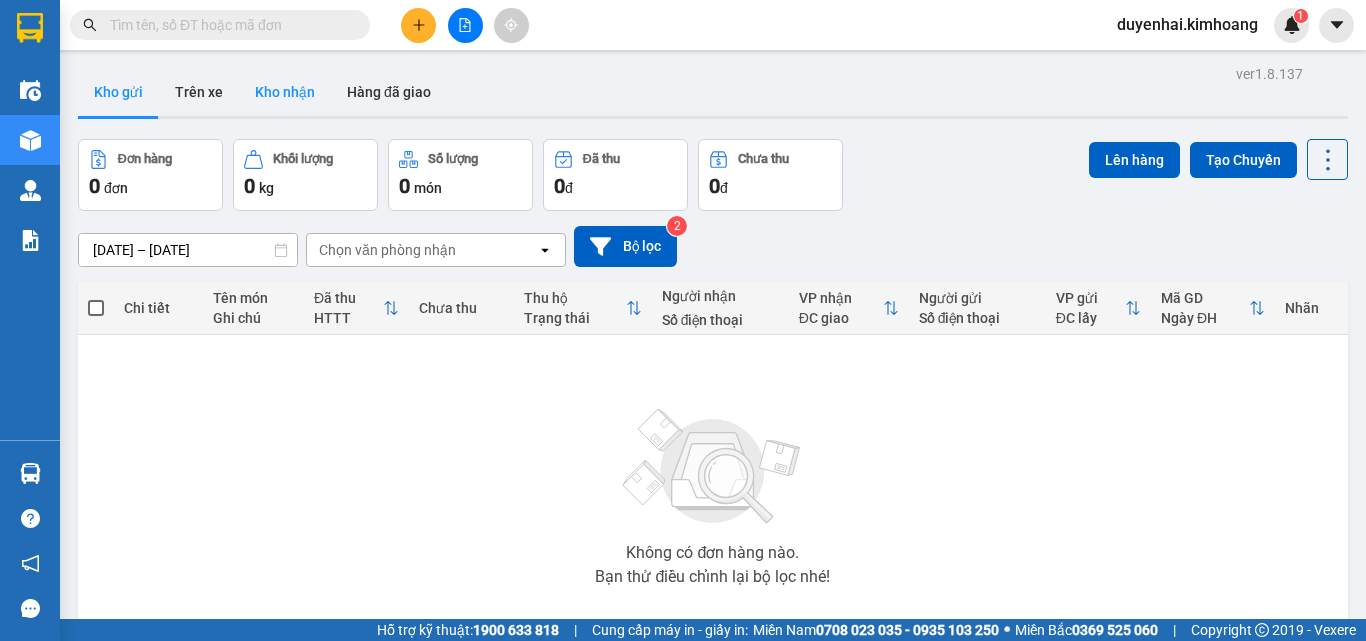 click on "Kho gửi" at bounding box center (118, 92) 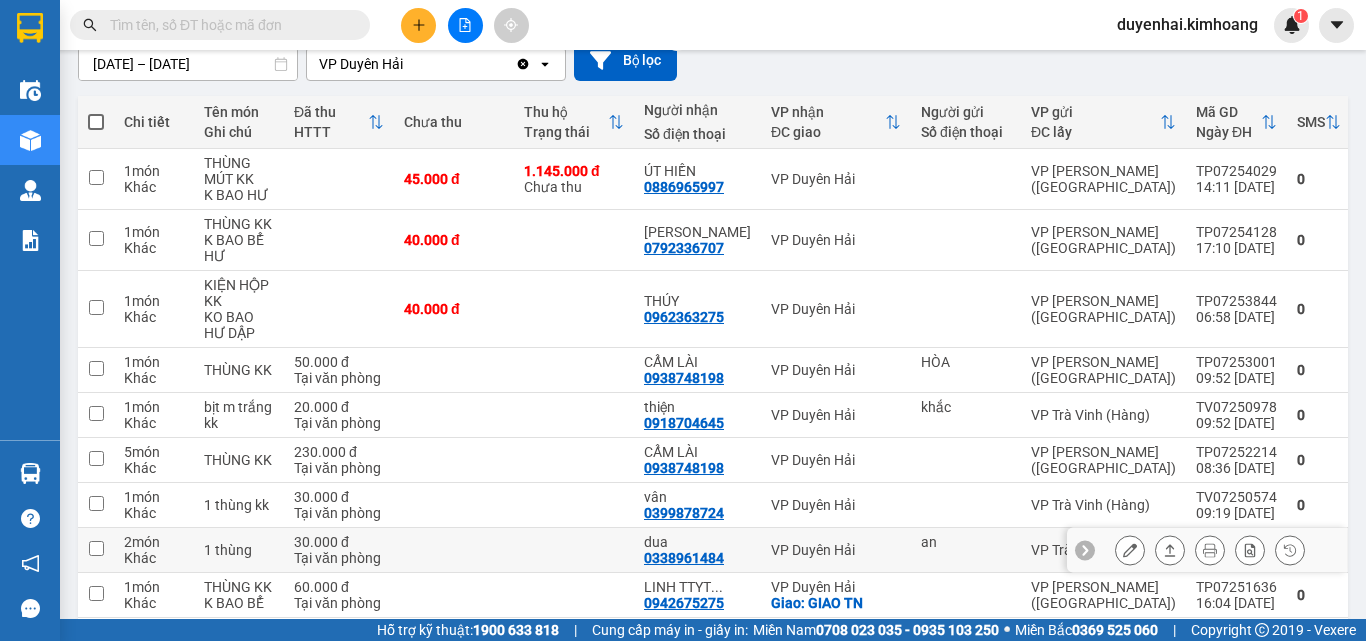 scroll, scrollTop: 0, scrollLeft: 0, axis: both 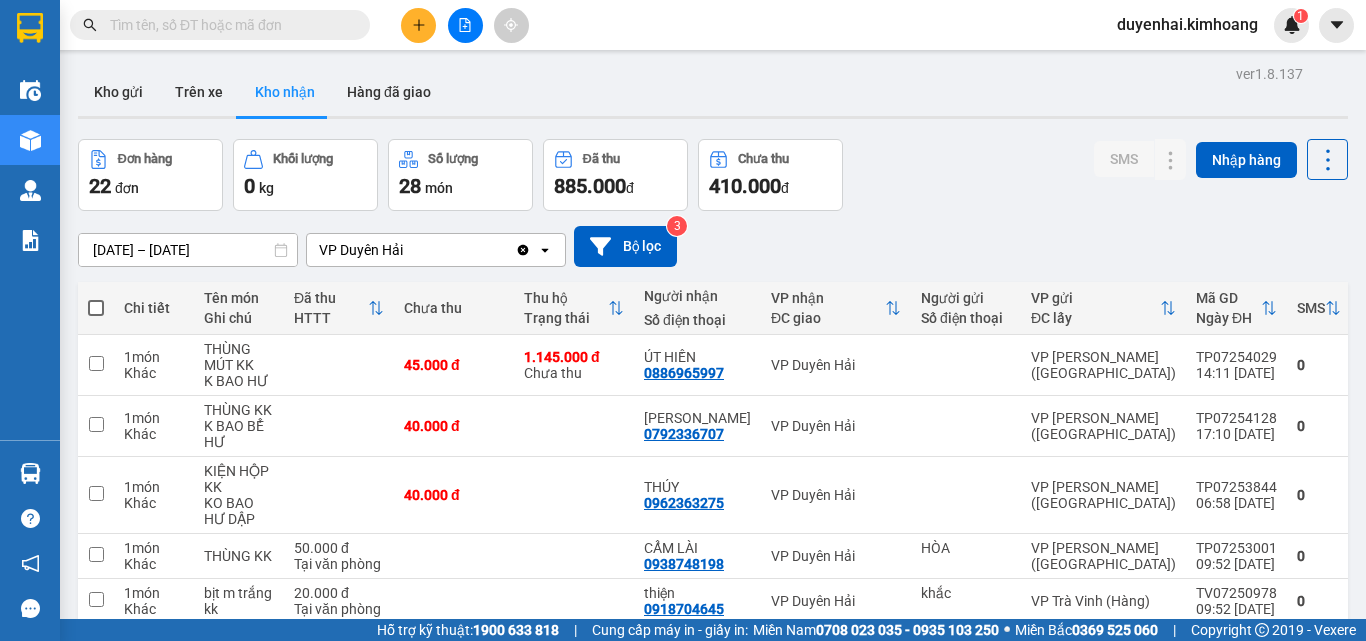 click at bounding box center [228, 25] 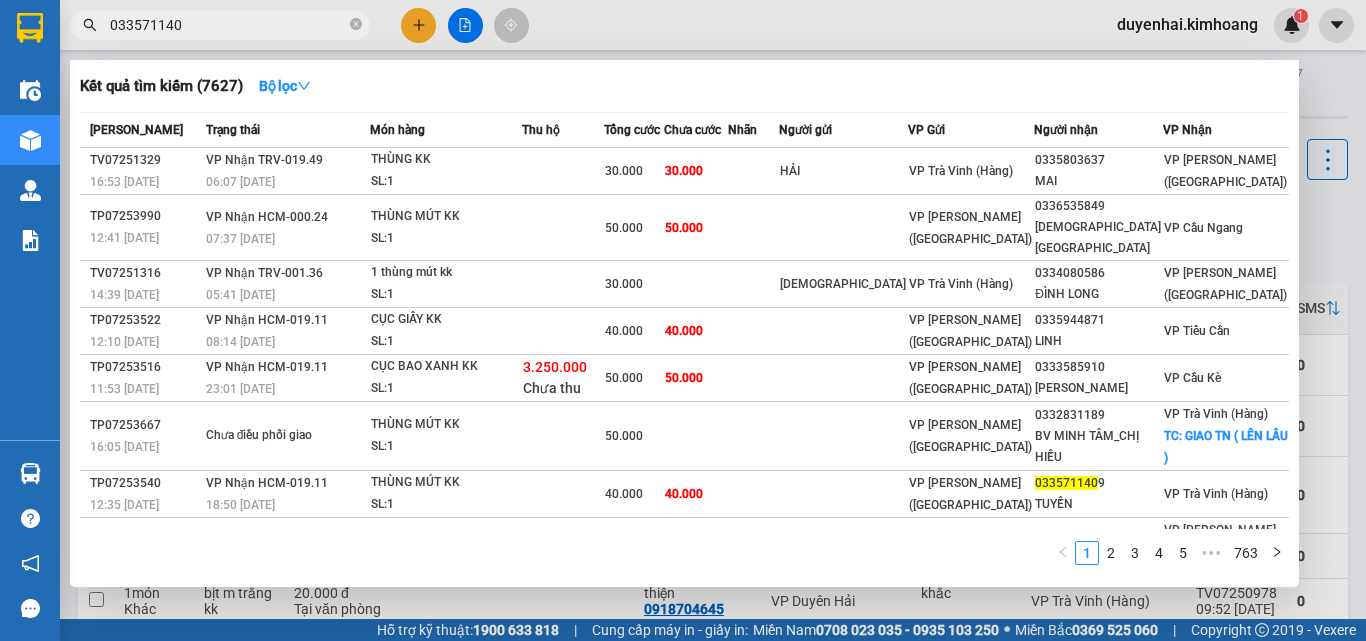 type on "0335711409" 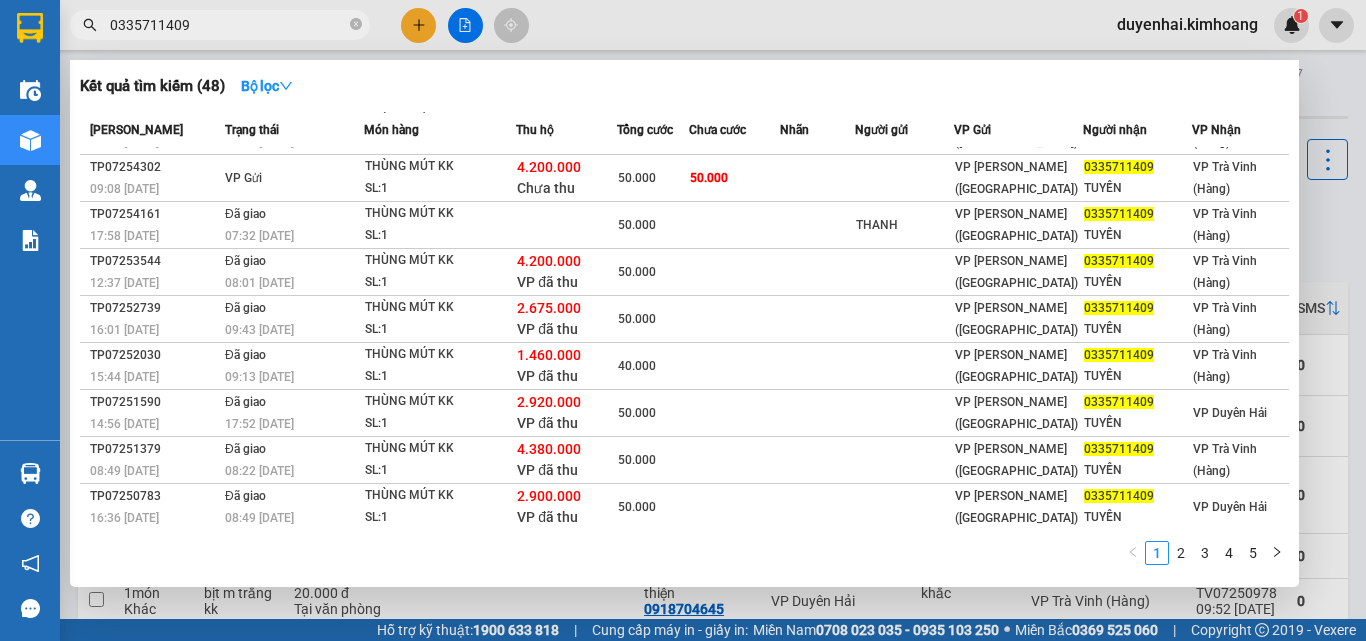 scroll, scrollTop: 0, scrollLeft: 0, axis: both 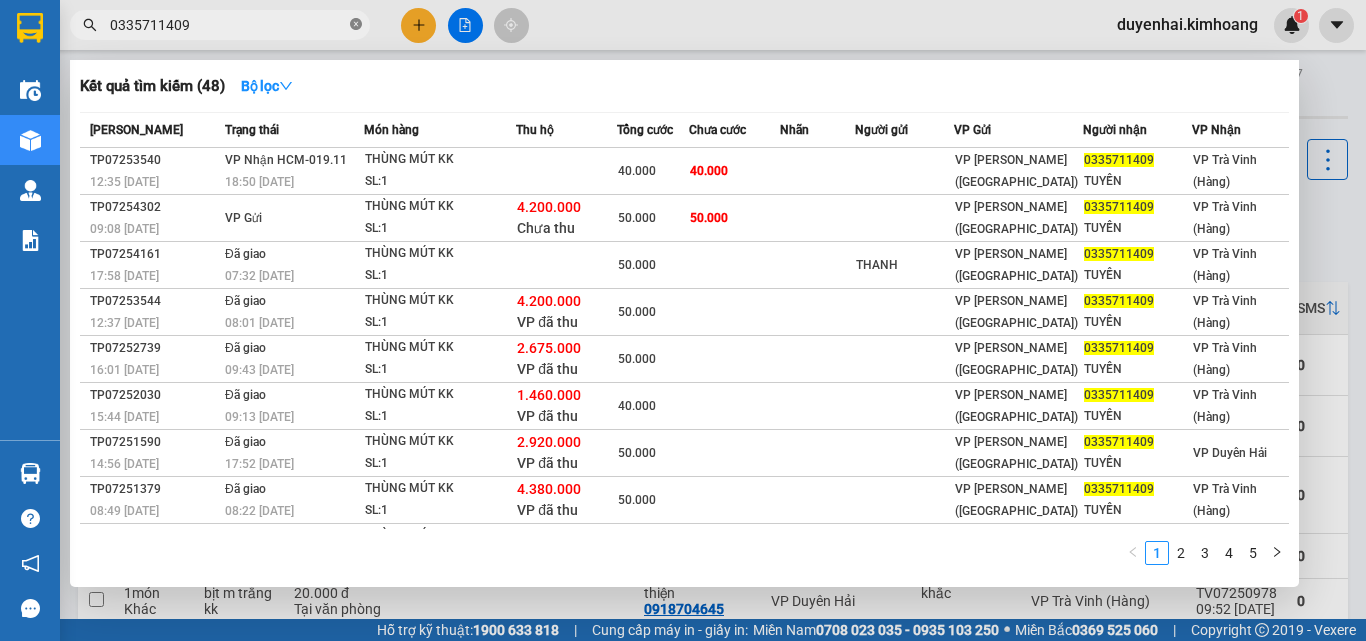click 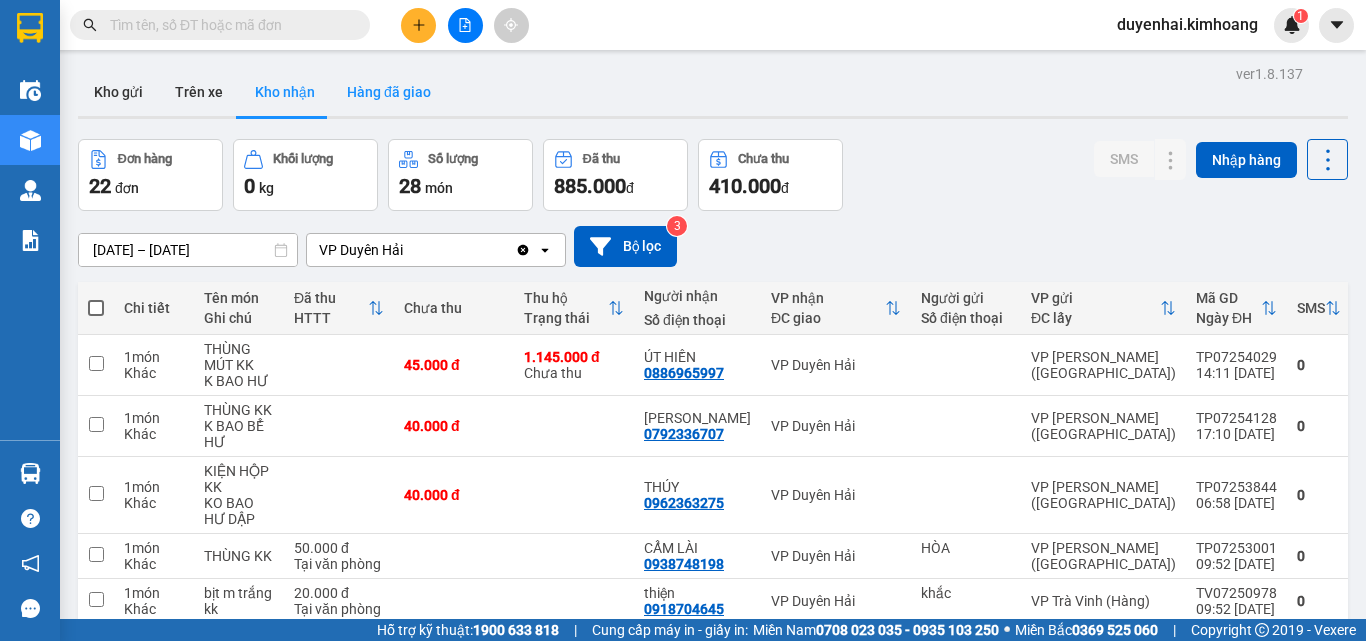 click on "Hàng đã giao" at bounding box center [389, 92] 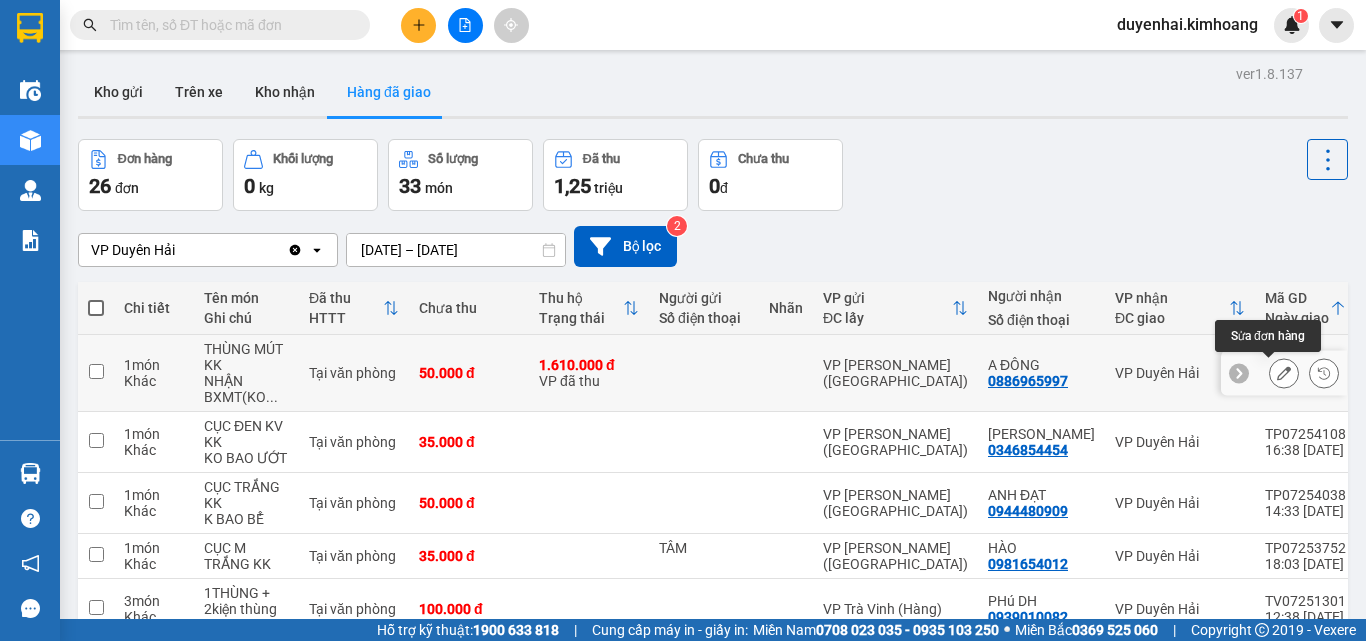 click 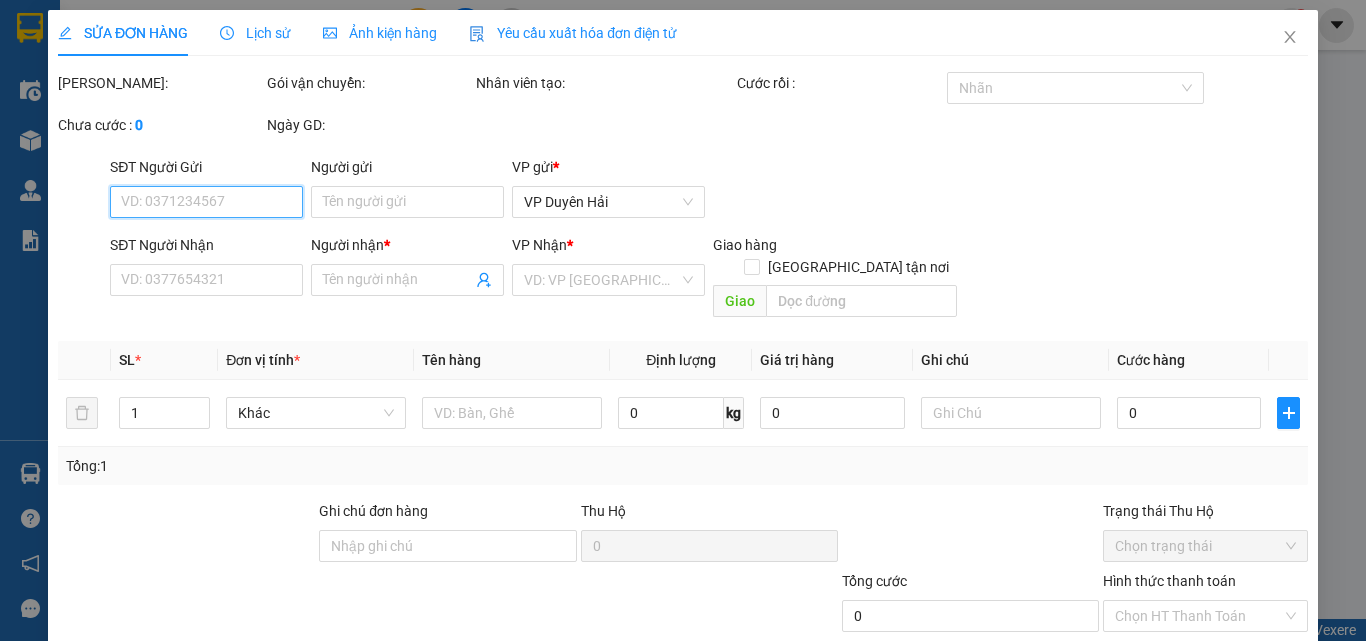 type on "0886965997" 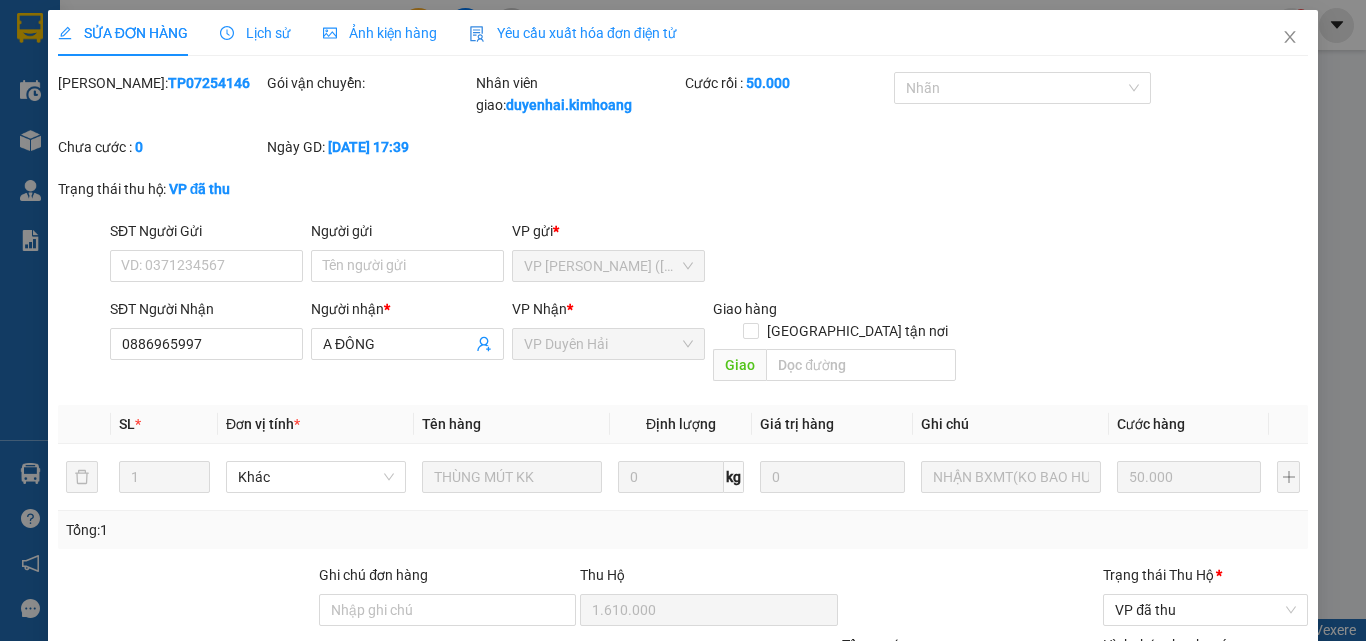 click on "Lịch sử" at bounding box center [255, 33] 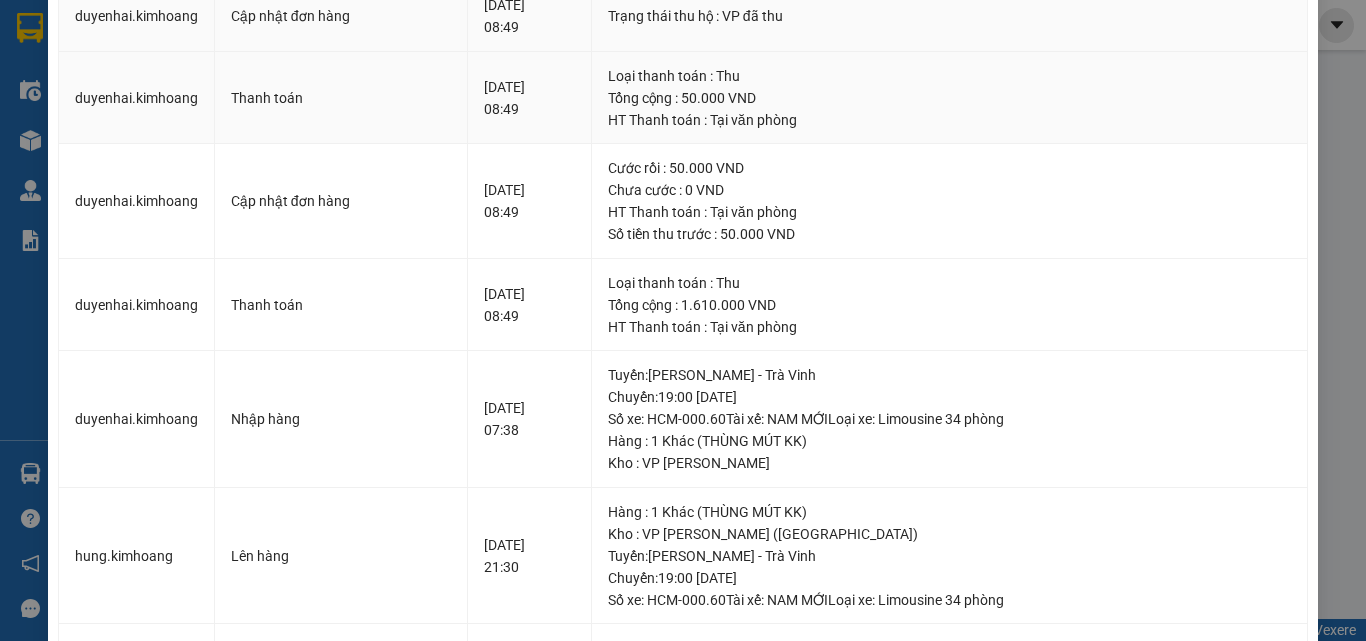 scroll, scrollTop: 0, scrollLeft: 0, axis: both 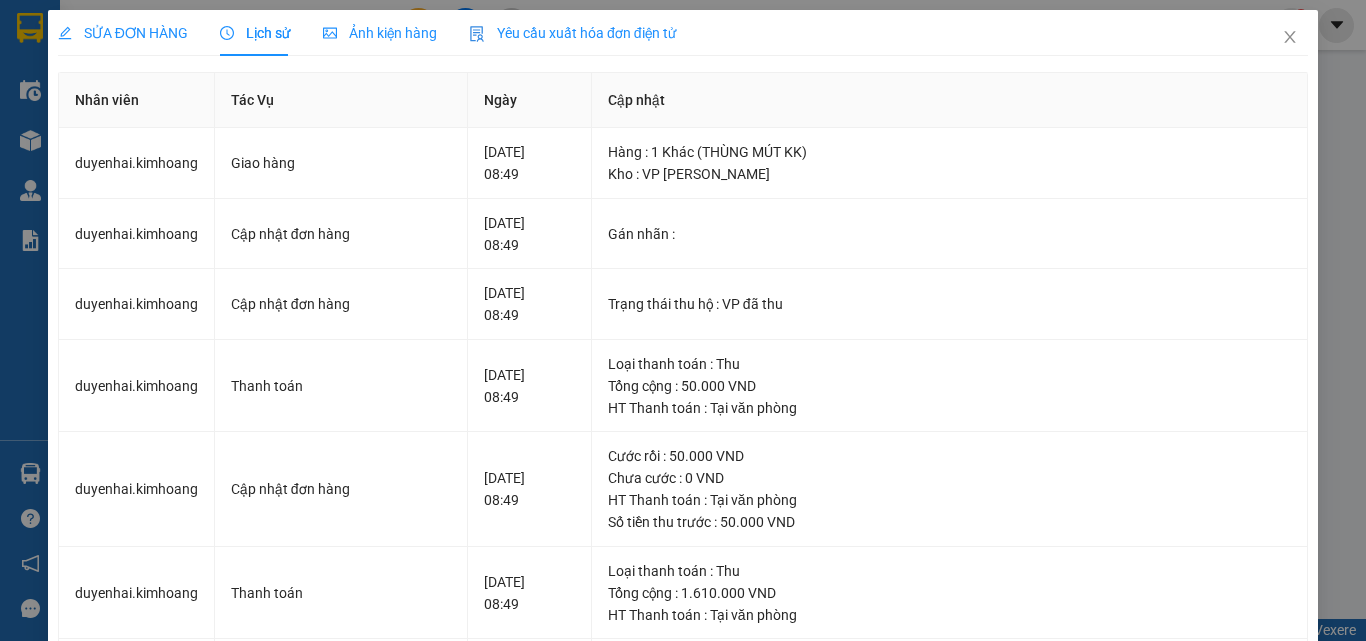 click on "SỬA ĐƠN HÀNG" at bounding box center (123, 33) 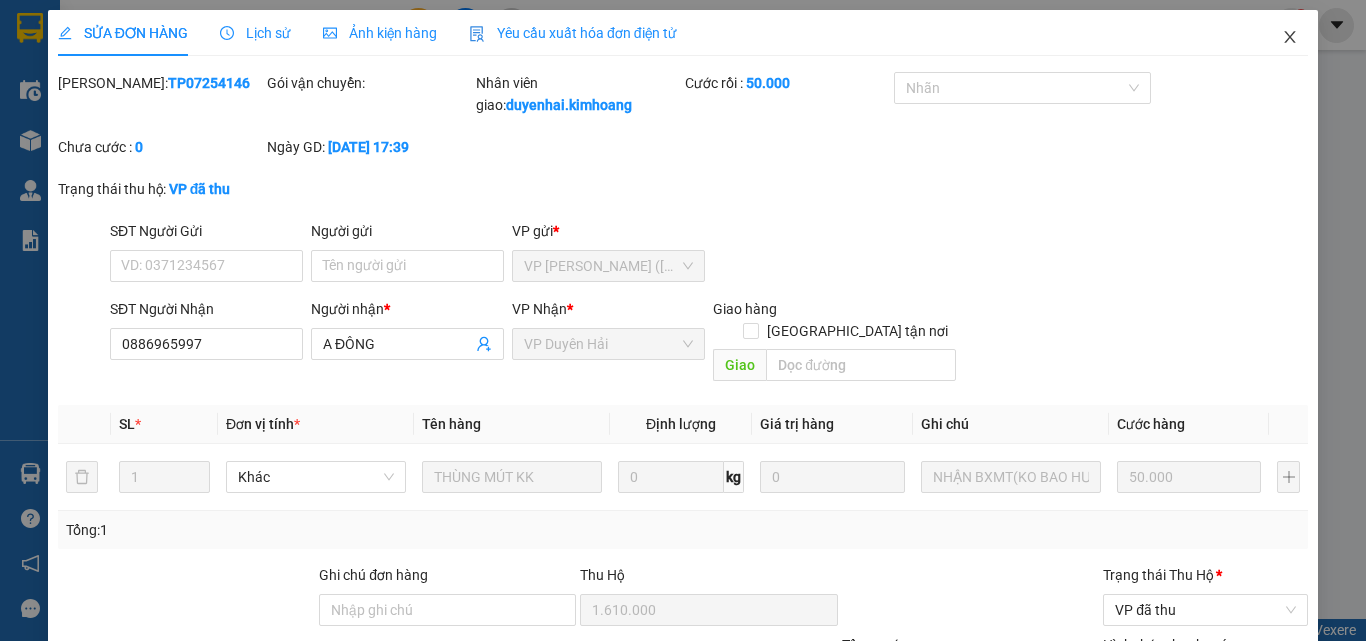 click at bounding box center (1290, 38) 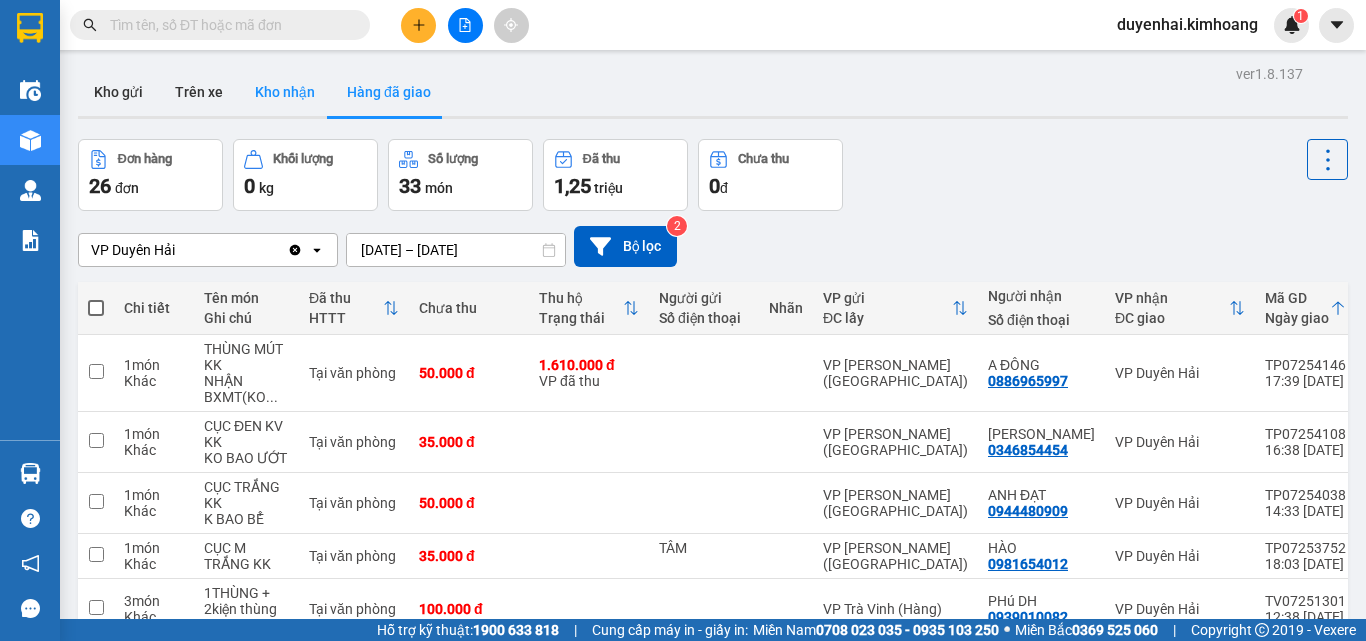 click on "Kho nhận" at bounding box center (285, 92) 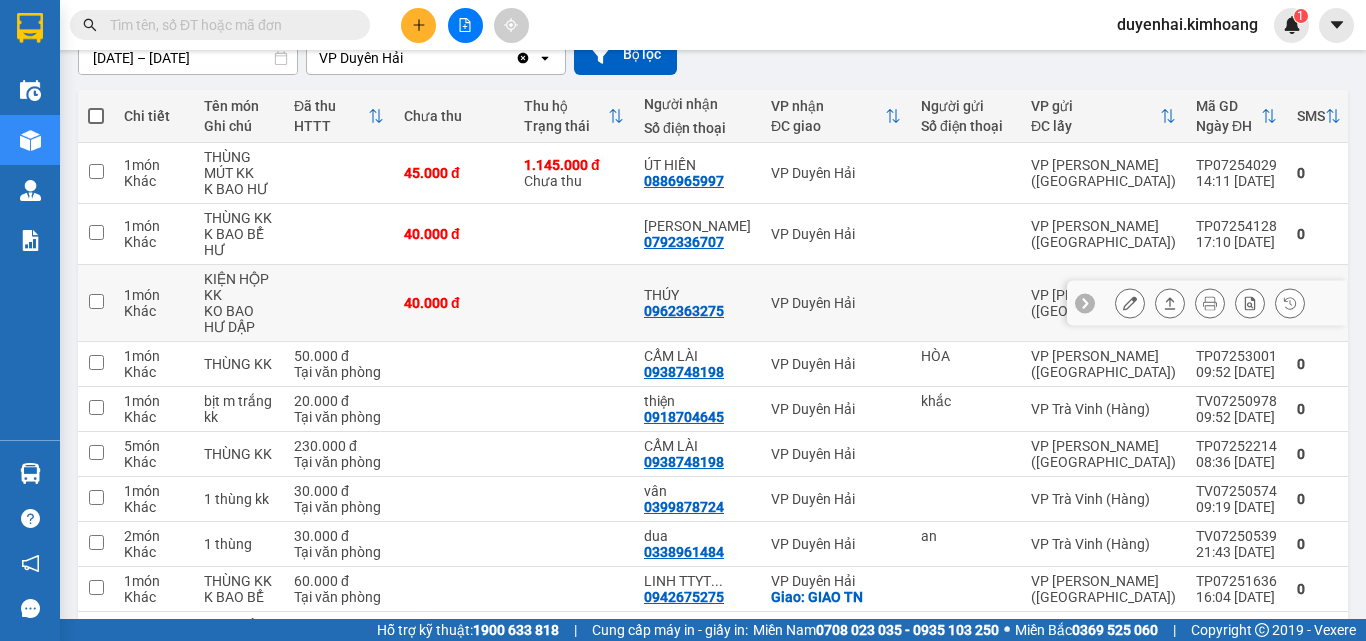 scroll, scrollTop: 200, scrollLeft: 0, axis: vertical 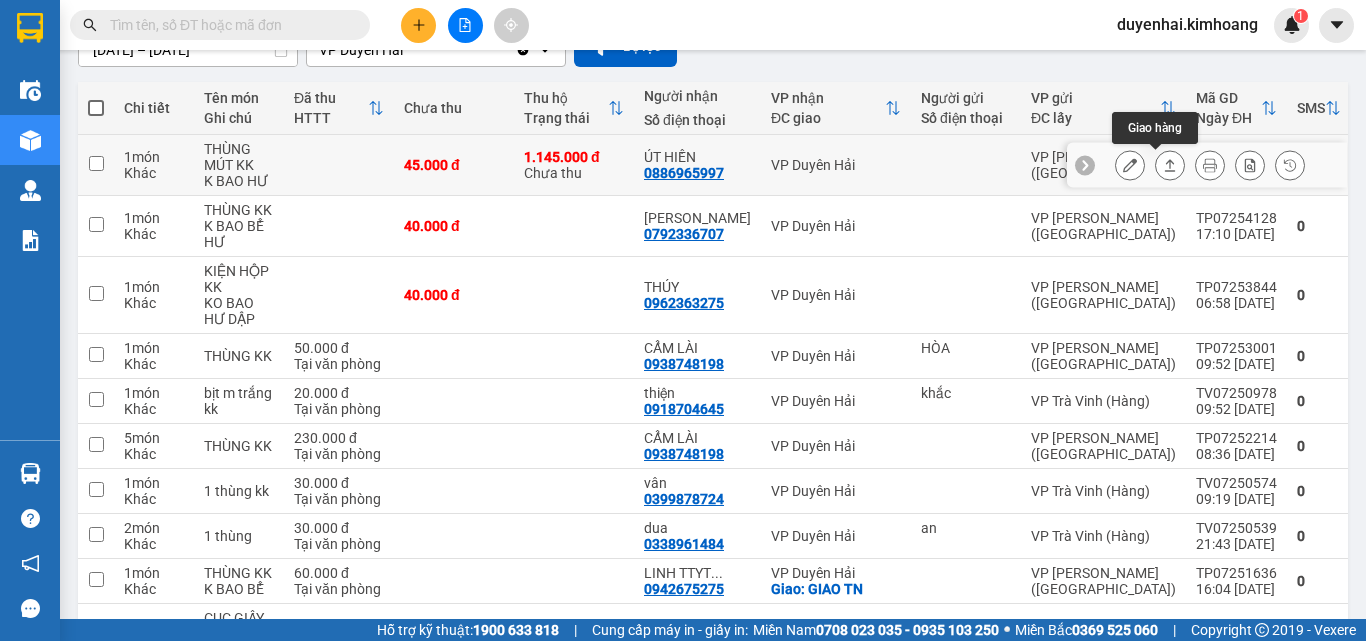 click at bounding box center [1130, 165] 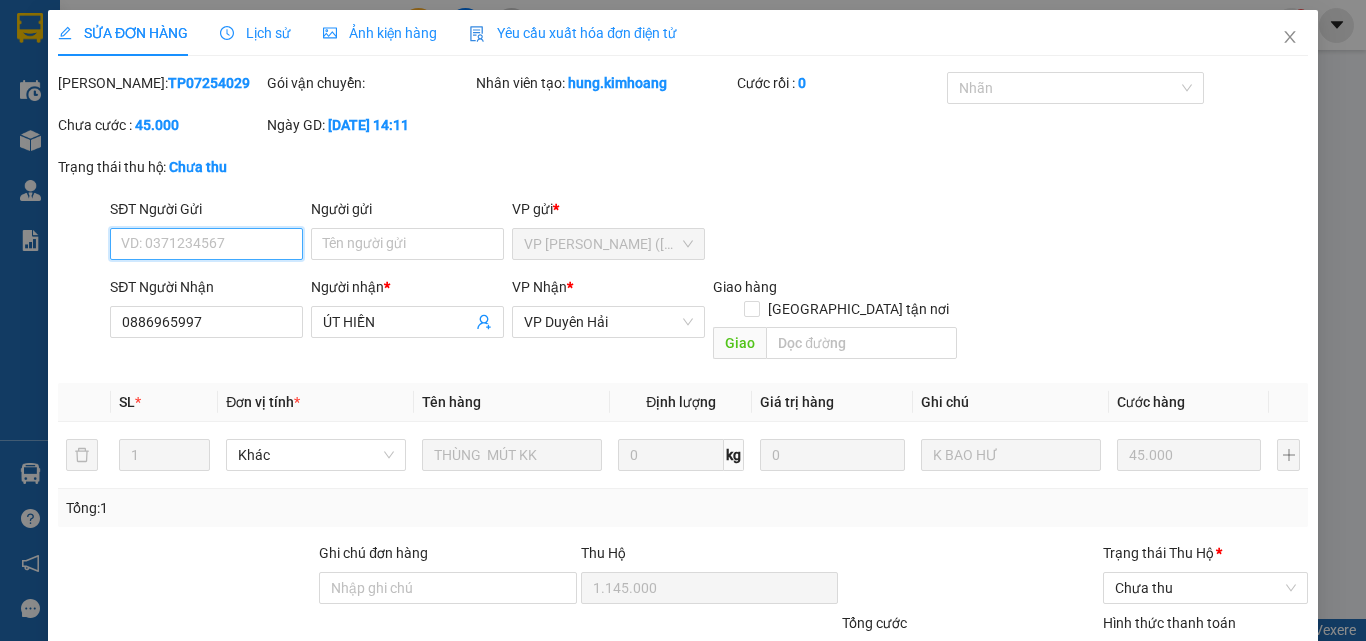 scroll, scrollTop: 0, scrollLeft: 0, axis: both 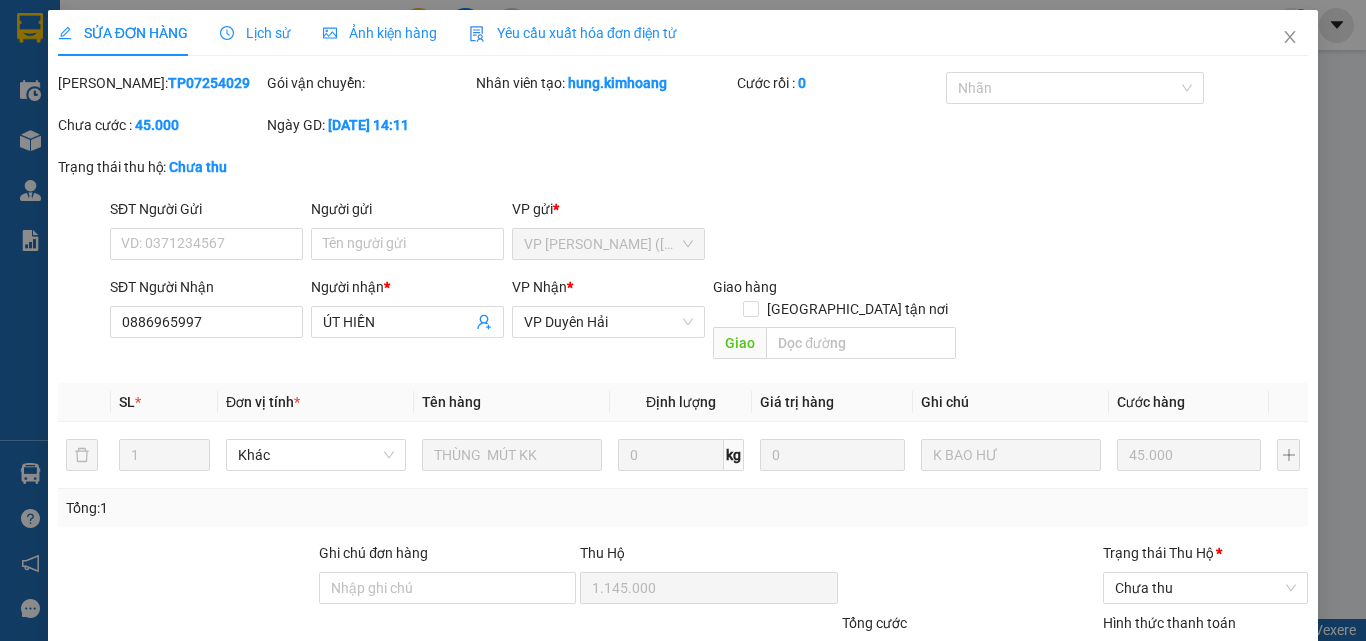 click 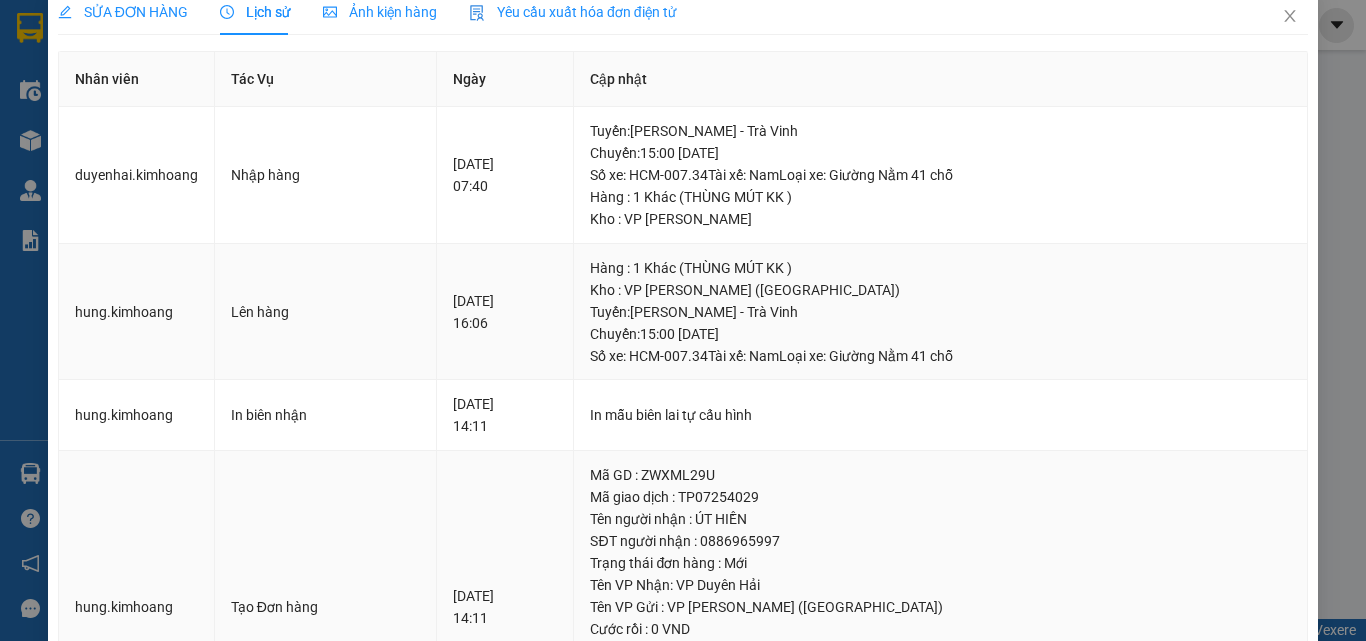scroll, scrollTop: 0, scrollLeft: 0, axis: both 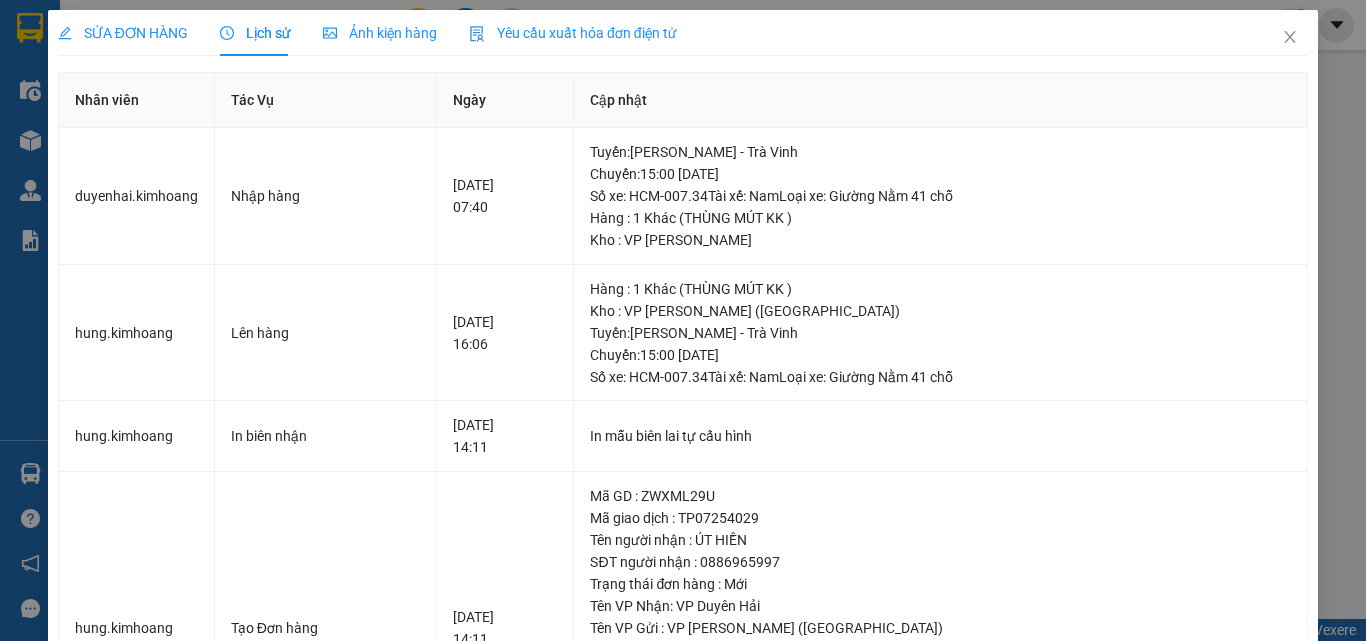 click on "SỬA ĐƠN HÀNG" at bounding box center [123, 33] 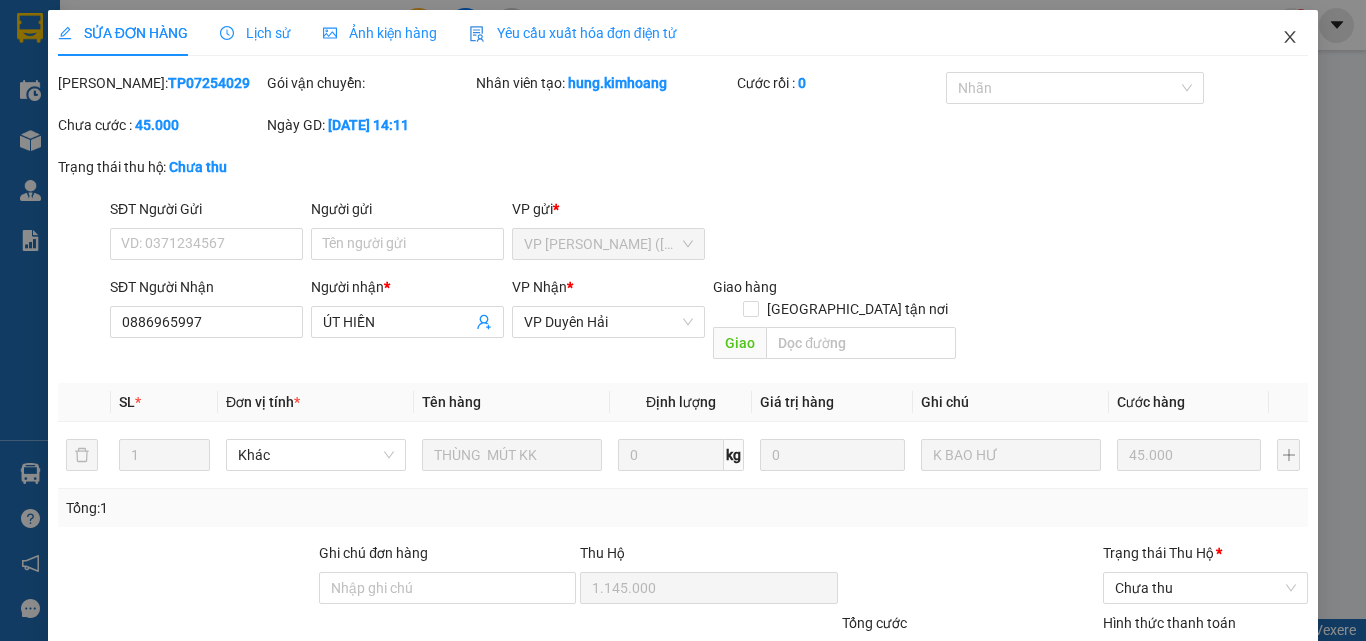 click 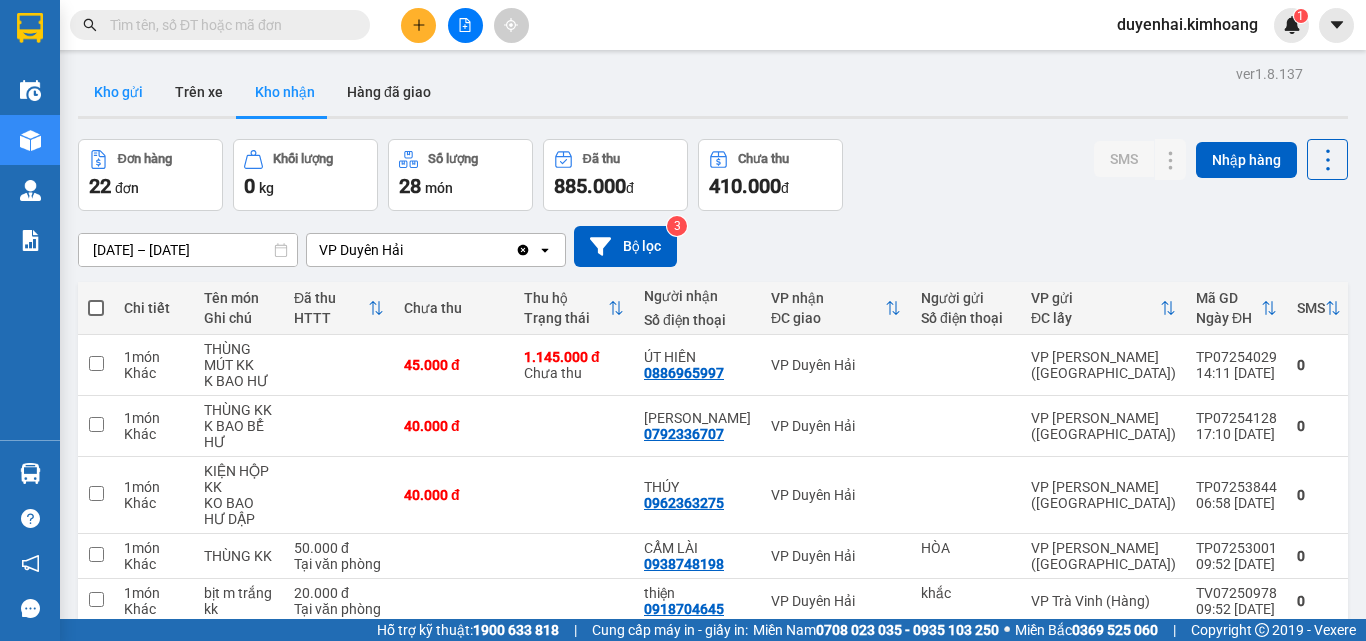 click on "Kho gửi" at bounding box center (118, 92) 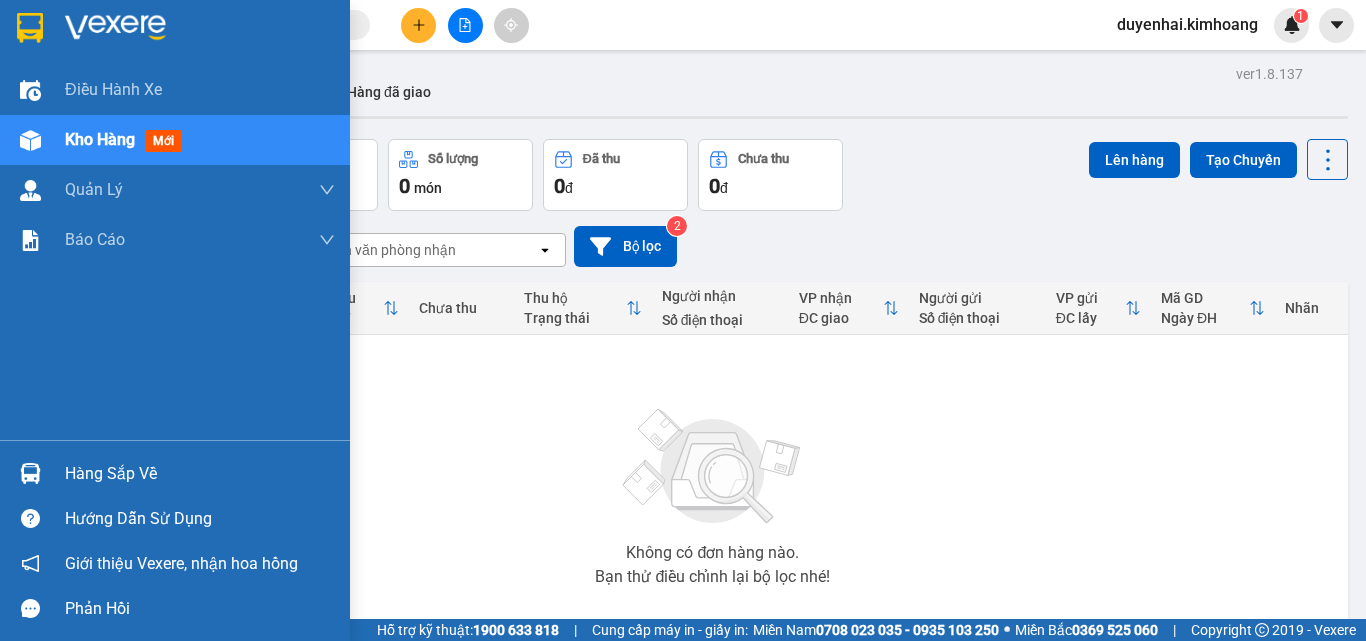 click on "Hàng sắp về" at bounding box center (200, 474) 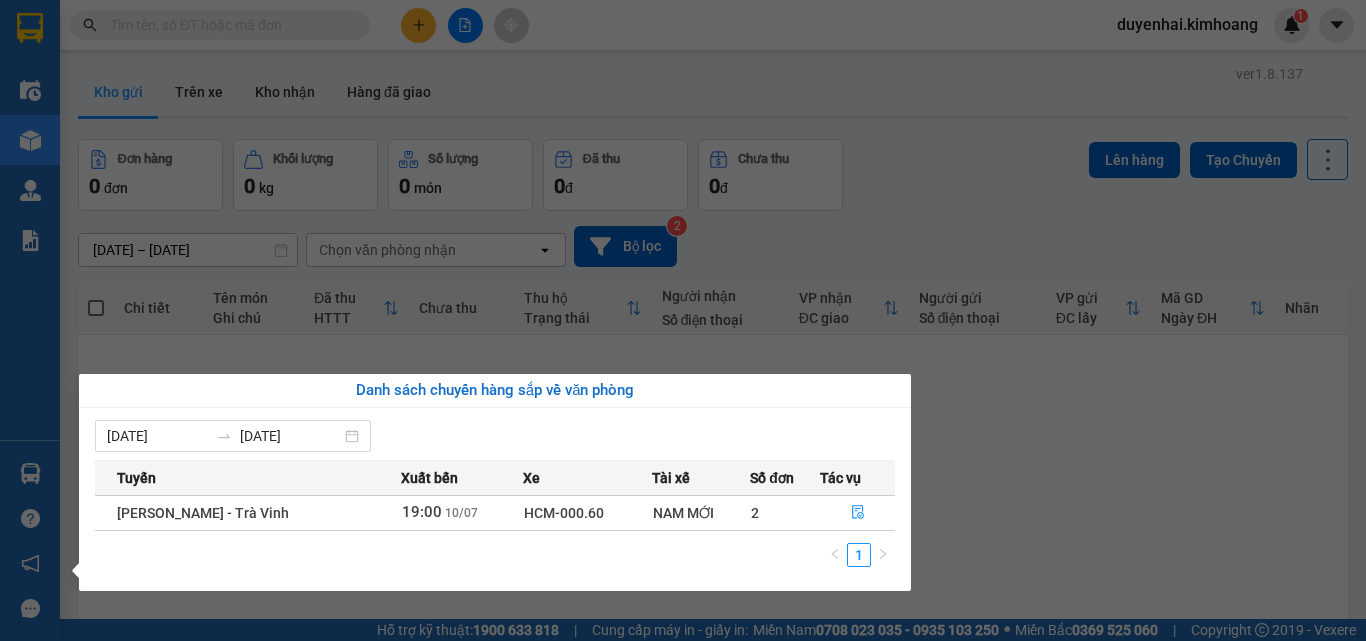 click on "Kết quả tìm kiếm ( 48 )  Bộ lọc  Mã ĐH Trạng thái Món hàng Thu hộ Tổng cước Chưa cước Nhãn Người gửi VP Gửi Người nhận VP Nhận TP07253540 12:35 [DATE] VP Nhận   HCM-019.11 18:50 [DATE] THÙNG MÚT KK SL:  1 40.000 40.000 VP [PERSON_NAME] ([GEOGRAPHIC_DATA]) 0335711409 TUYỀN  VP Trà Vinh (Hàng) TP07254302 09:08 [DATE] VP Gửi   THÙNG MÚT KK SL:  1 4.200.000 Chưa thu 50.000 50.000 VP [PERSON_NAME] ([GEOGRAPHIC_DATA]) 0335711409 TUYỀN  VP Trà Vinh (Hàng) TP07254161 17:58 [DATE] Đã giao   07:32 [DATE] THÙNG MÚT KK SL:  1 50.000 THANH VP [PERSON_NAME] ([GEOGRAPHIC_DATA]) 0335711409 TUYỀN  VP Trà Vinh (Hàng) TP07253544 12:37 [DATE] Đã giao   08:01 [DATE] THÙNG MÚT KK SL:  1 4.200.000 VP đã thu 50.000 VP [PERSON_NAME] ([GEOGRAPHIC_DATA]) 0335711409 TUYỀN  VP Trà Vinh (Hàng) TP07252739 16:01 [DATE] Đã giao   09:43 [DATE] THÙNG MÚT KK SL:  1 2.675.000 VP đã thu 50.000 VP [PERSON_NAME] ([GEOGRAPHIC_DATA]) 0335711409 TUYỀN  VP Trà Vinh (Hàng) TP07252030 15:44 [DATE] Đã giao   09:13 [DATE] 1" at bounding box center [683, 320] 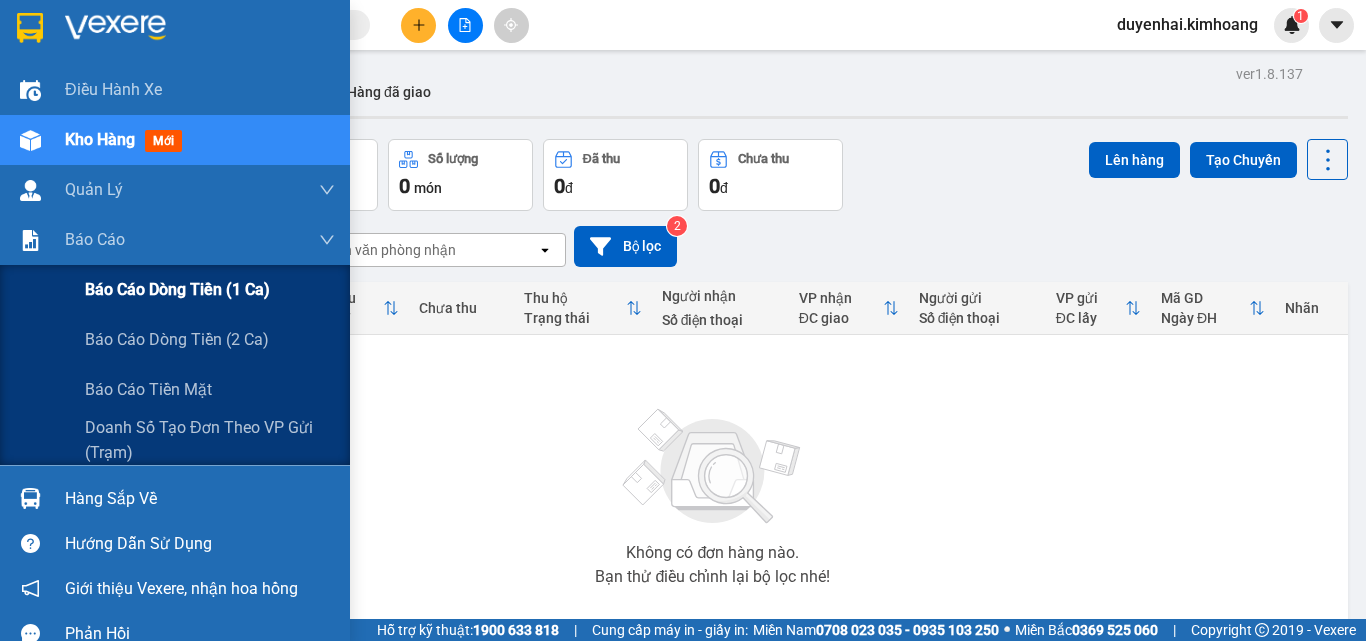 click on "Báo cáo dòng tiền (1 ca)" at bounding box center (177, 289) 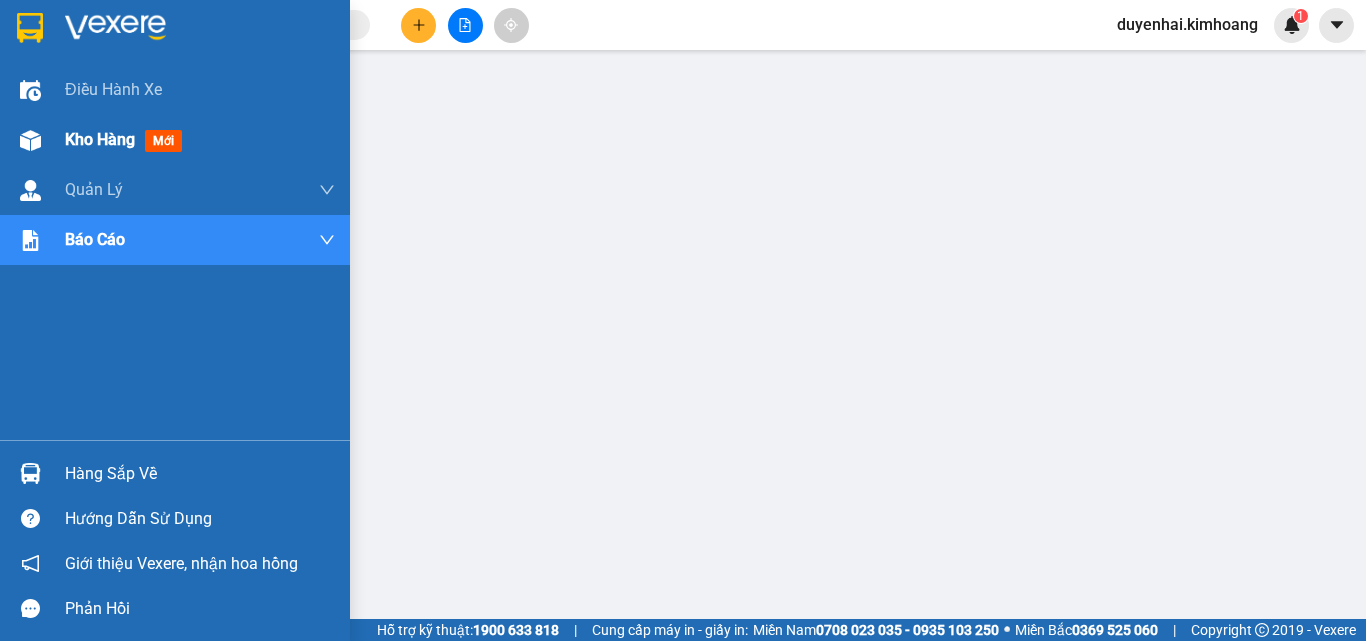 click on "Kho hàng" at bounding box center [100, 139] 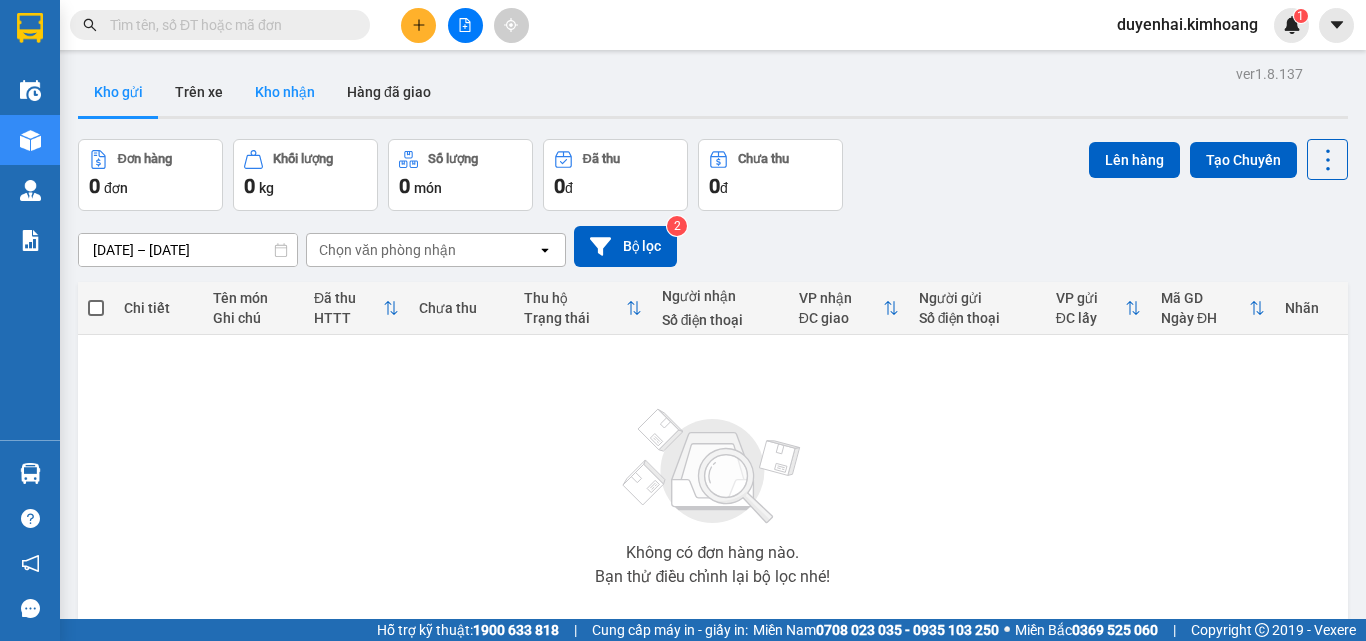 click on "Kho nhận" at bounding box center [285, 92] 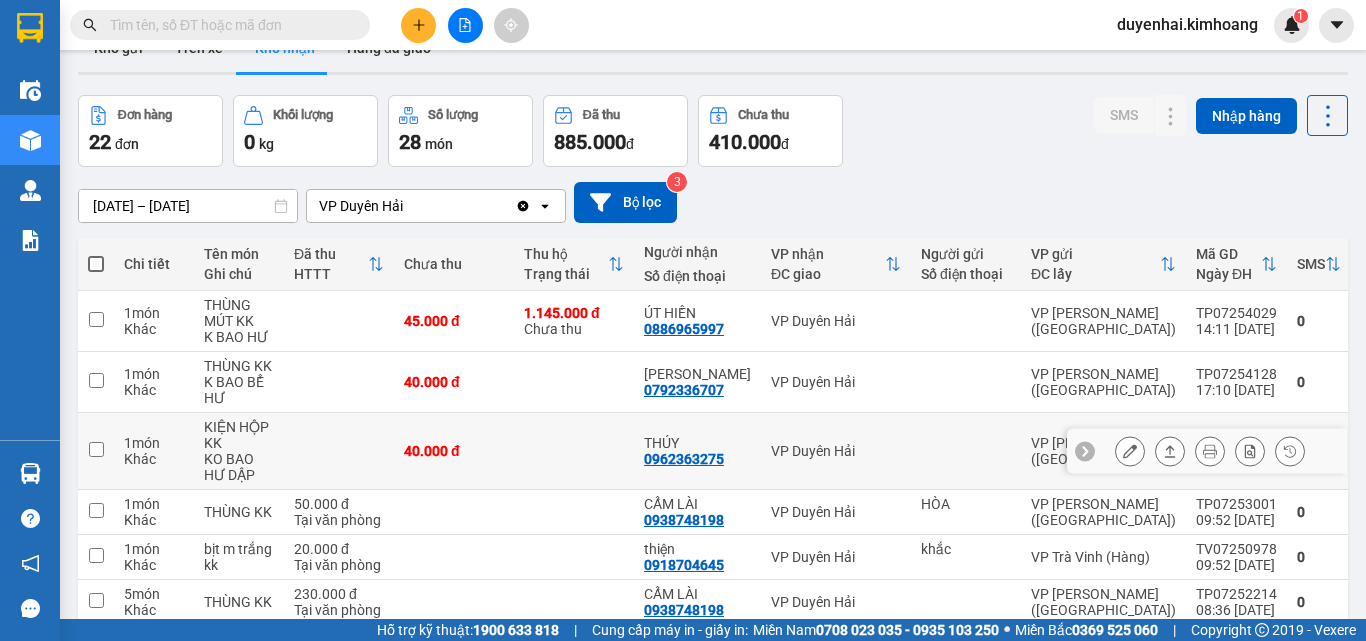 scroll, scrollTop: 0, scrollLeft: 0, axis: both 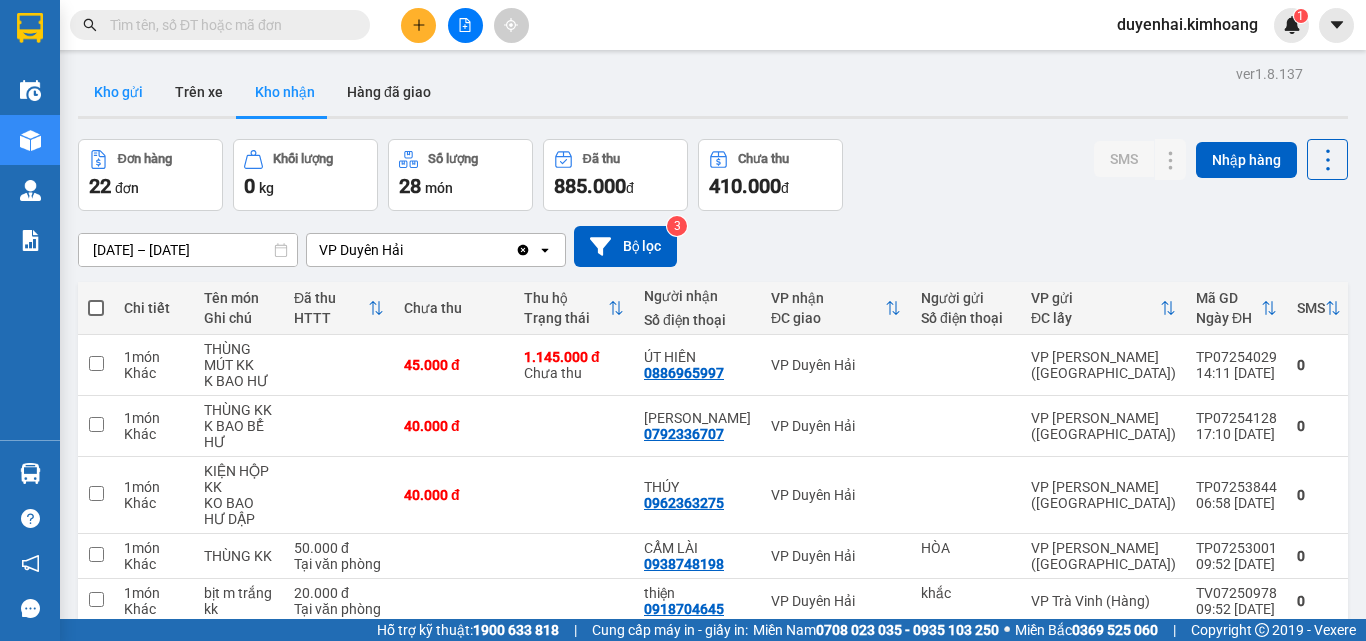 click on "Kho gửi" at bounding box center [118, 92] 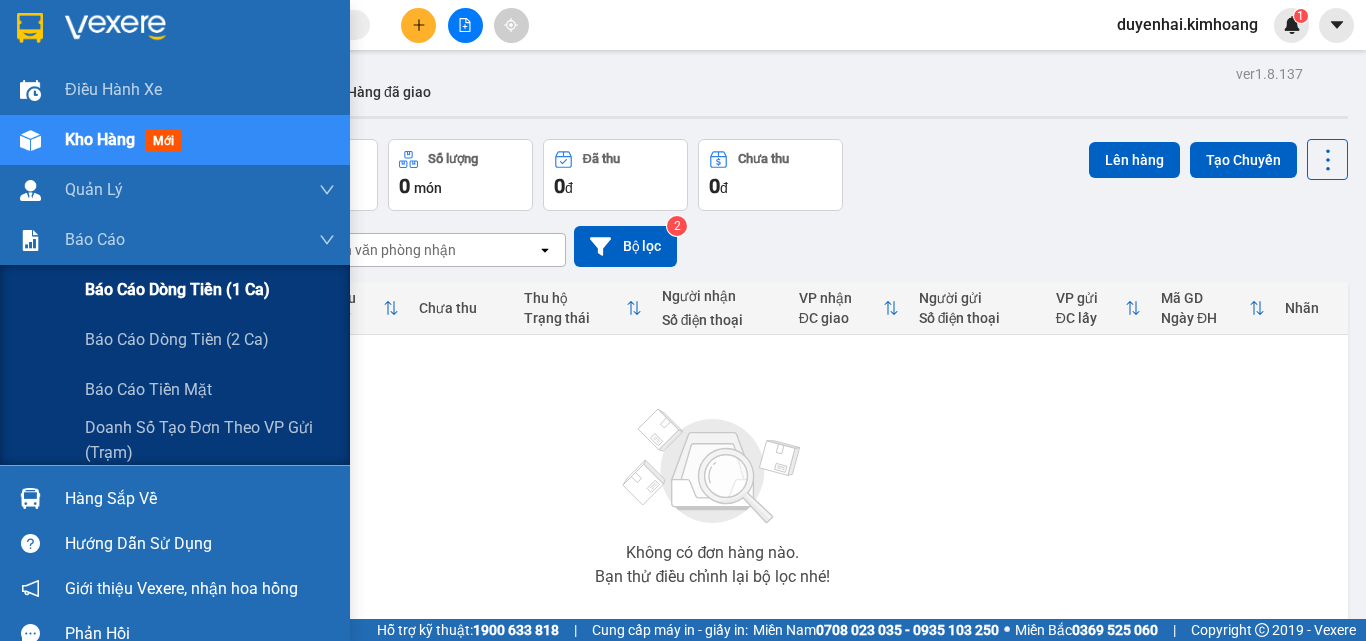 click on "Báo cáo dòng tiền (1 ca)" at bounding box center [177, 289] 